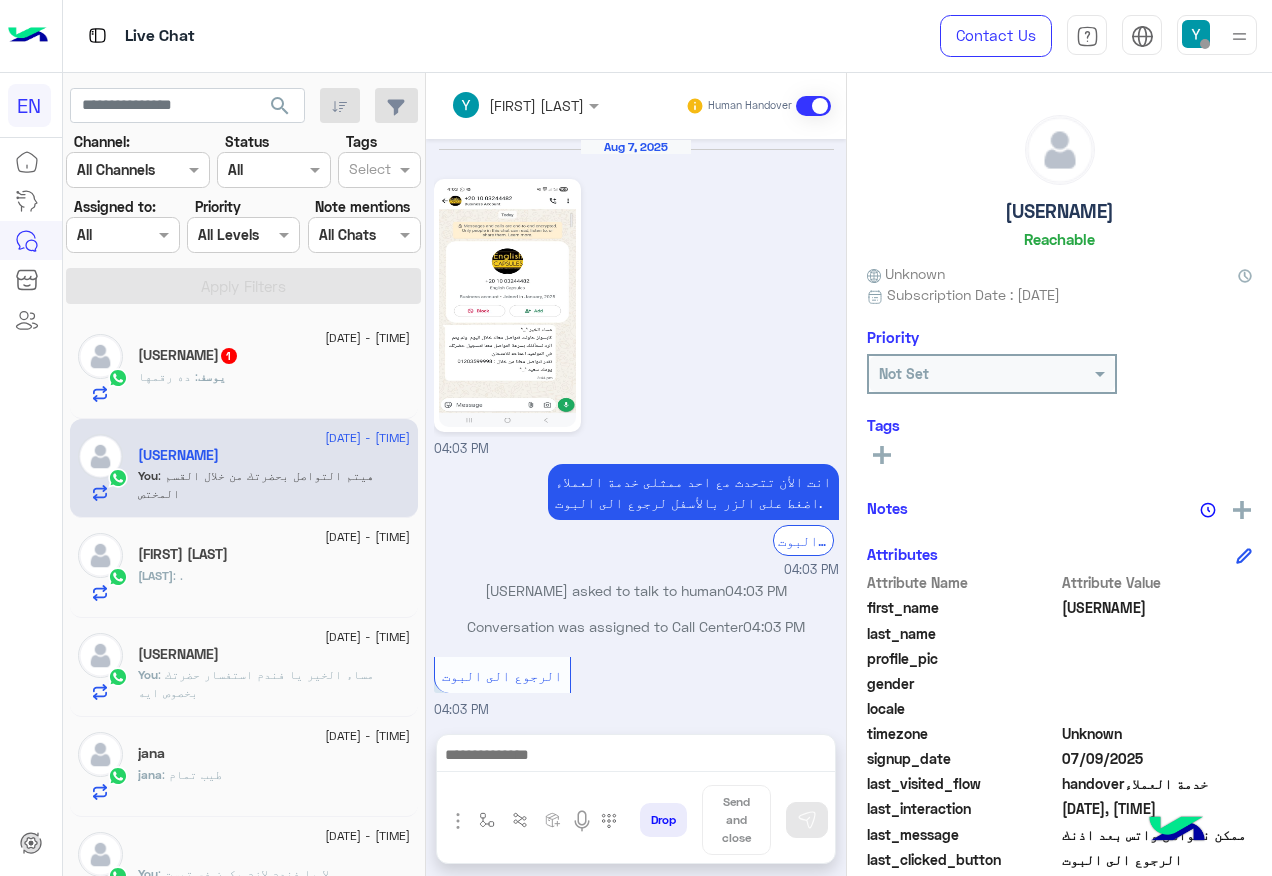 scroll, scrollTop: 0, scrollLeft: 0, axis: both 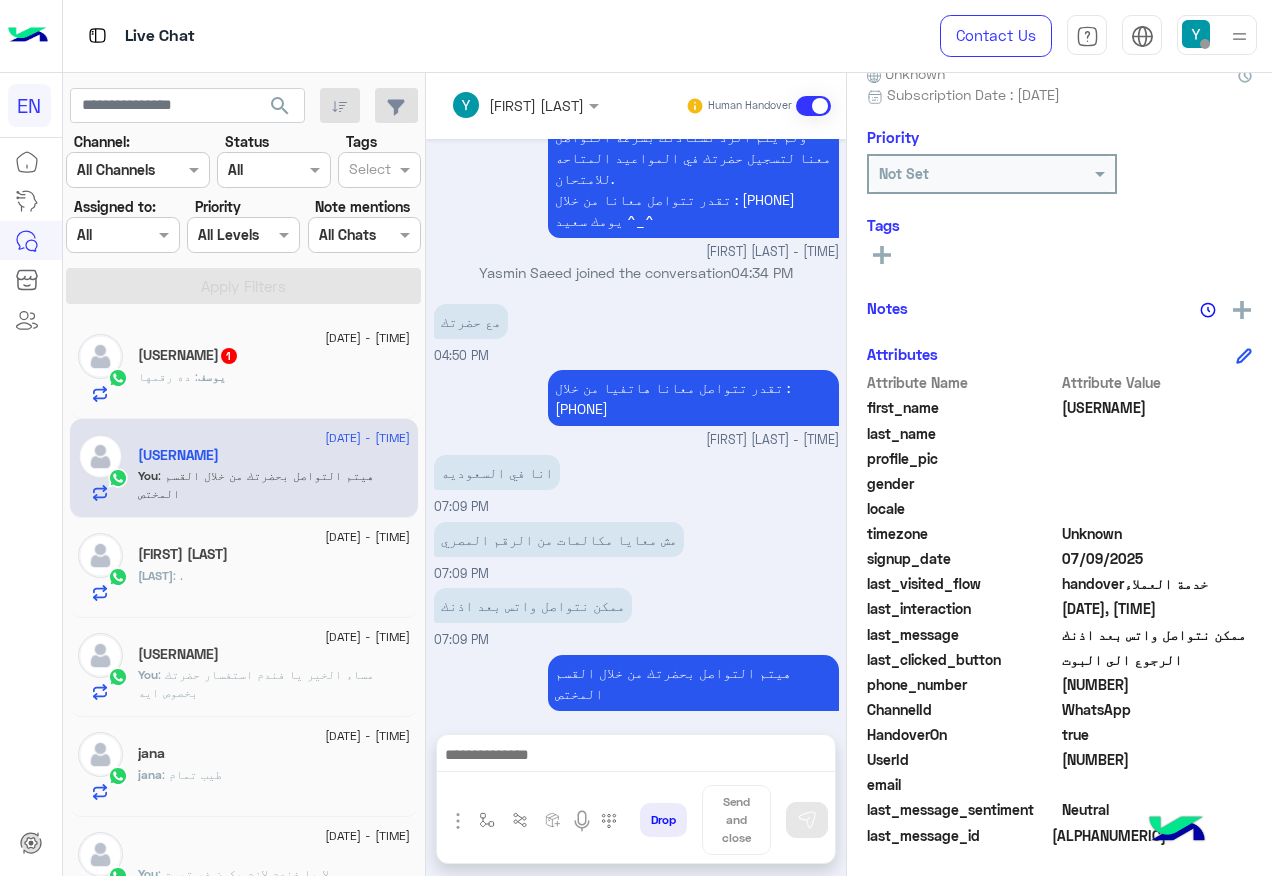 click on "[USERNAME] : ده رقمها" 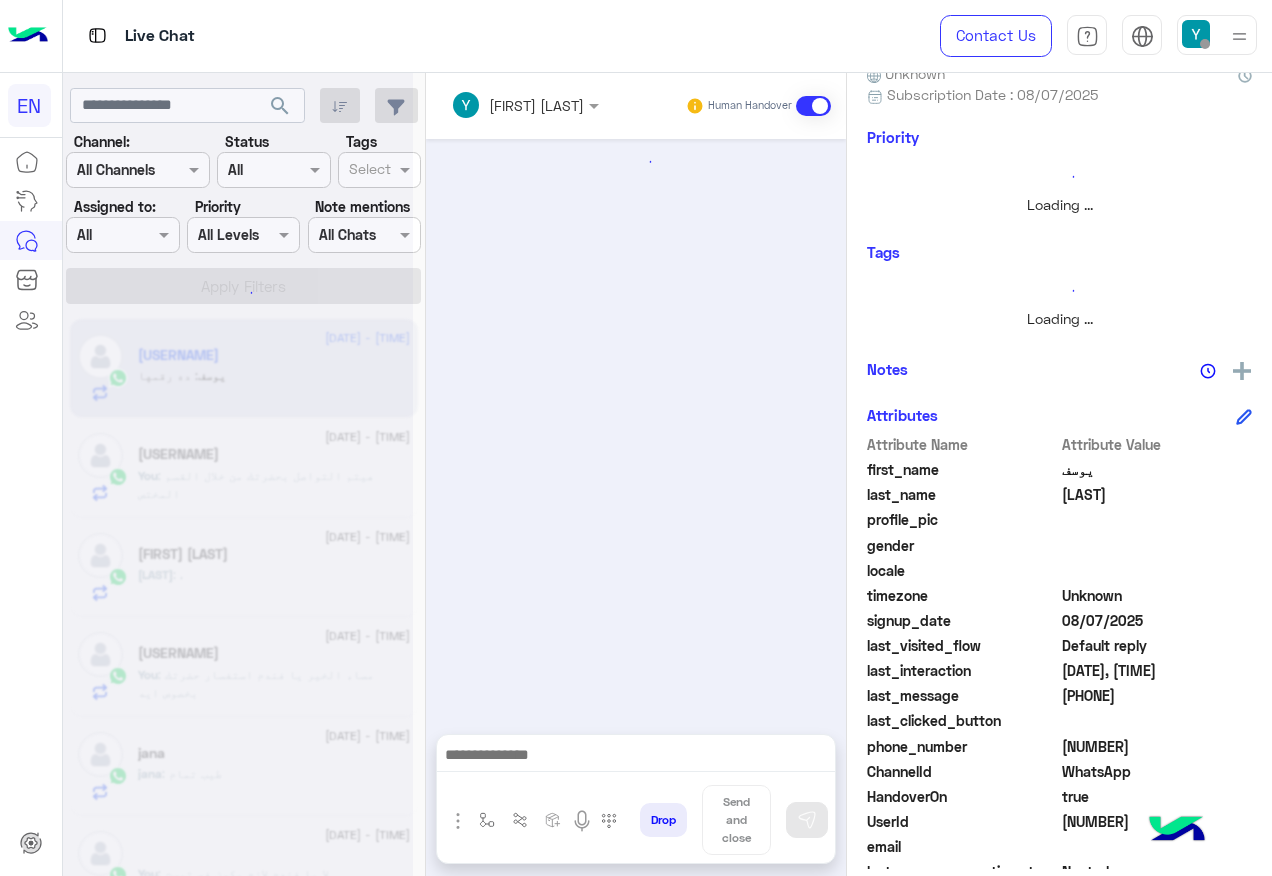 scroll, scrollTop: 58, scrollLeft: 0, axis: vertical 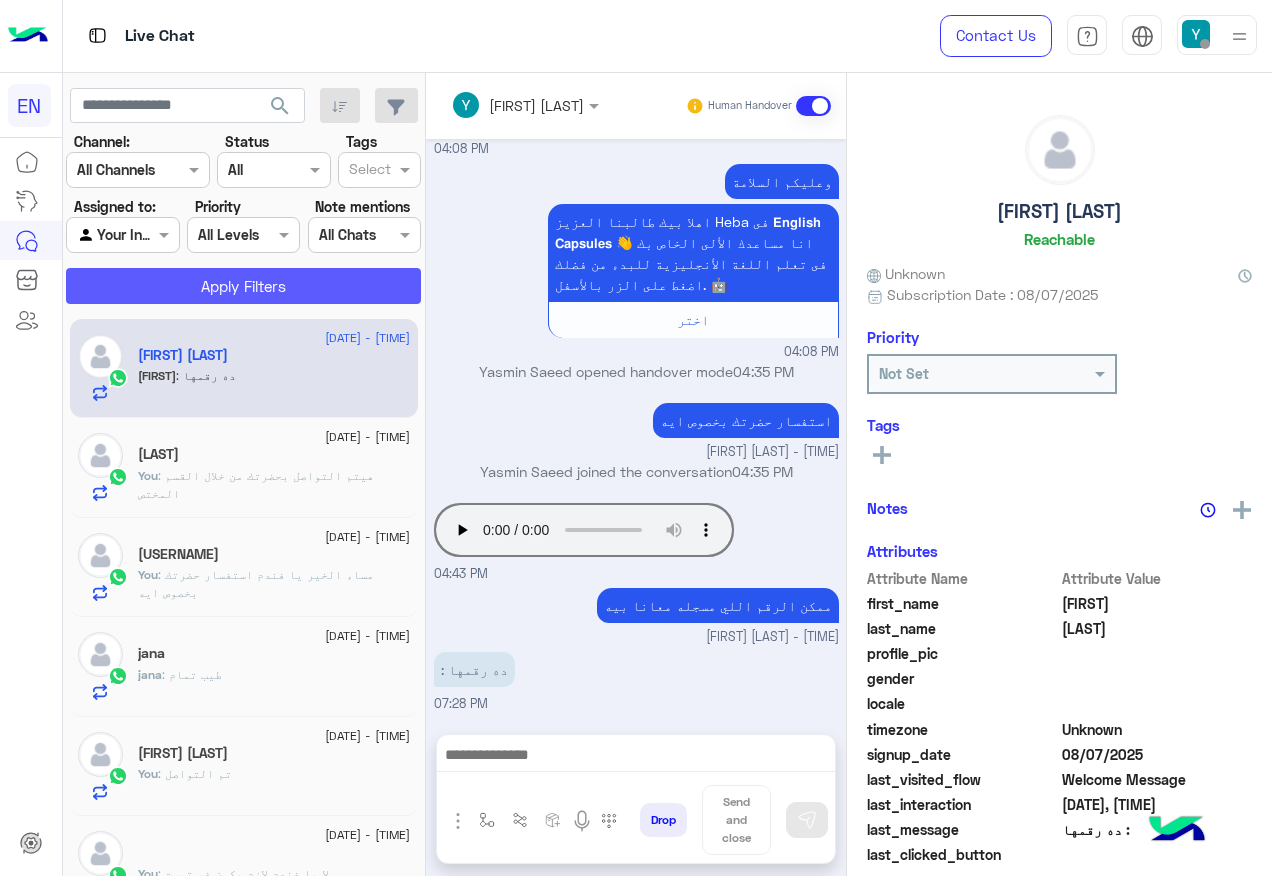 click on "Apply Filters" 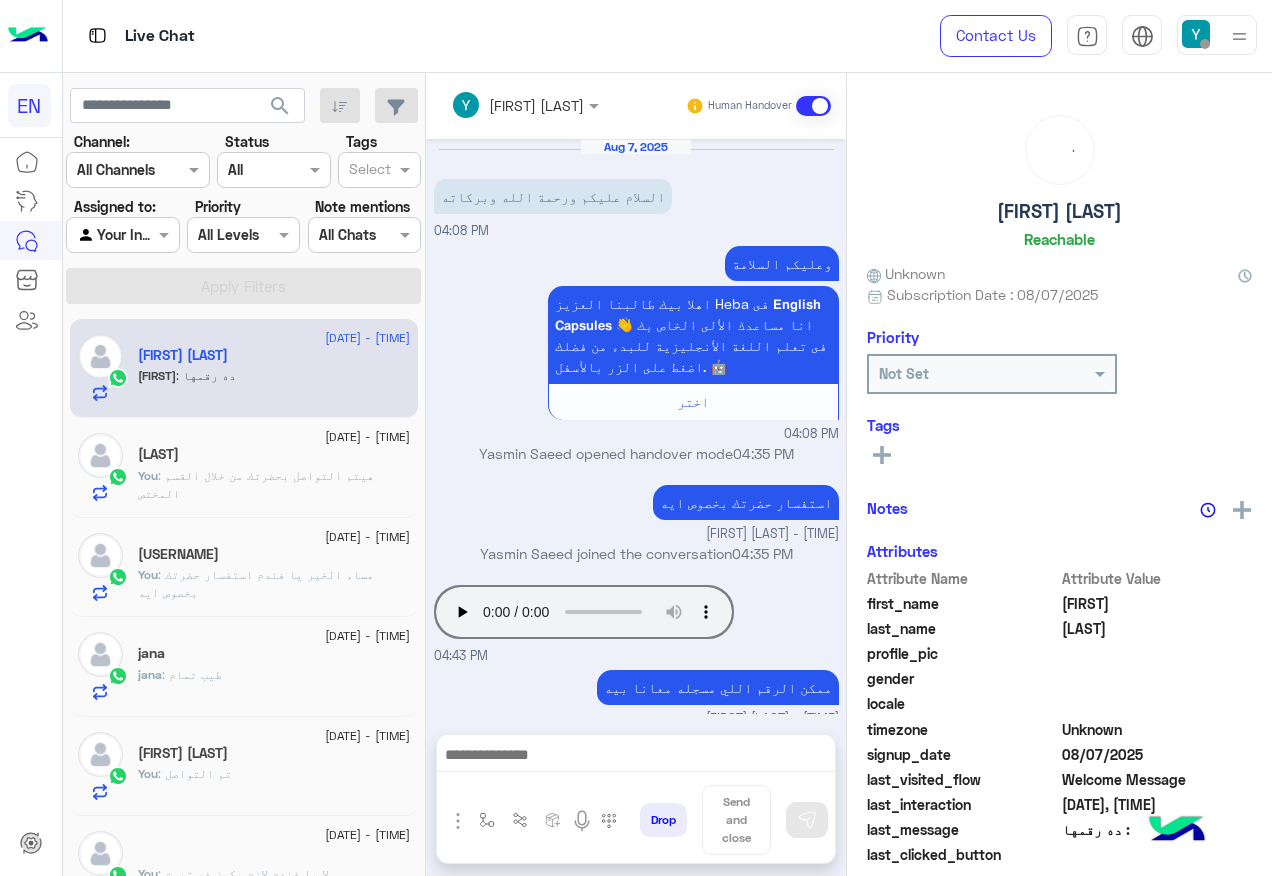 scroll, scrollTop: 82, scrollLeft: 0, axis: vertical 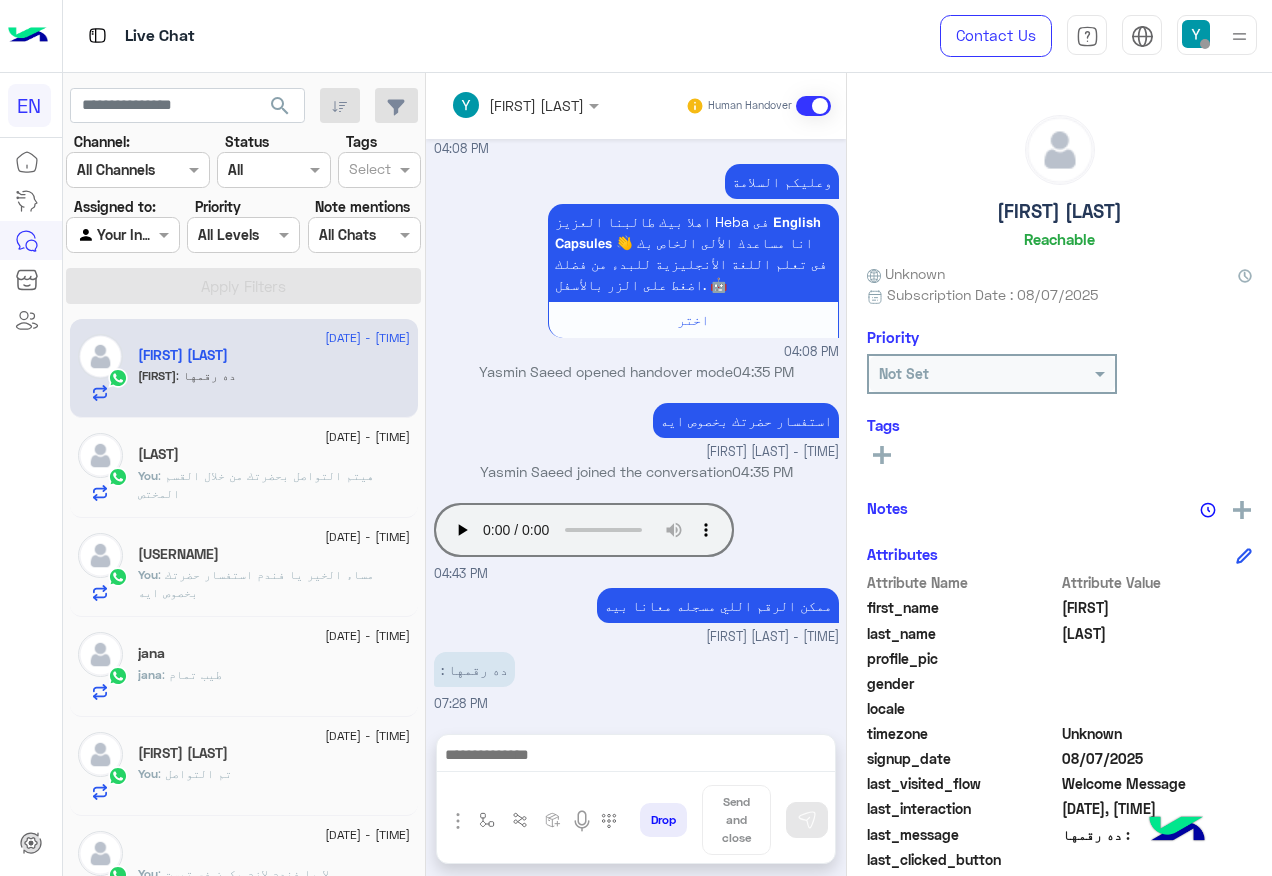 click at bounding box center [636, 760] 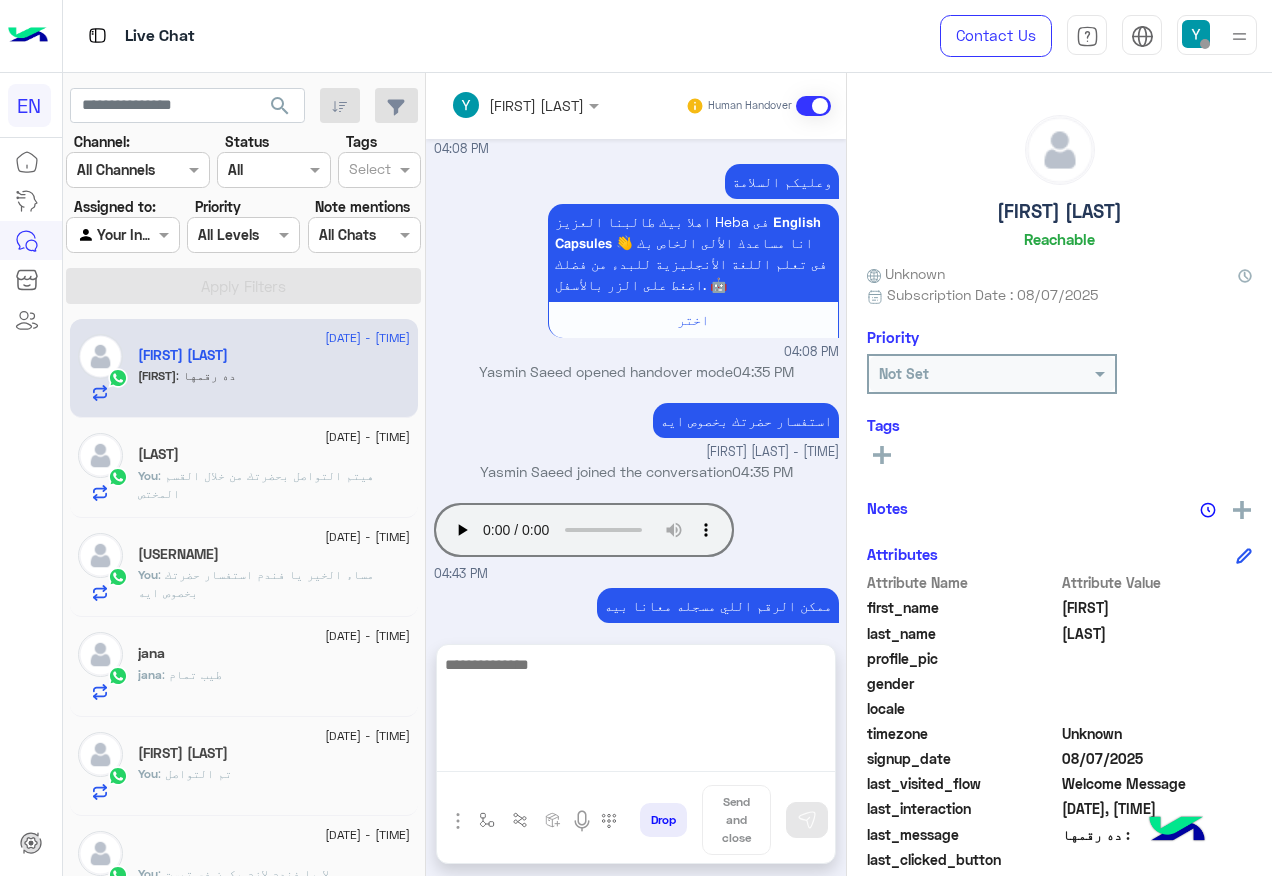 click at bounding box center [636, 712] 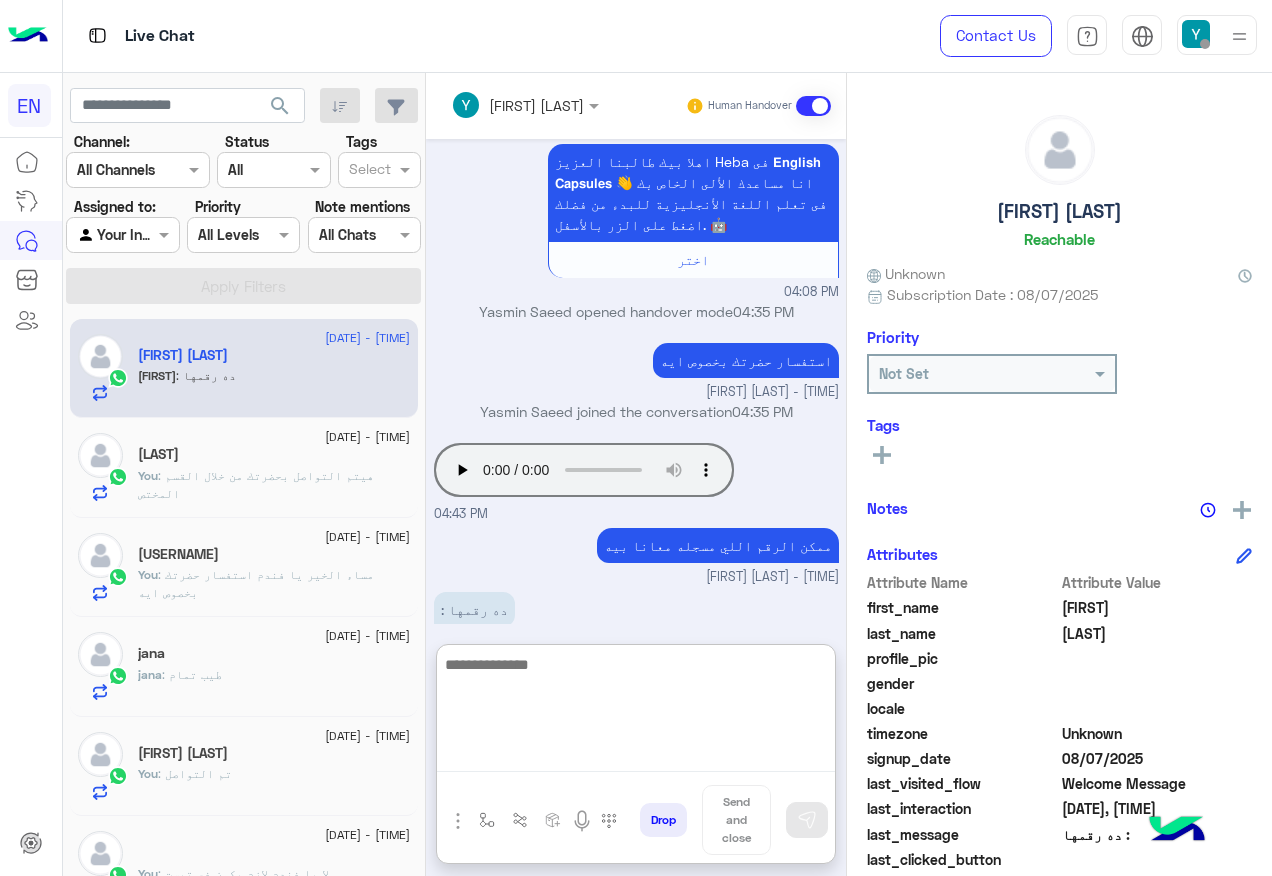scroll, scrollTop: 172, scrollLeft: 0, axis: vertical 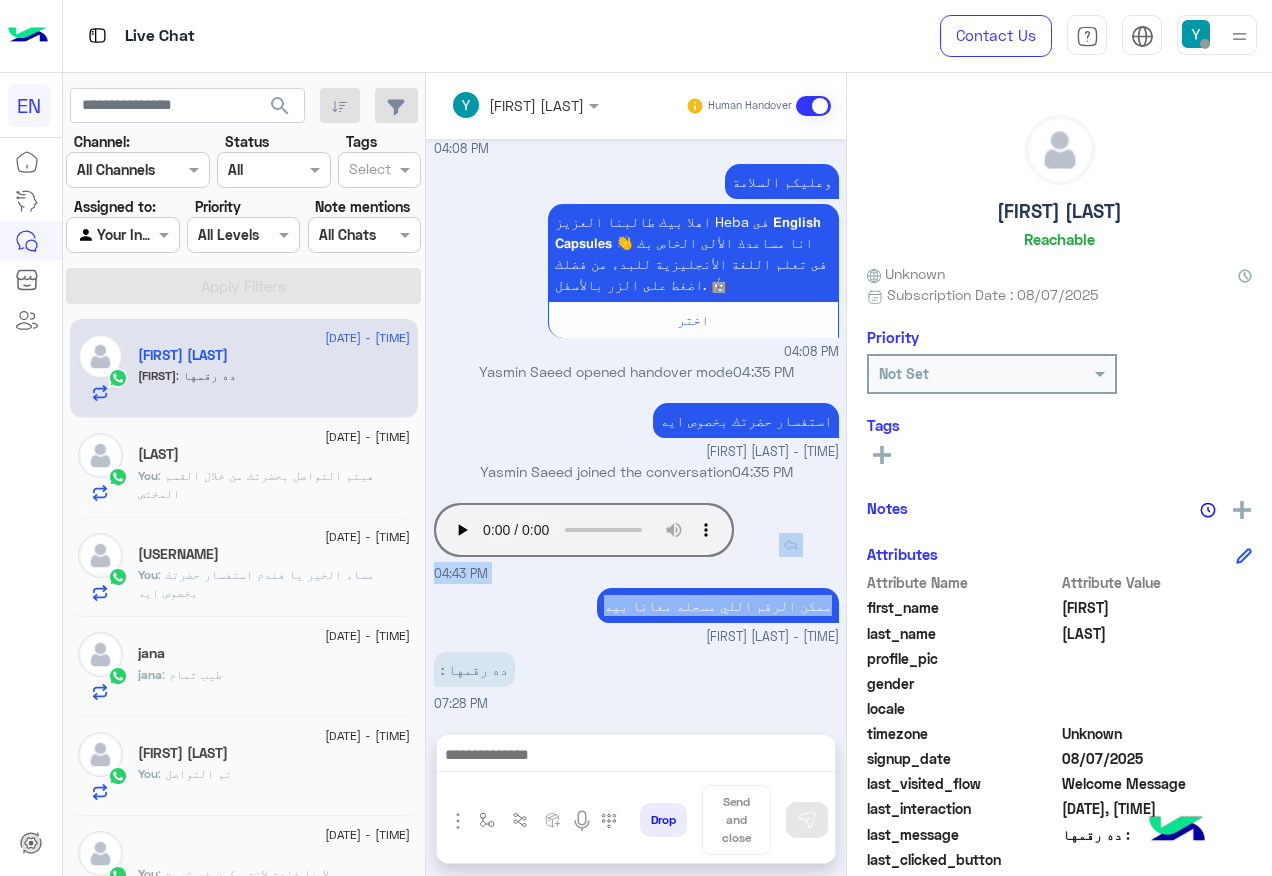 drag, startPoint x: 825, startPoint y: 515, endPoint x: 785, endPoint y: 526, distance: 41.484936 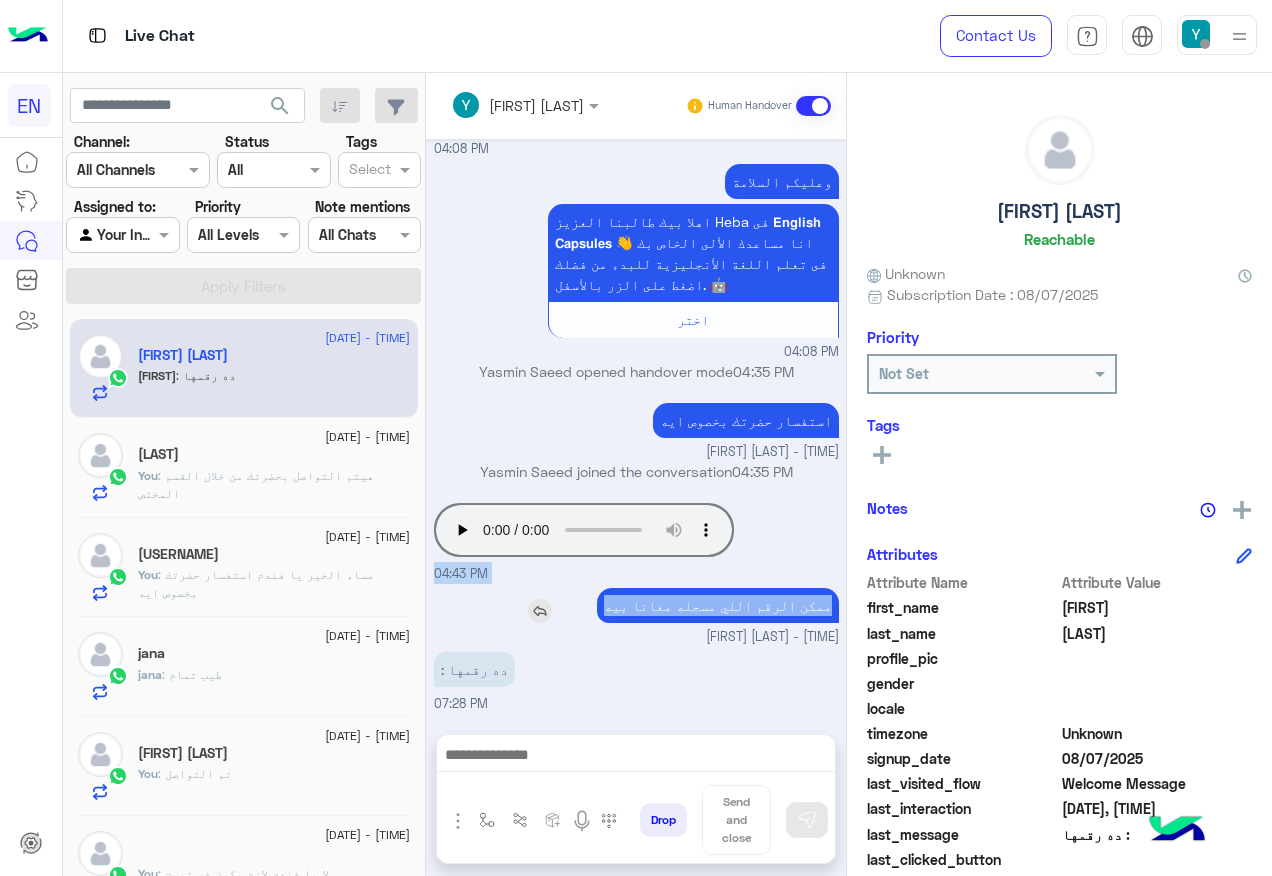 drag, startPoint x: 785, startPoint y: 526, endPoint x: 811, endPoint y: 623, distance: 100.4241 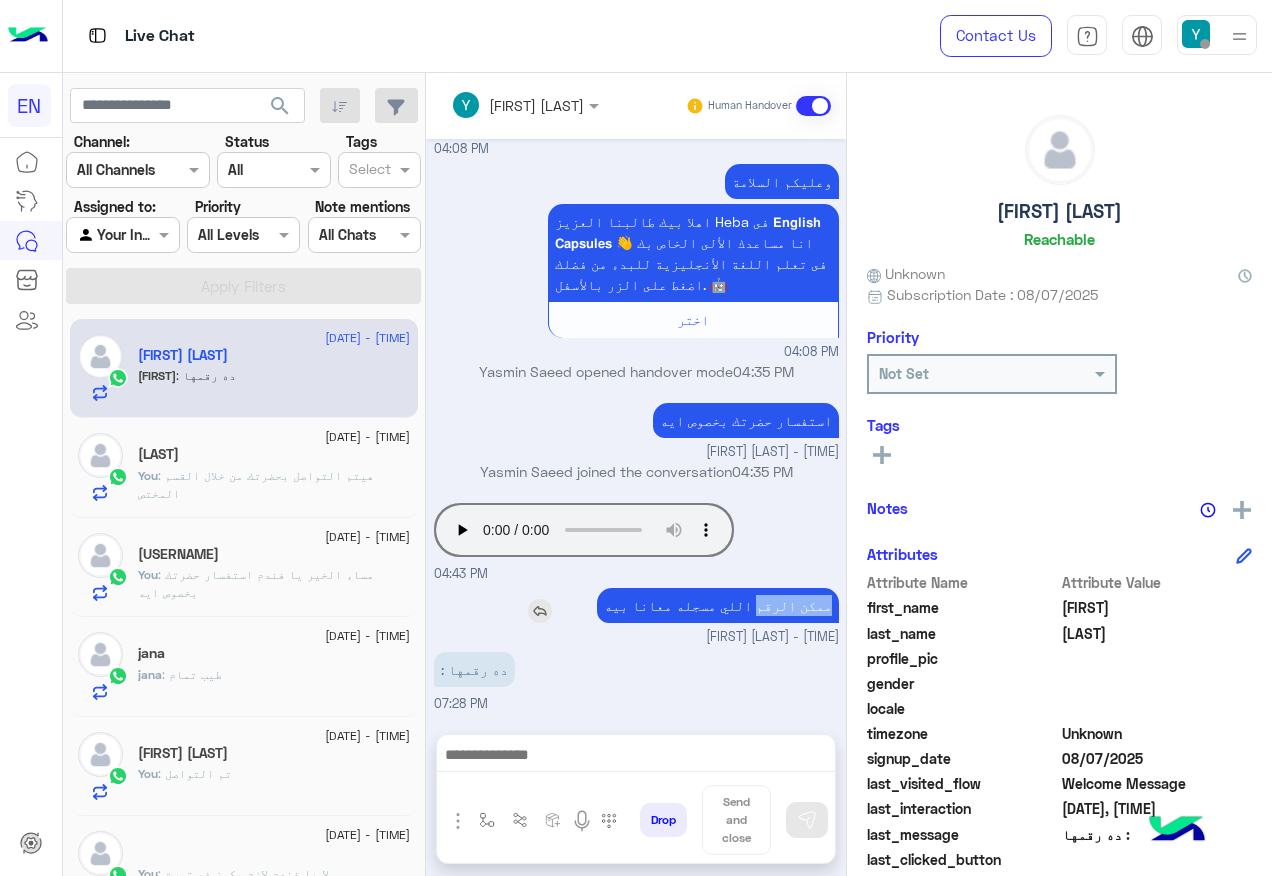 drag, startPoint x: 824, startPoint y: 605, endPoint x: 751, endPoint y: 608, distance: 73.061615 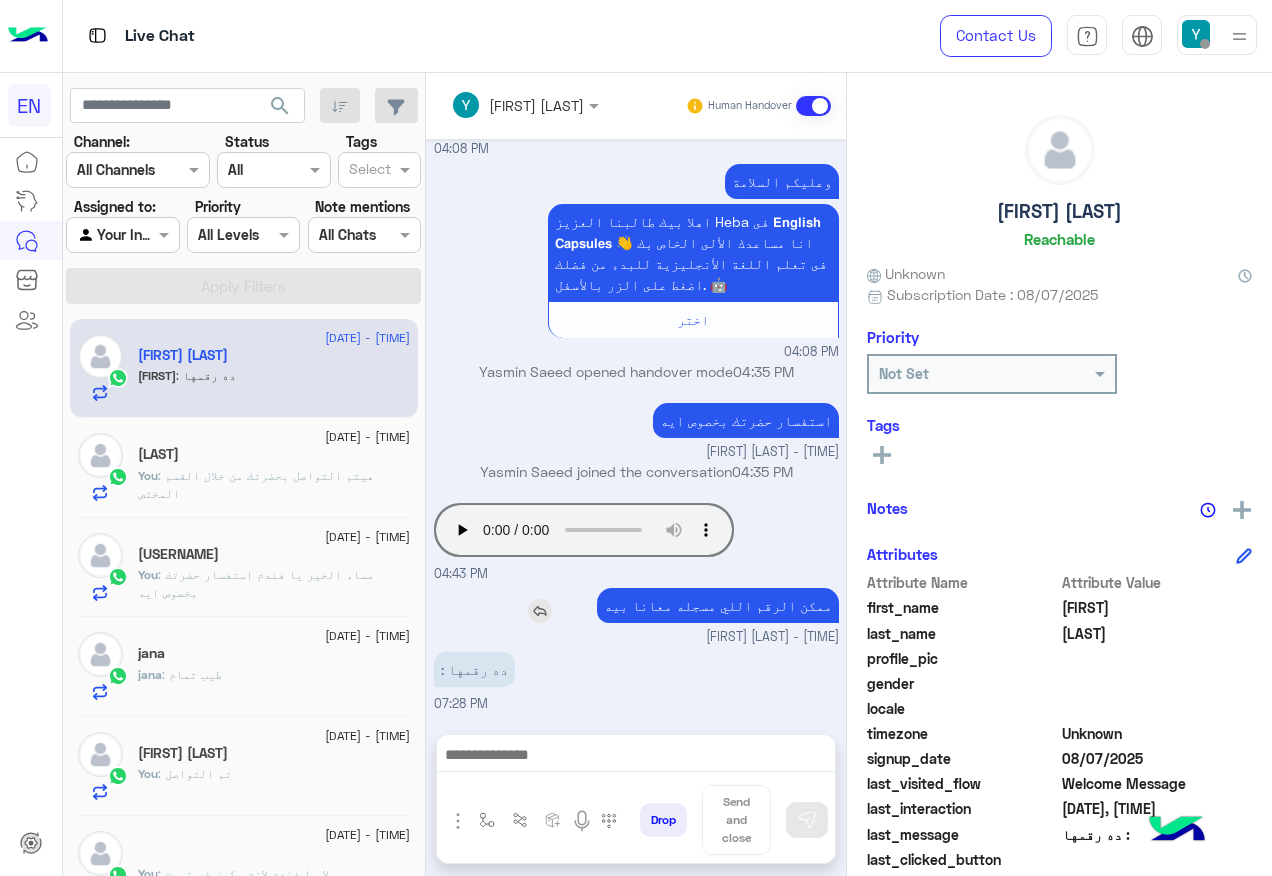drag, startPoint x: 750, startPoint y: 608, endPoint x: 771, endPoint y: 609, distance: 21.023796 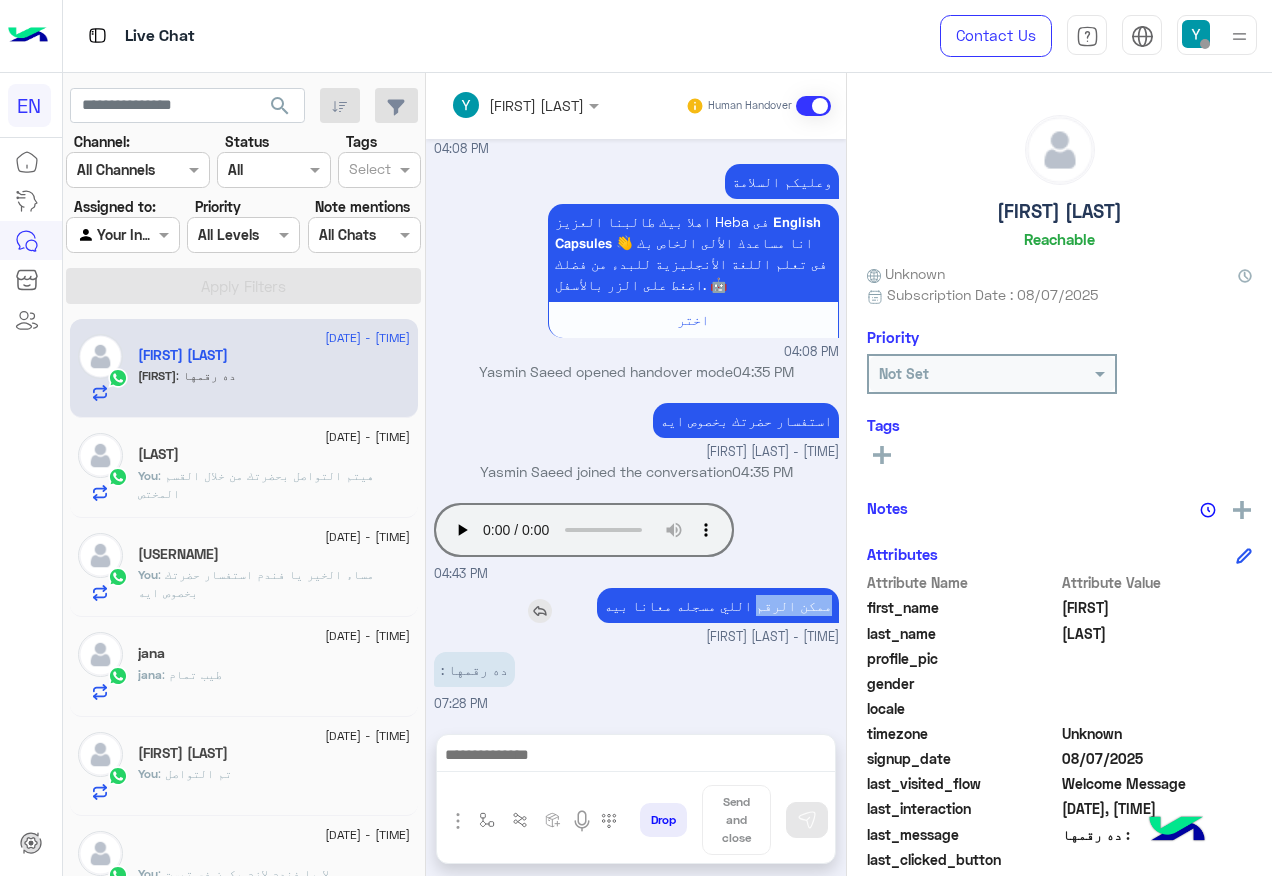 drag, startPoint x: 762, startPoint y: 601, endPoint x: 829, endPoint y: 602, distance: 67.00746 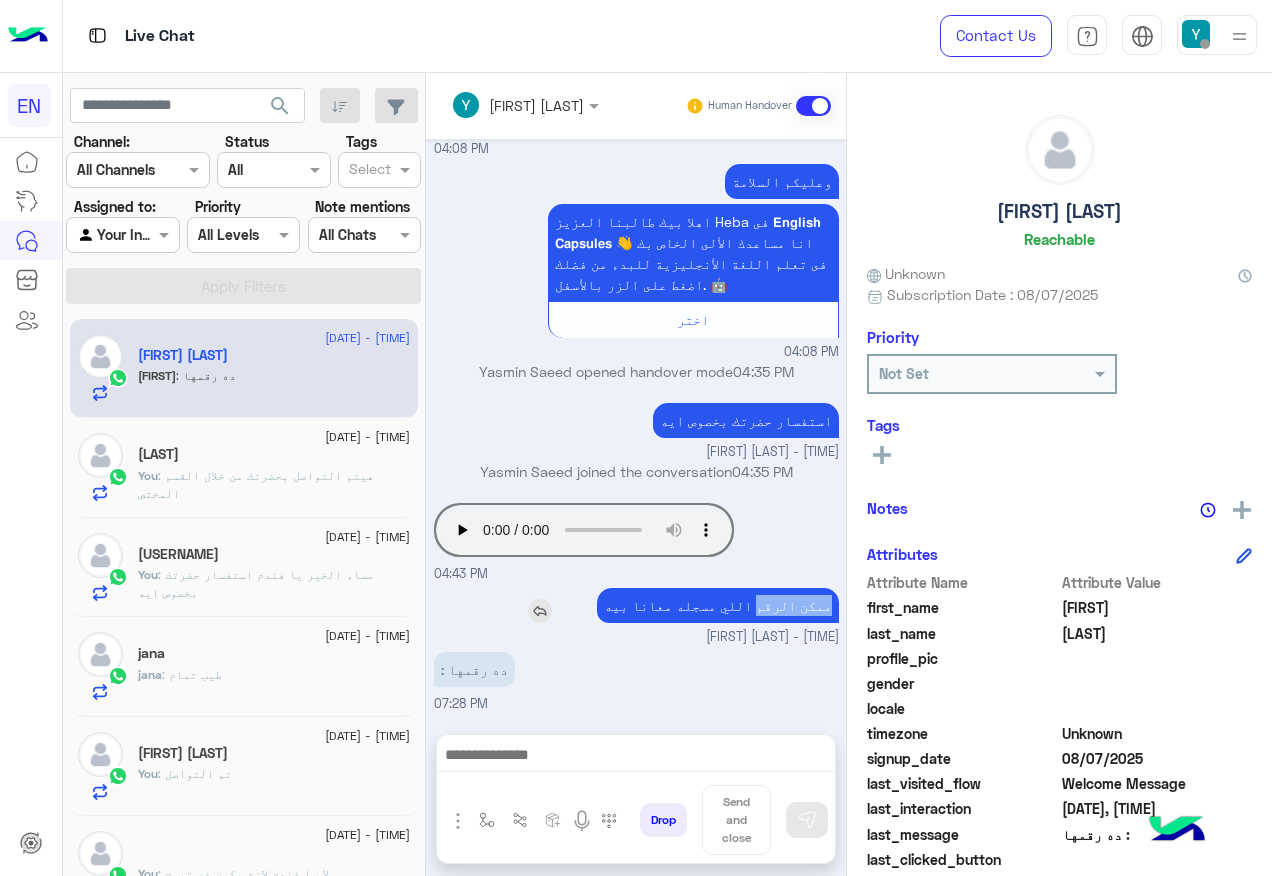 copy on "ممكن الرقم" 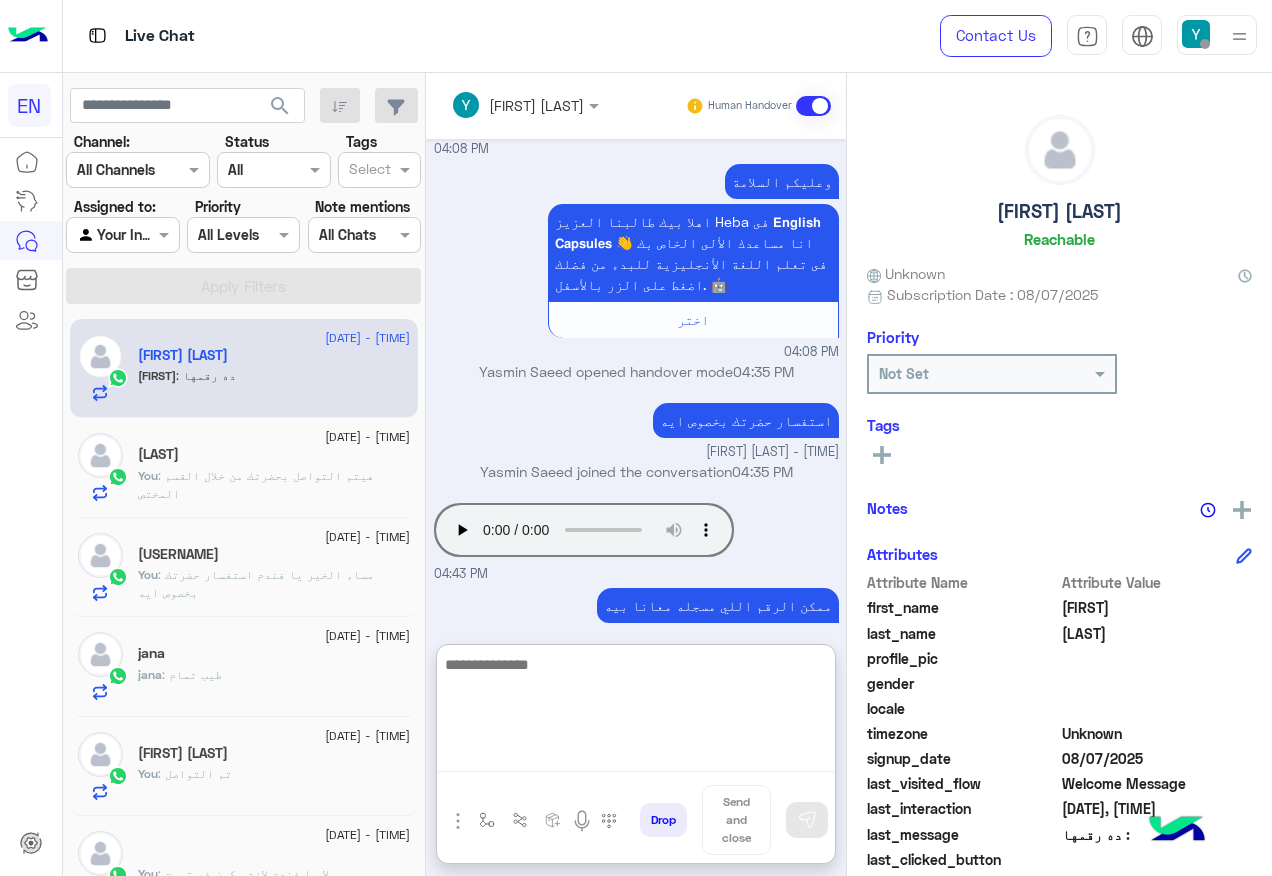 click at bounding box center [636, 712] 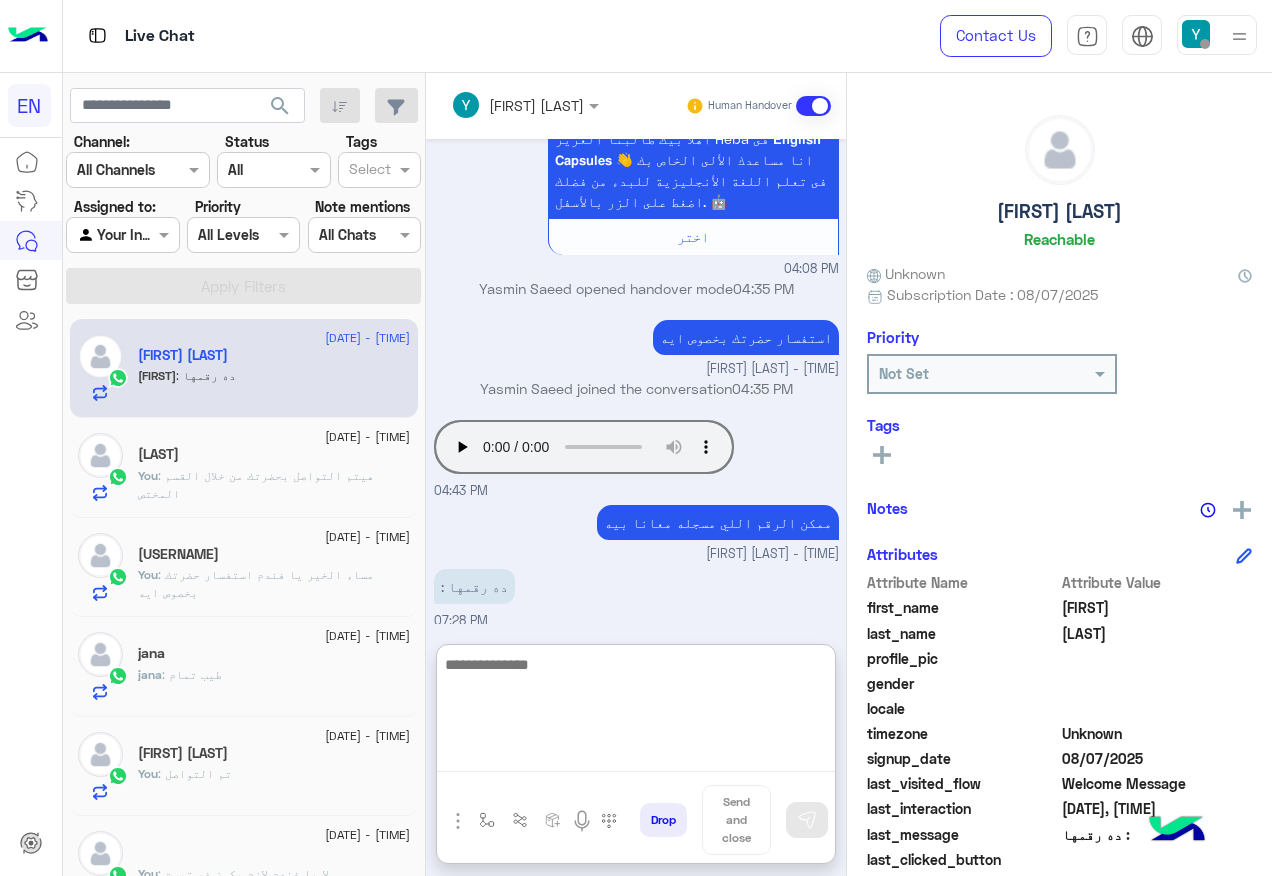 scroll, scrollTop: 172, scrollLeft: 0, axis: vertical 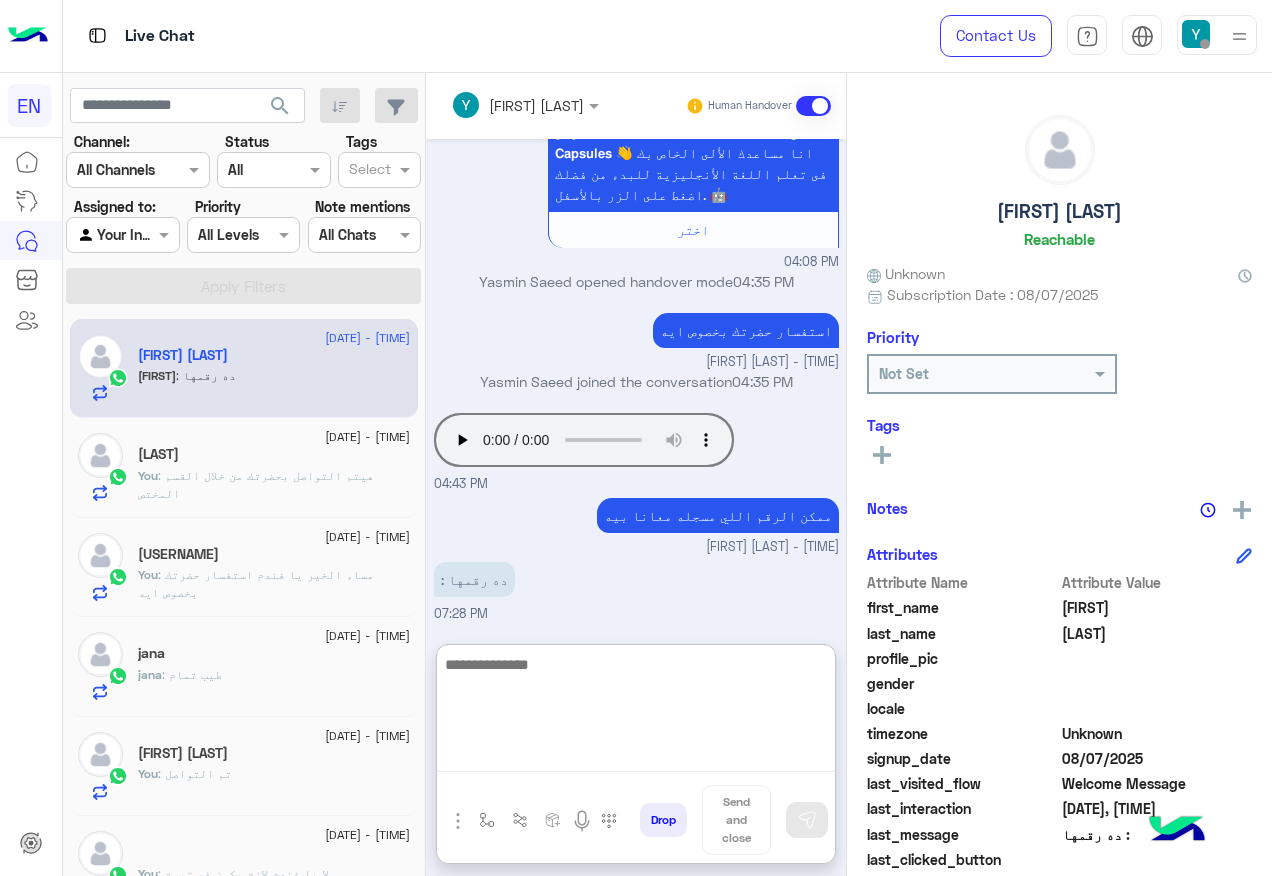 paste on "**********" 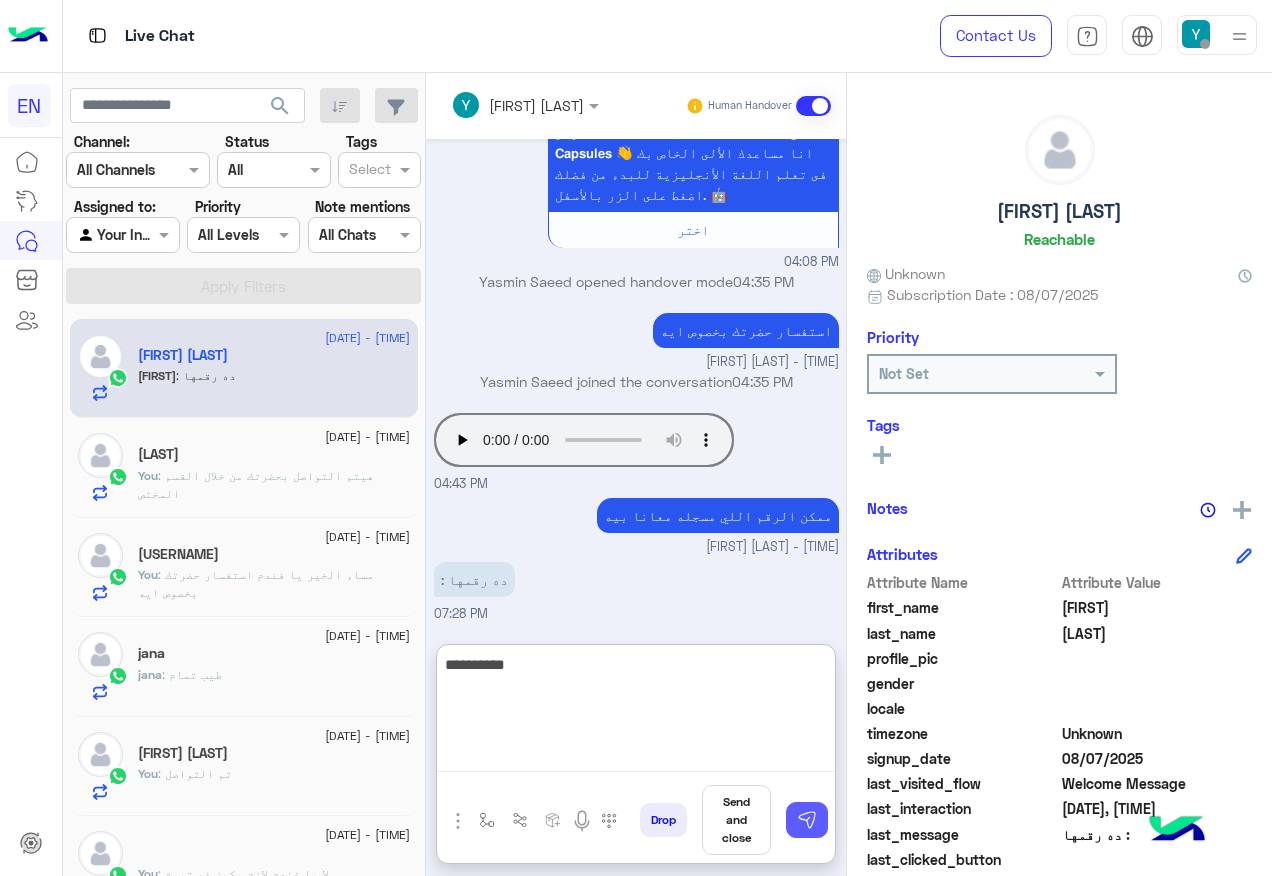 type on "**********" 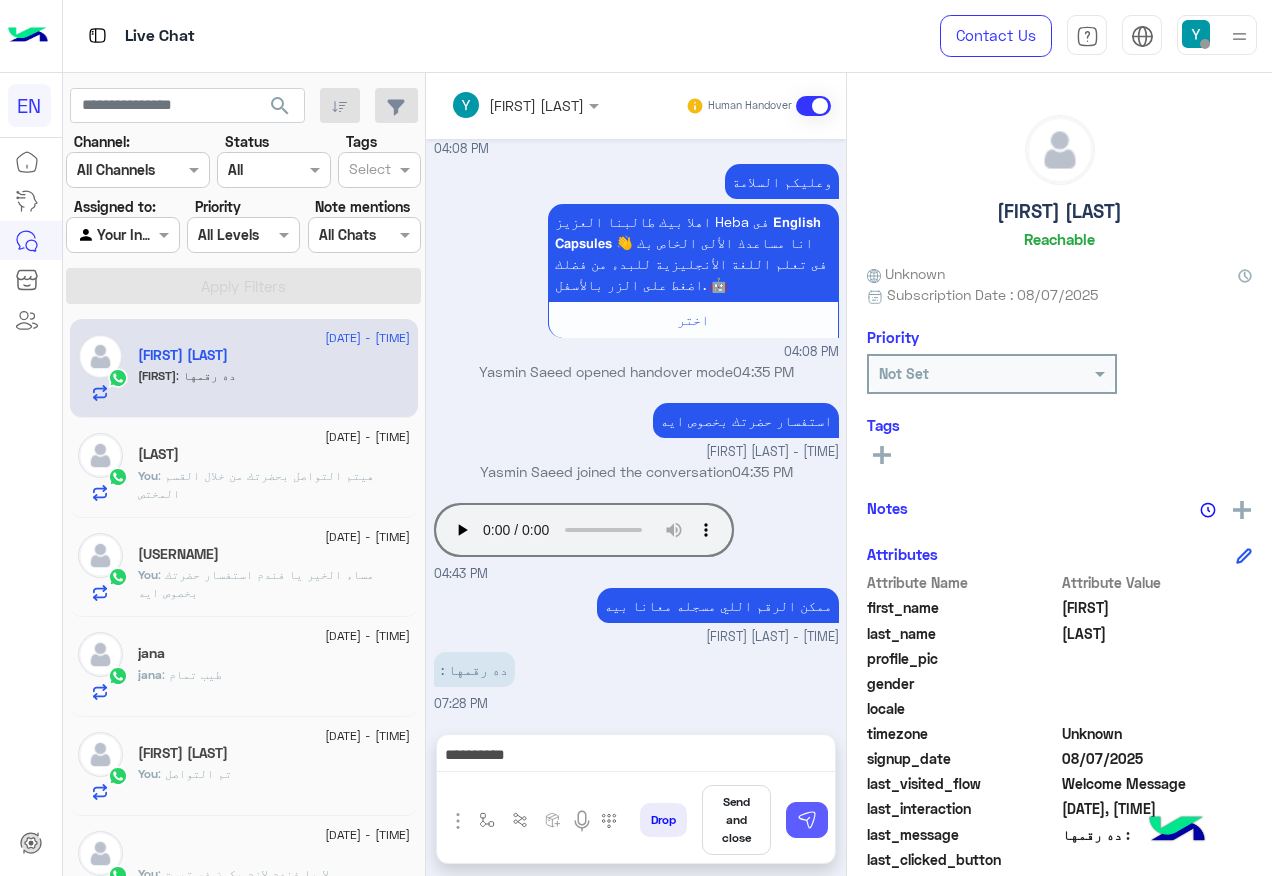 click at bounding box center [807, 820] 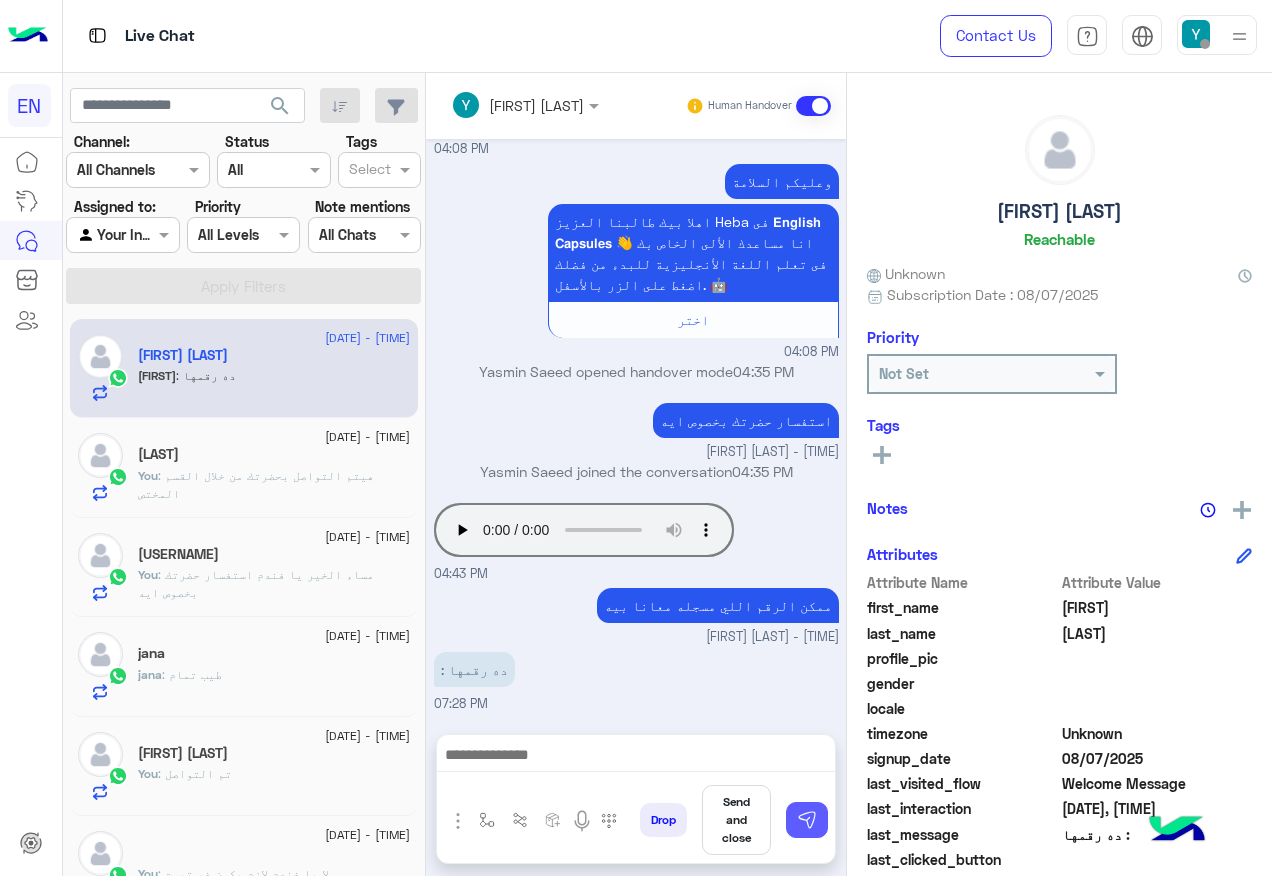 scroll, scrollTop: 146, scrollLeft: 0, axis: vertical 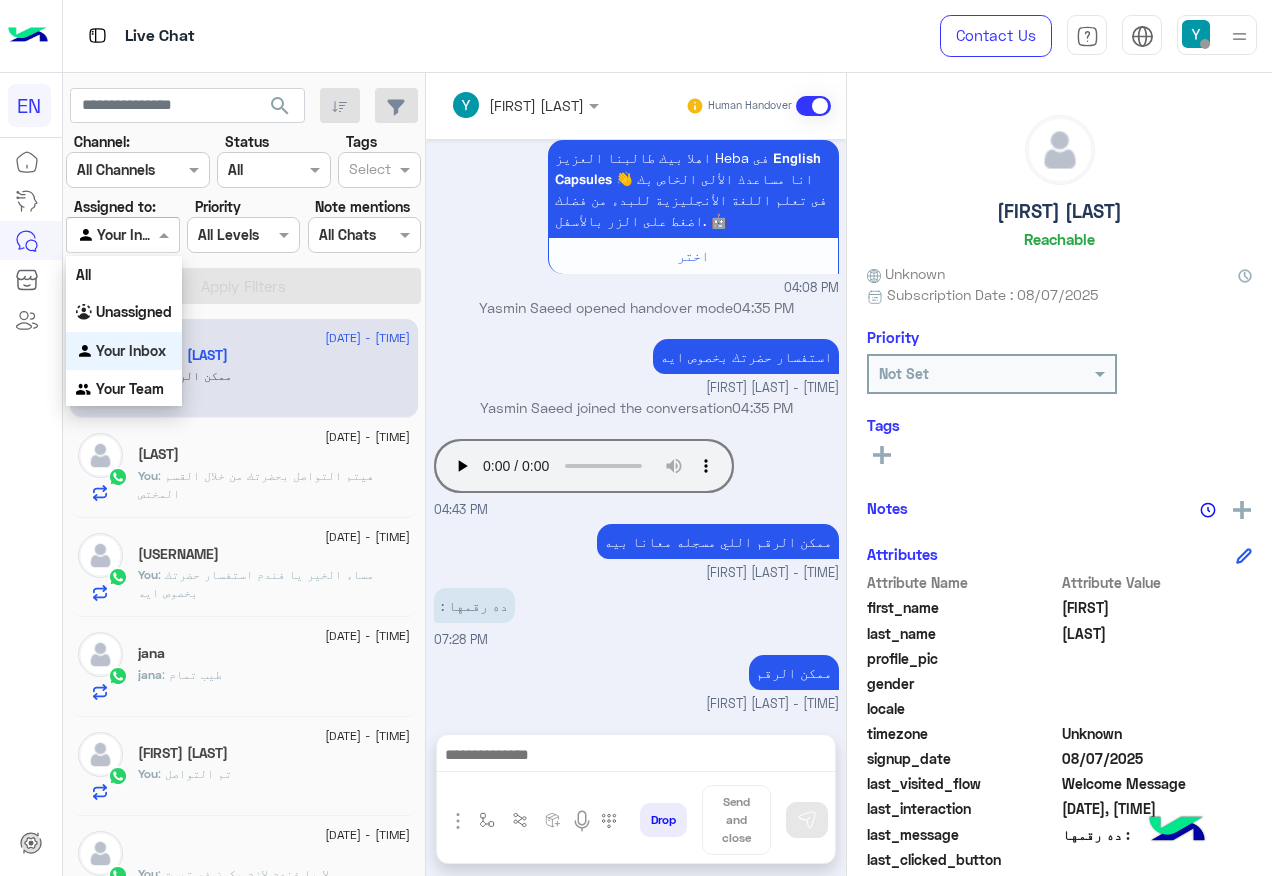 click at bounding box center [100, 235] 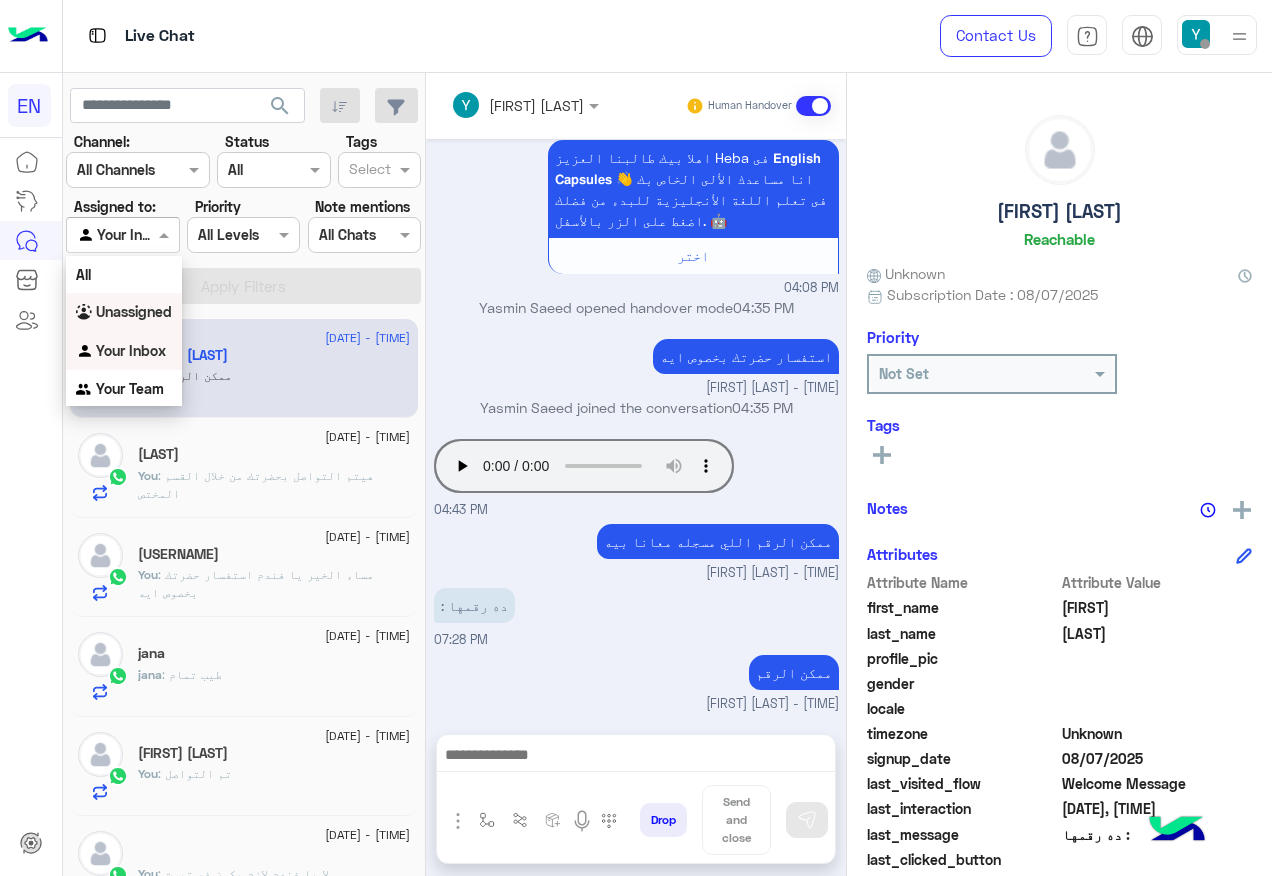 click on "Unassigned" at bounding box center (124, 312) 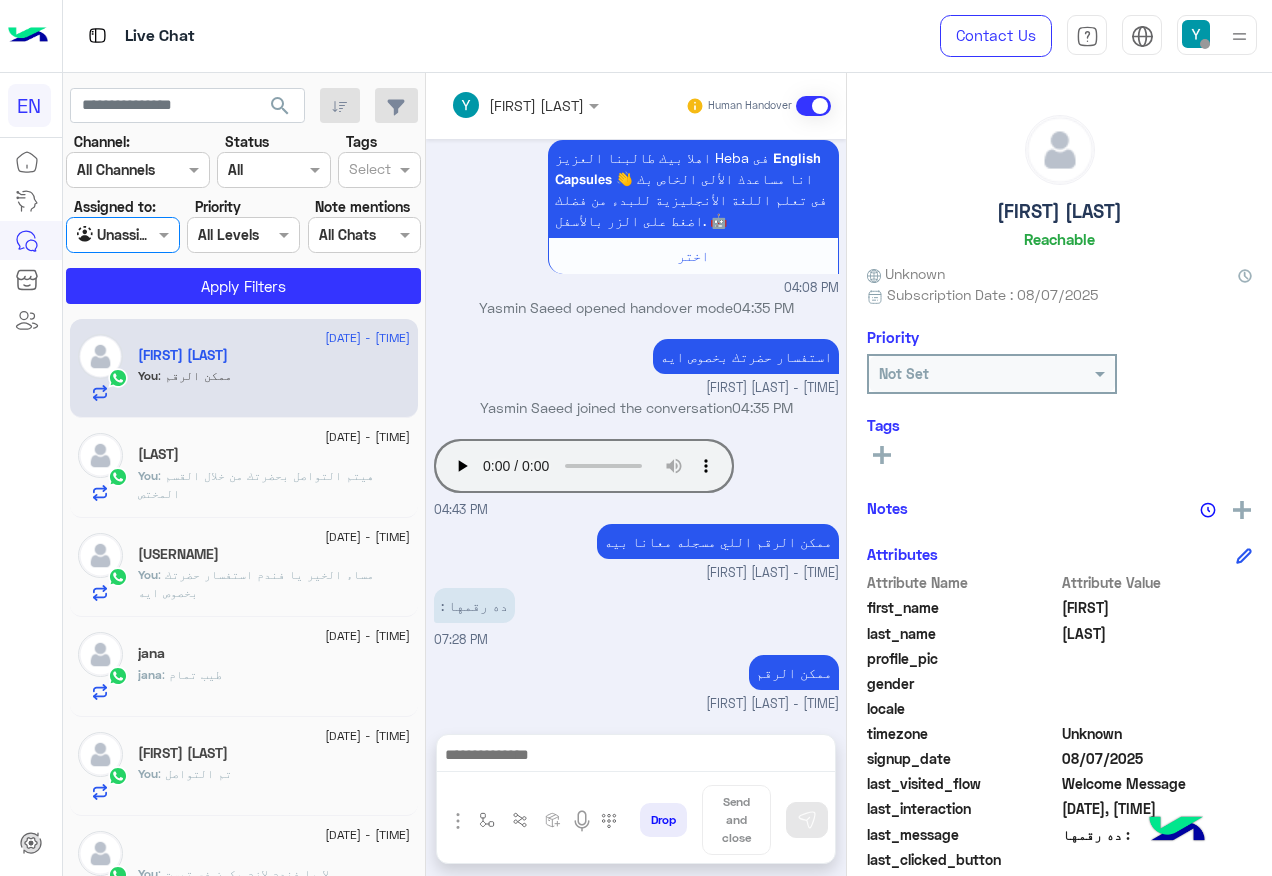 click on "Channel: Channel All Channels Status Channel All Tags Select Assigned to: Agent Filter Unassigned Priority All Levels All Levels Note mentions Select All Chats Apply Filters" 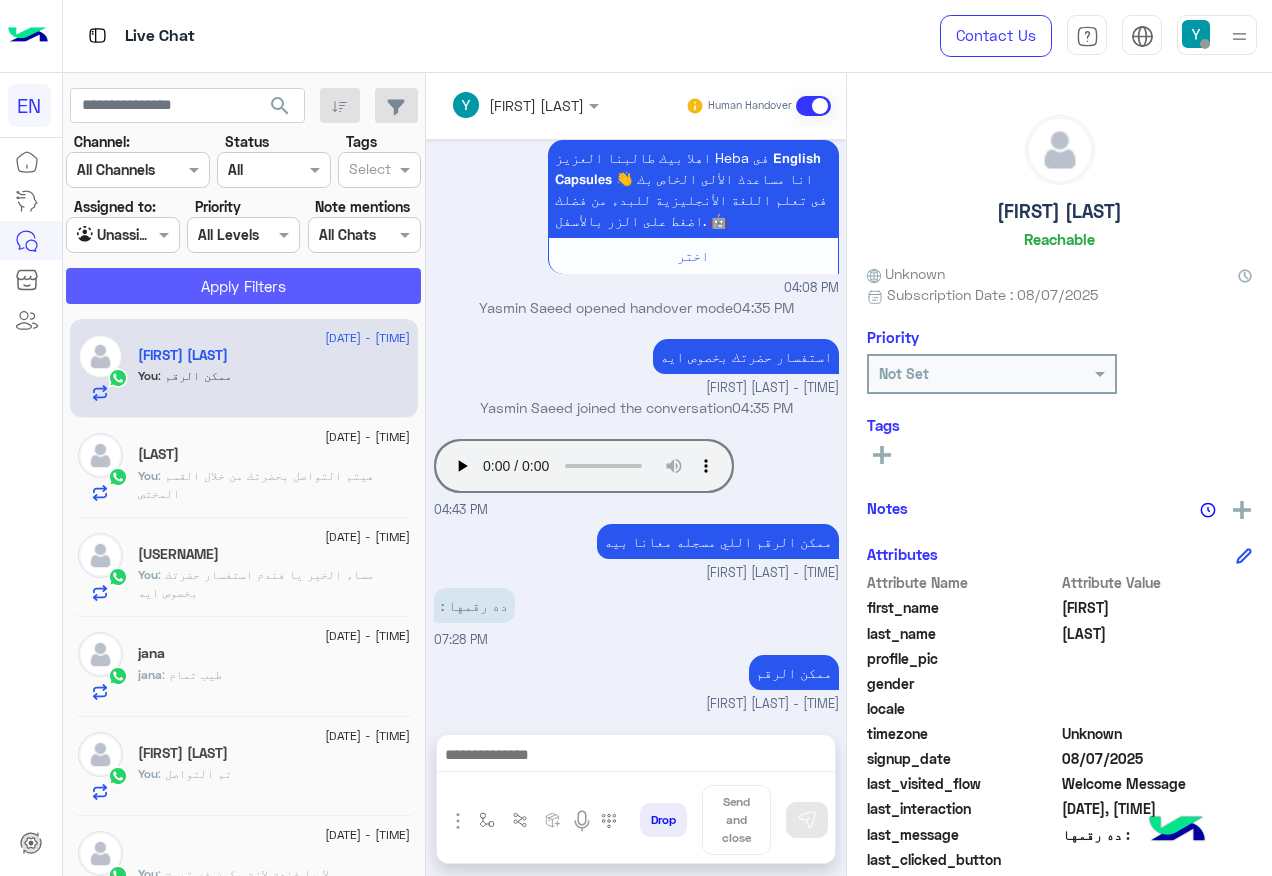click on "Apply Filters" 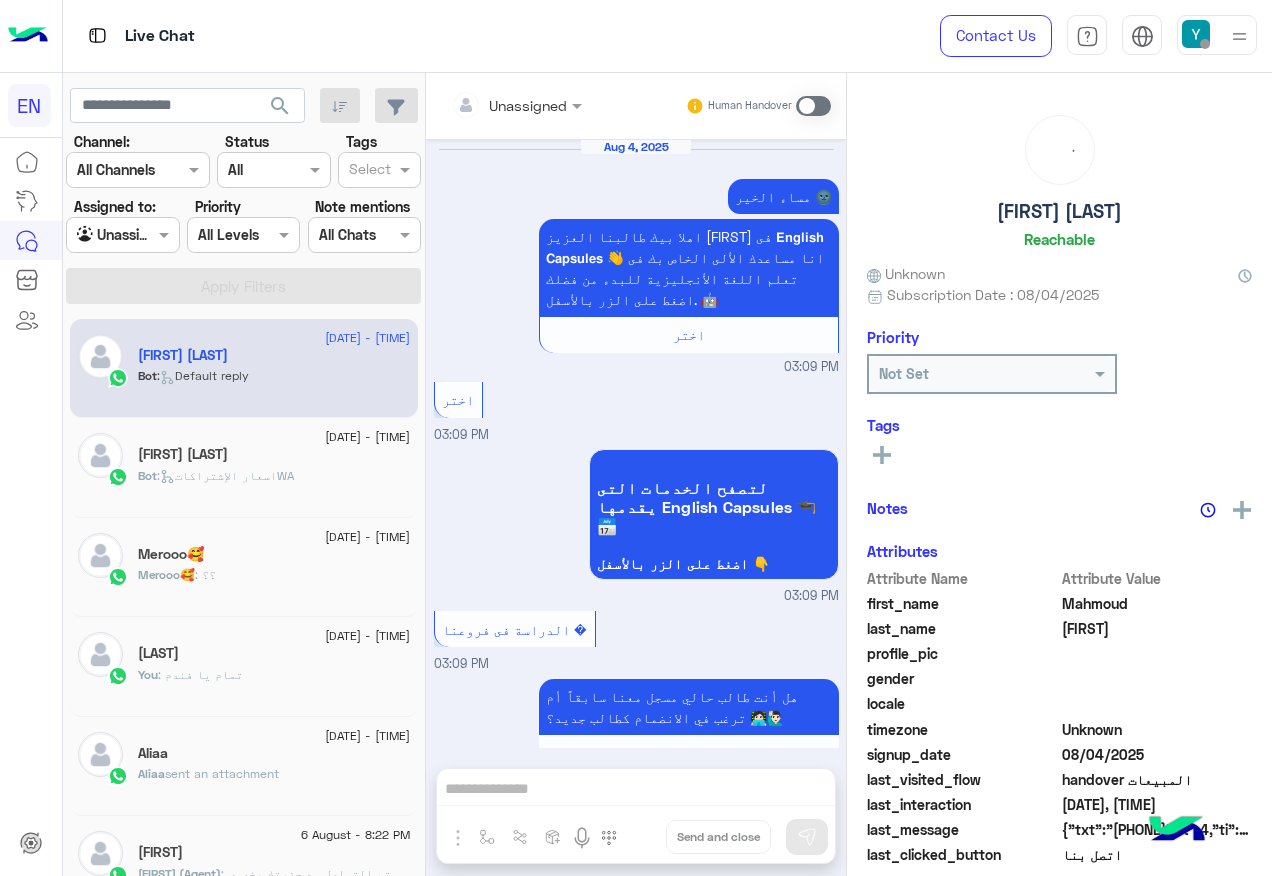 scroll, scrollTop: 1347, scrollLeft: 0, axis: vertical 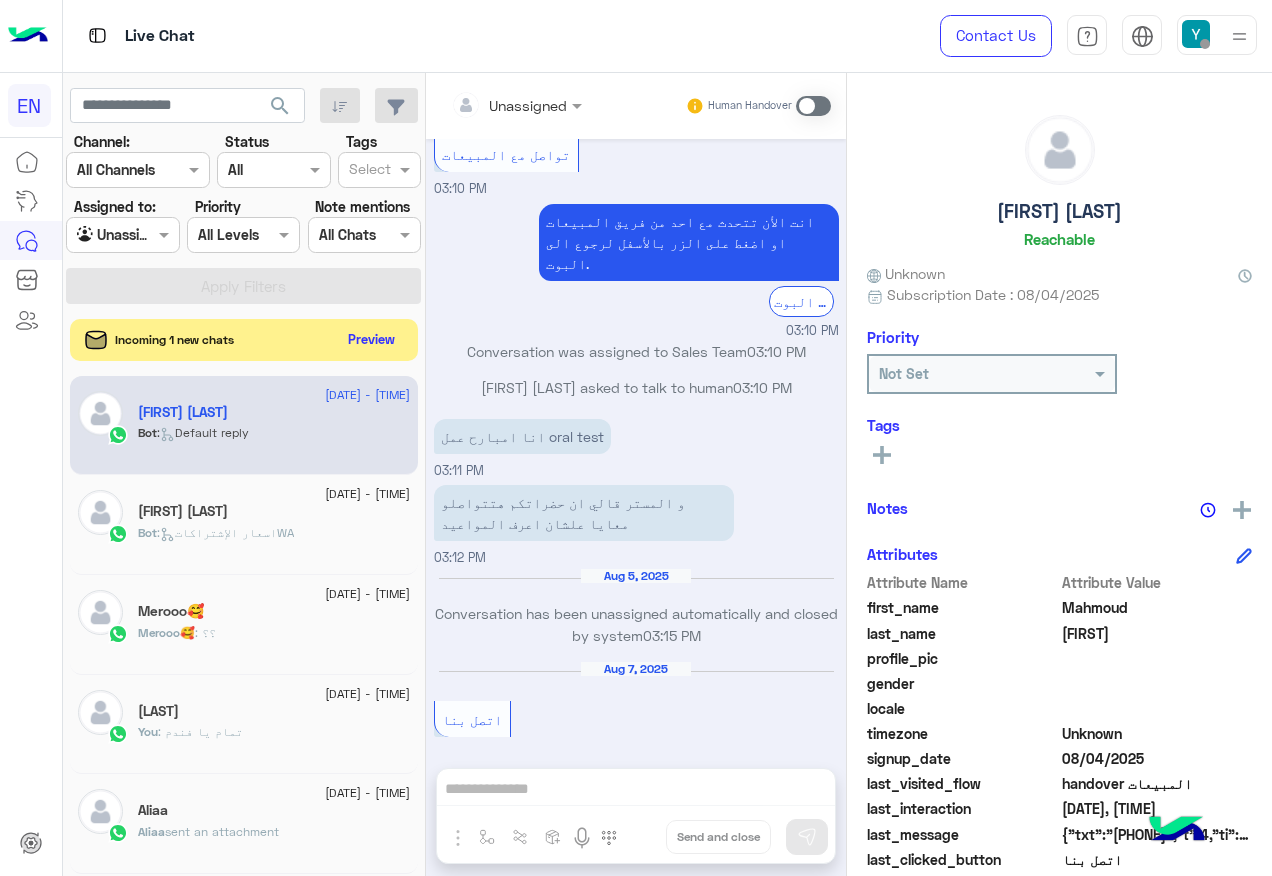click on "Preview" 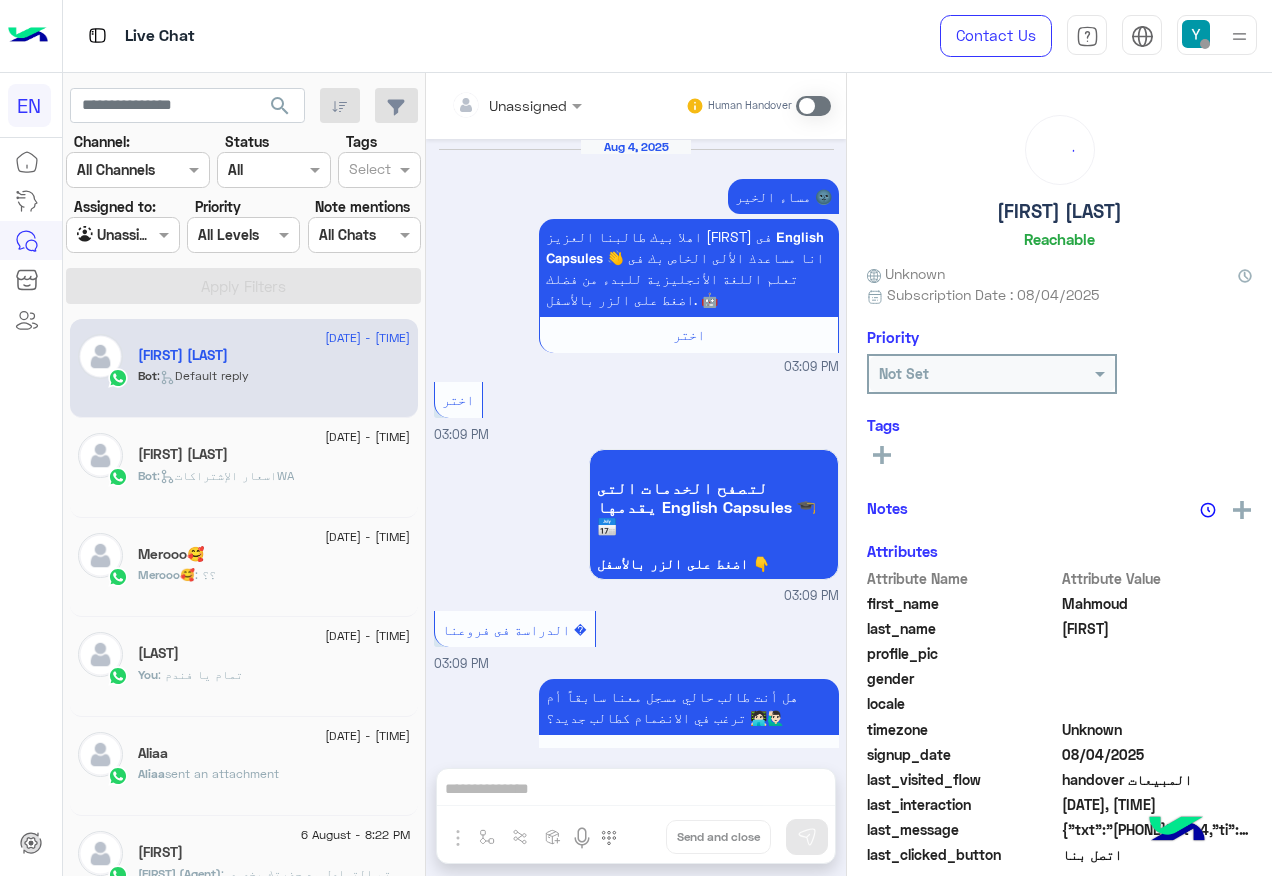 scroll, scrollTop: 1347, scrollLeft: 0, axis: vertical 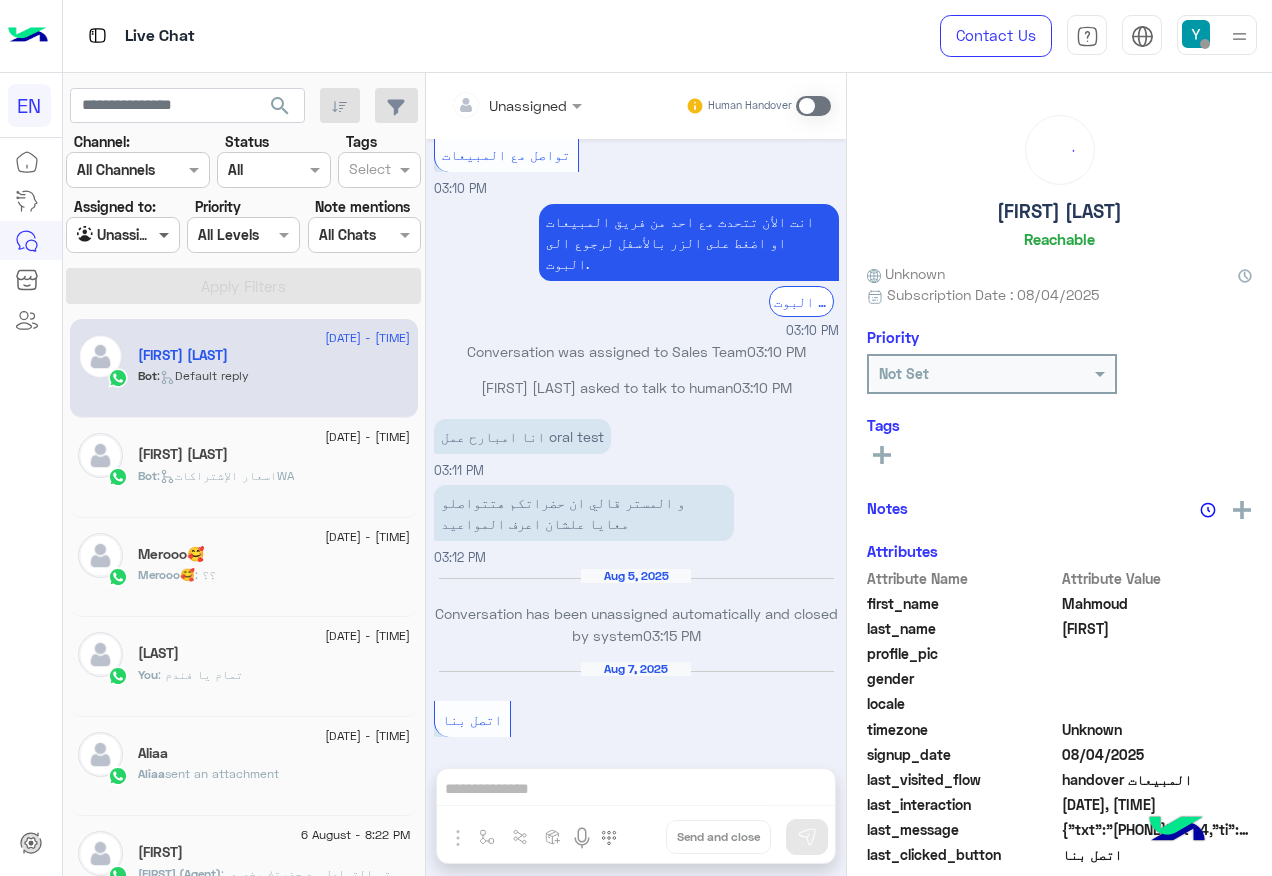 click at bounding box center (166, 234) 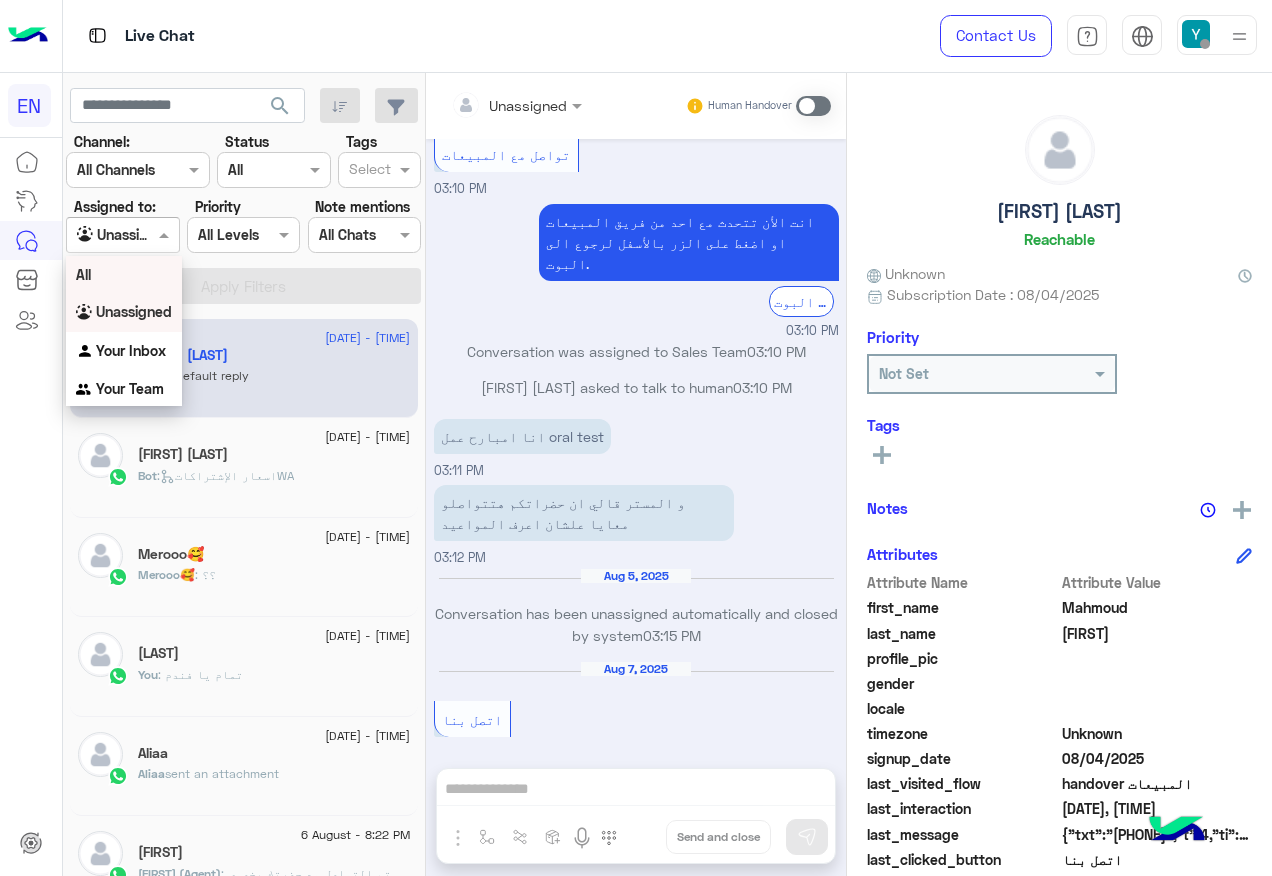 click on "All" at bounding box center [124, 274] 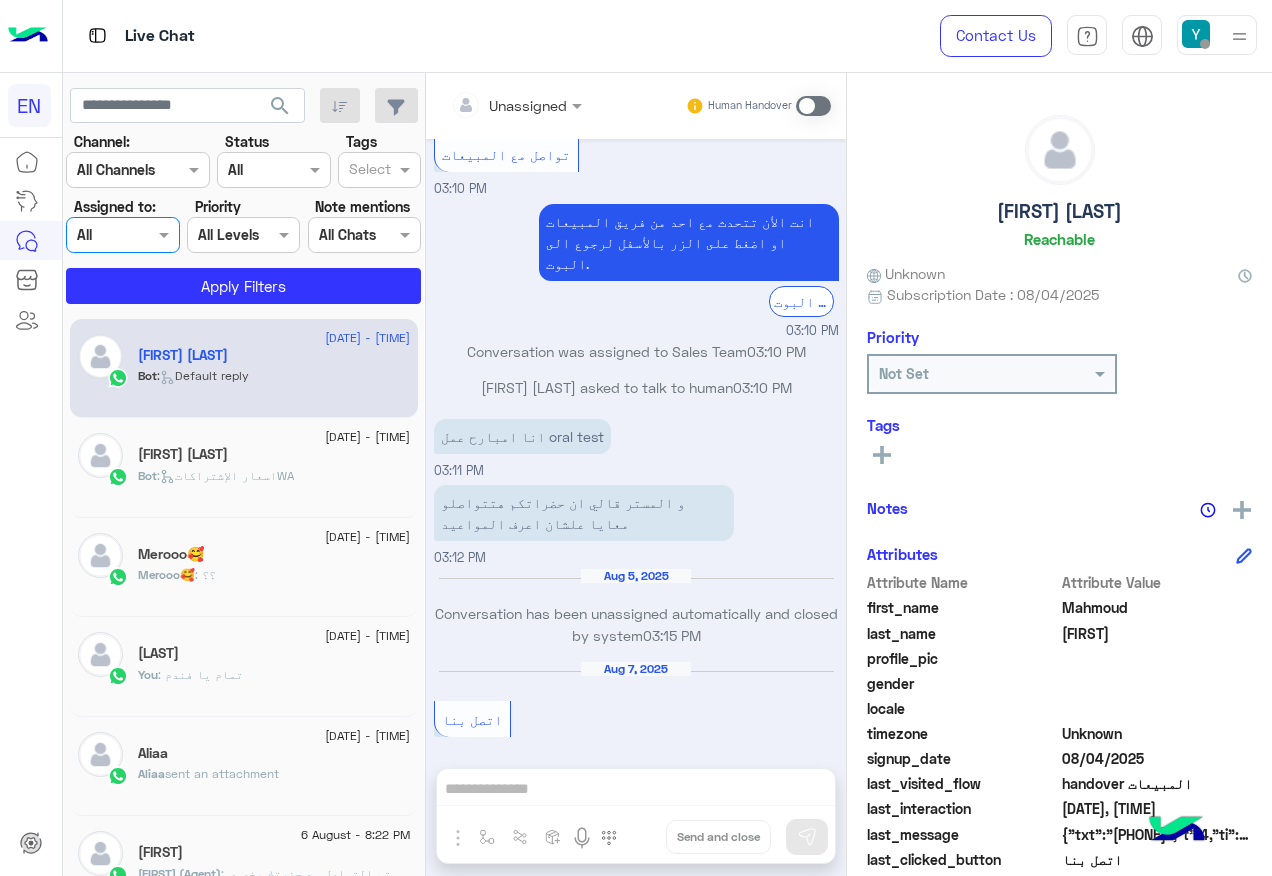 click on "search Channel: Channel All Channels Status Channel All Tags Select Assigned to: Agent Filter All Priority All Levels All Levels Note mentions Select All Chats Apply Filters" 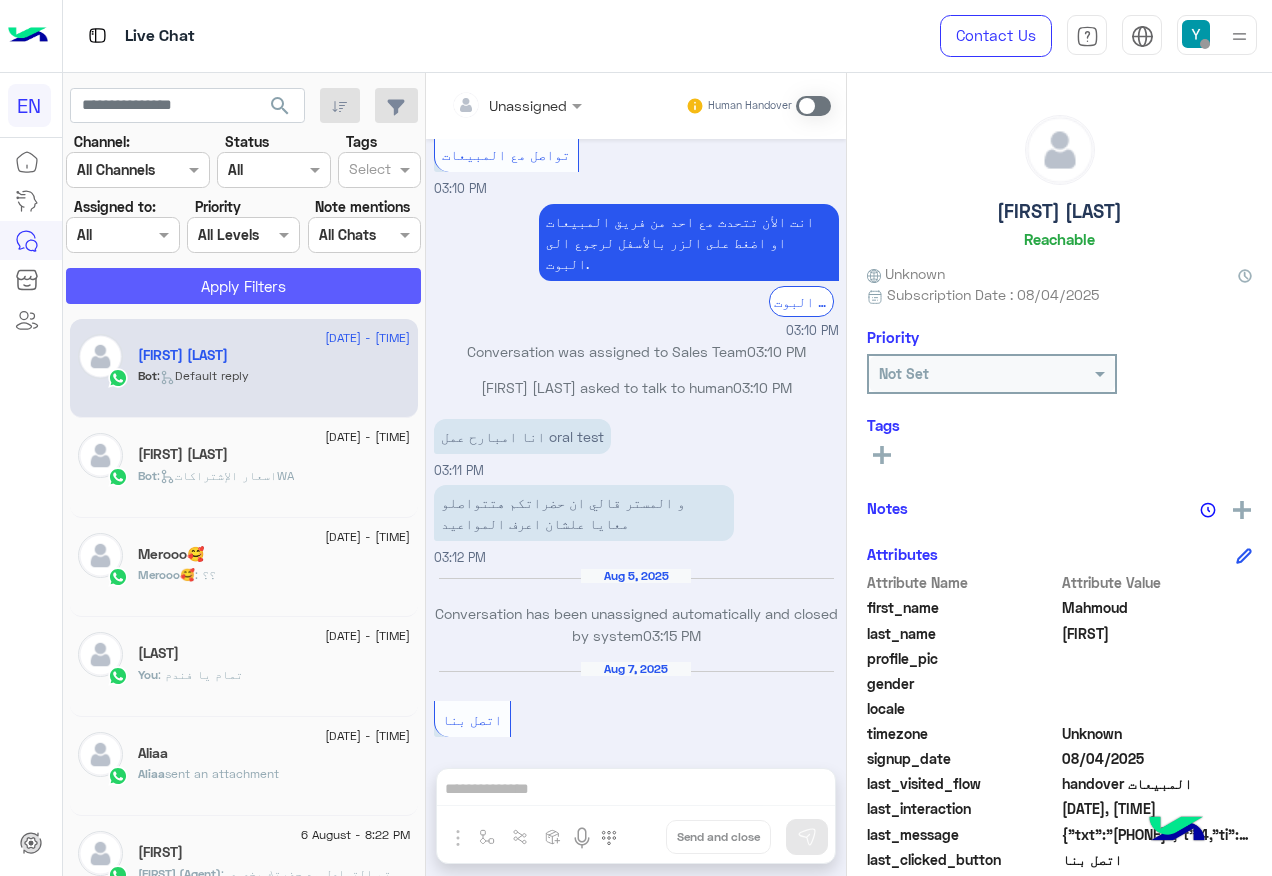 click on "Apply Filters" 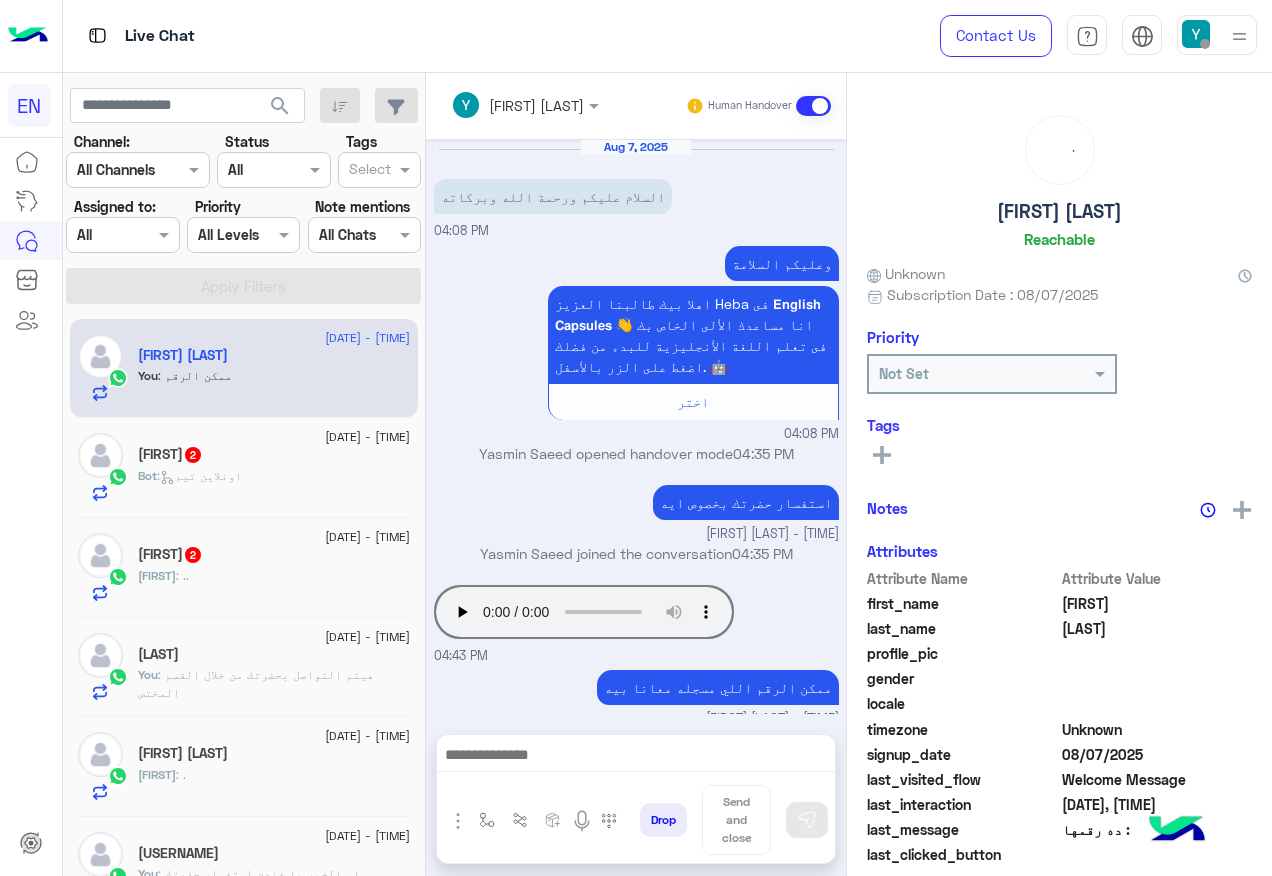 scroll, scrollTop: 146, scrollLeft: 0, axis: vertical 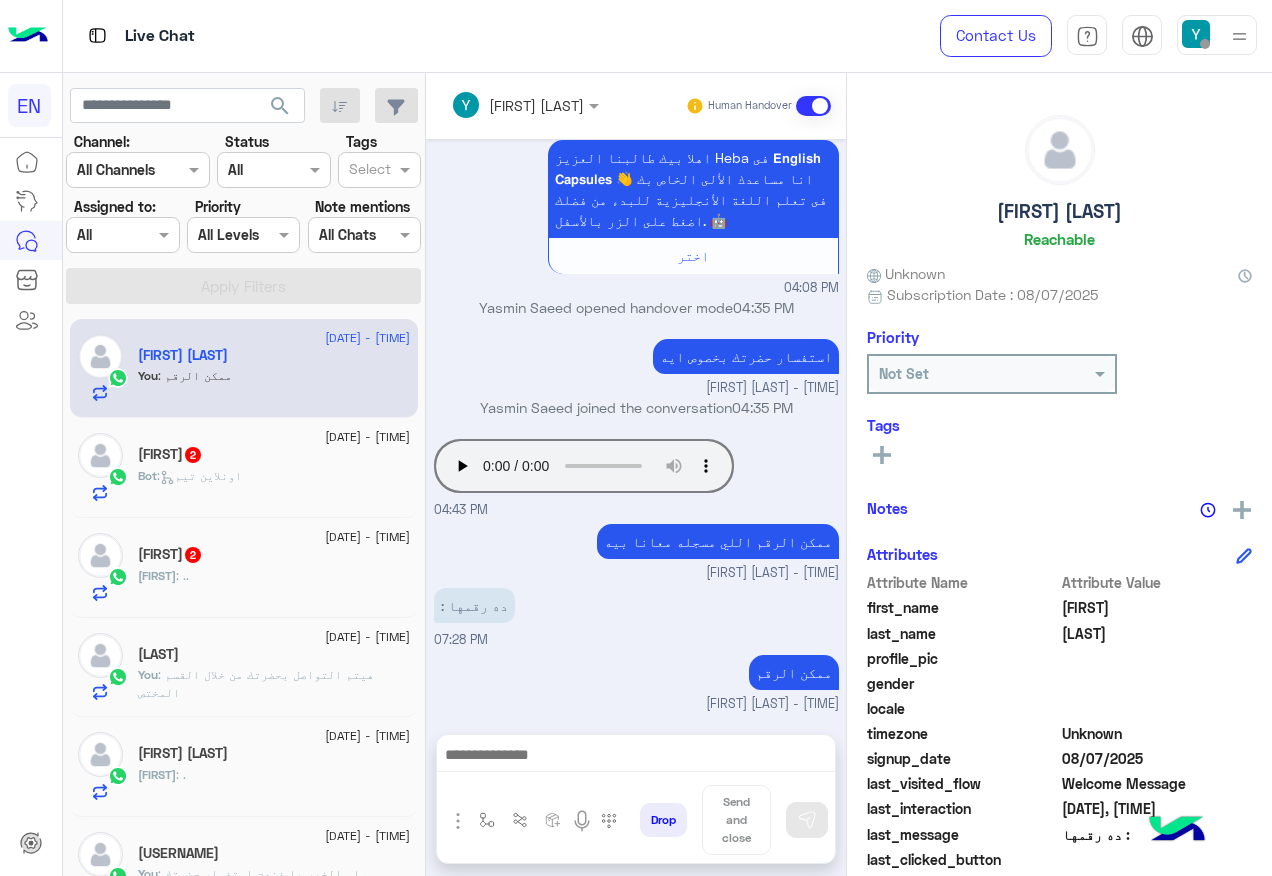click on "[FIRST] : .." 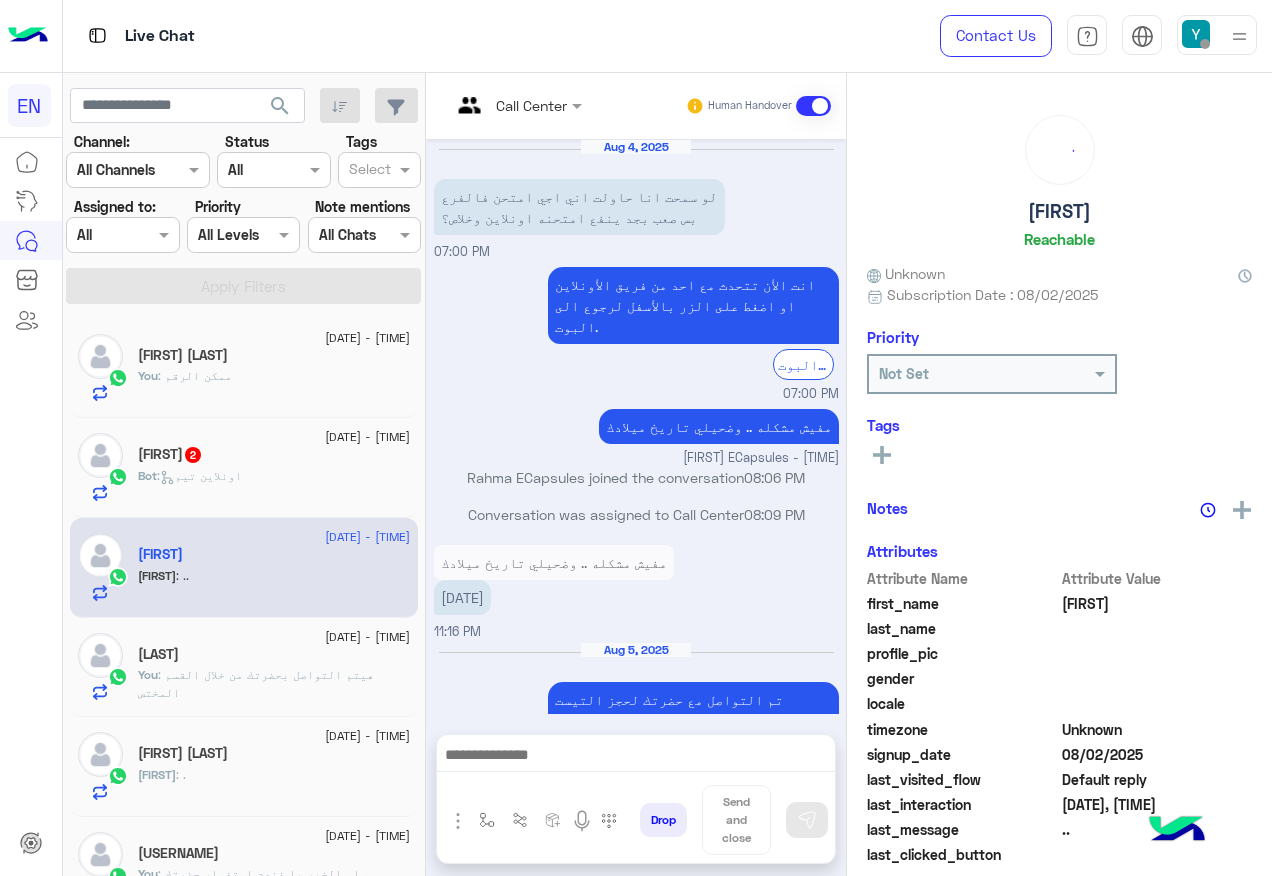 scroll, scrollTop: 1129, scrollLeft: 0, axis: vertical 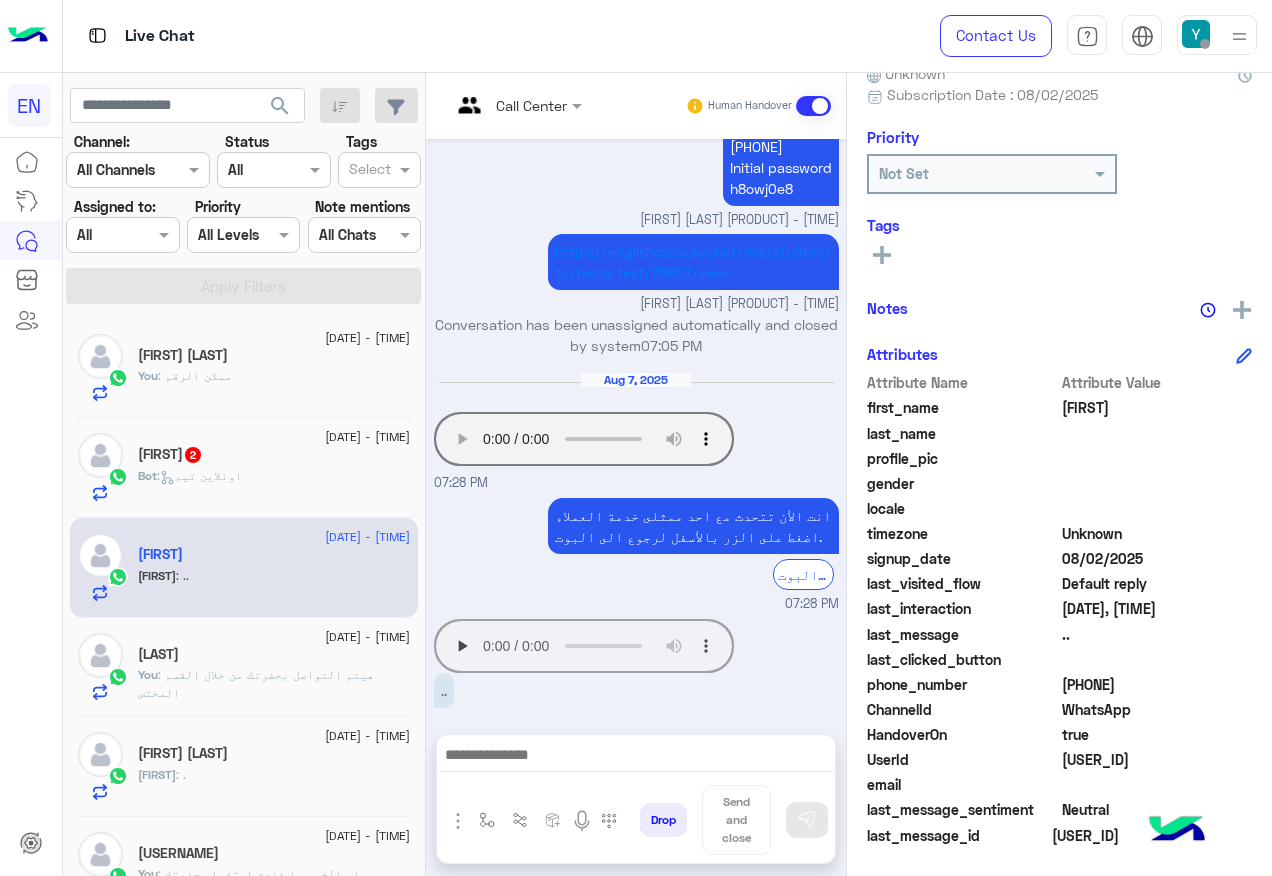 drag, startPoint x: 1067, startPoint y: 682, endPoint x: 1159, endPoint y: 686, distance: 92.086914 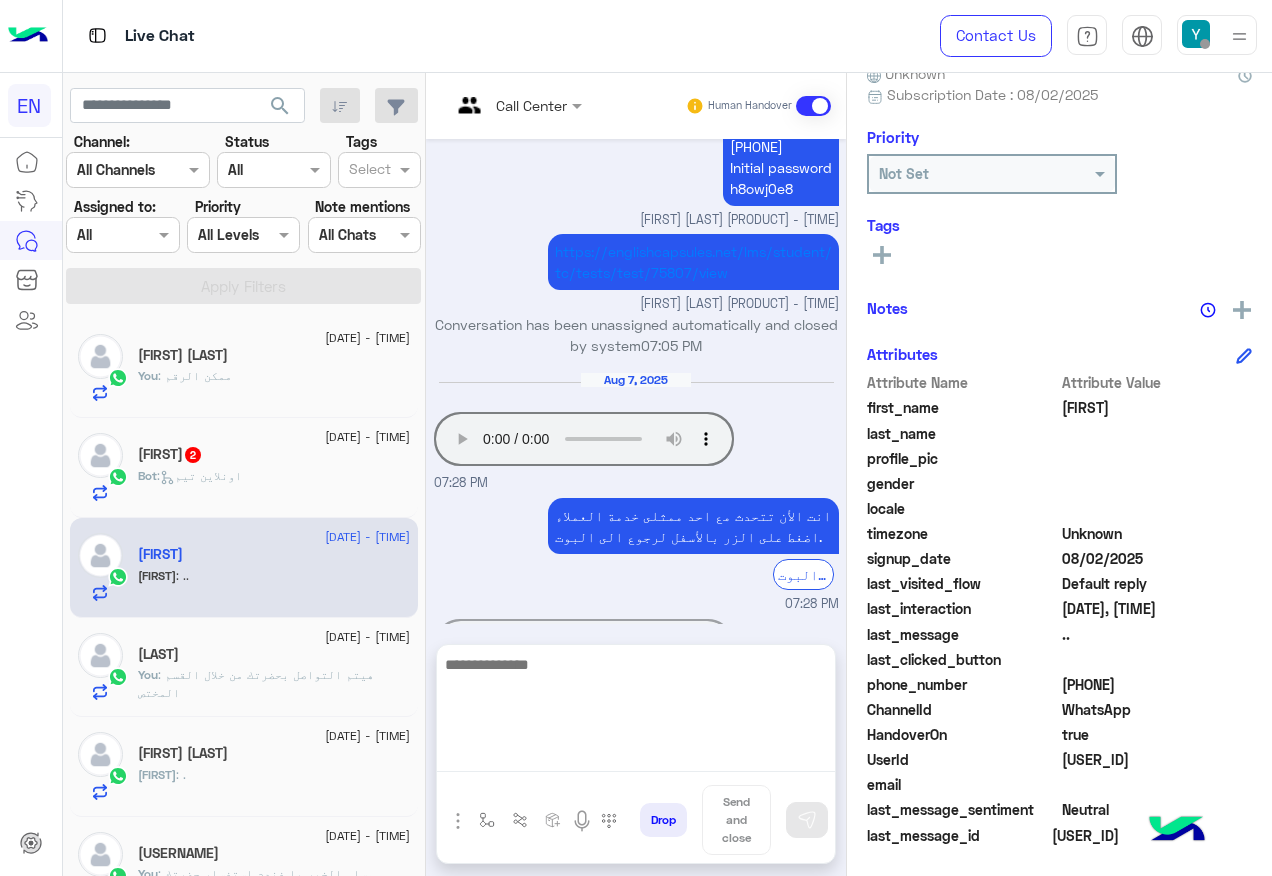click at bounding box center [636, 712] 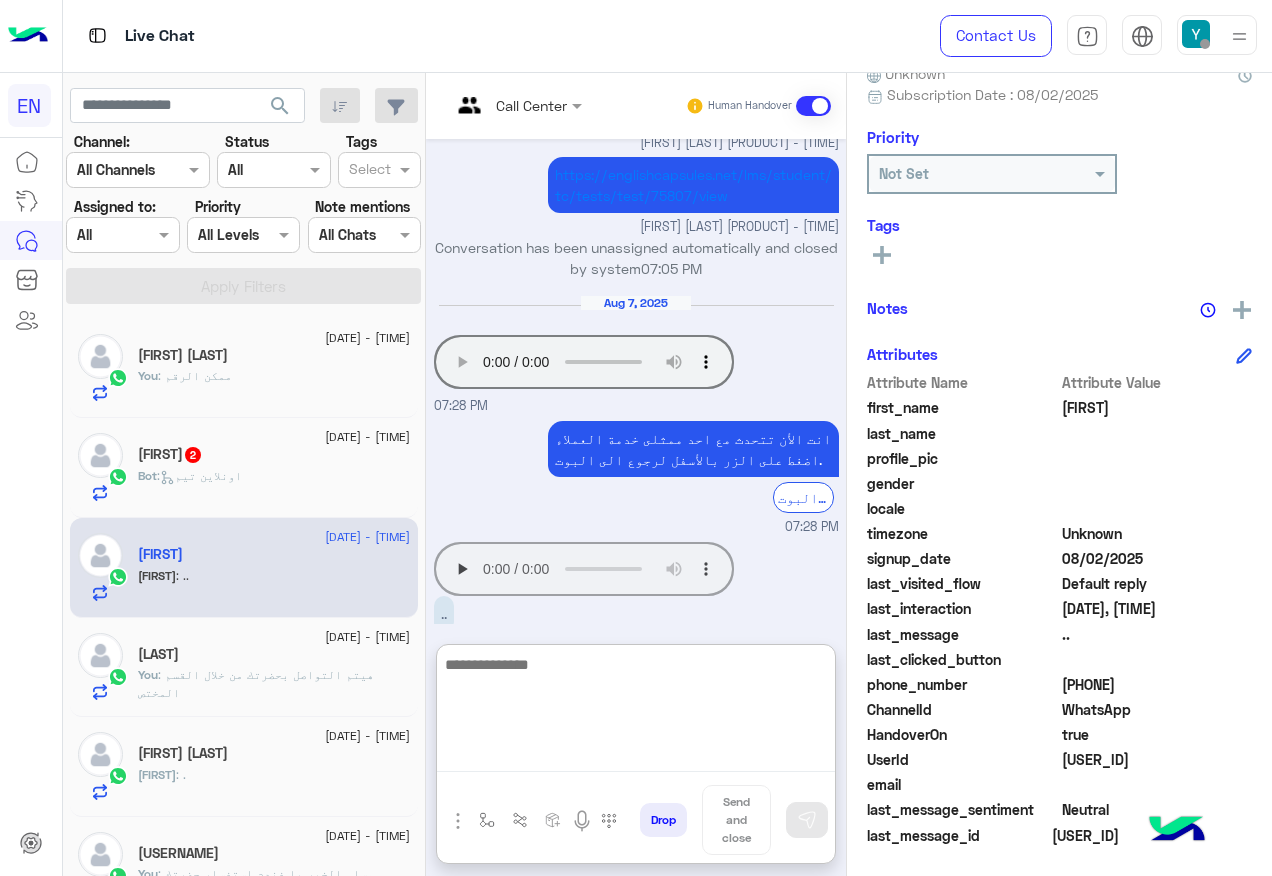 scroll, scrollTop: 1219, scrollLeft: 0, axis: vertical 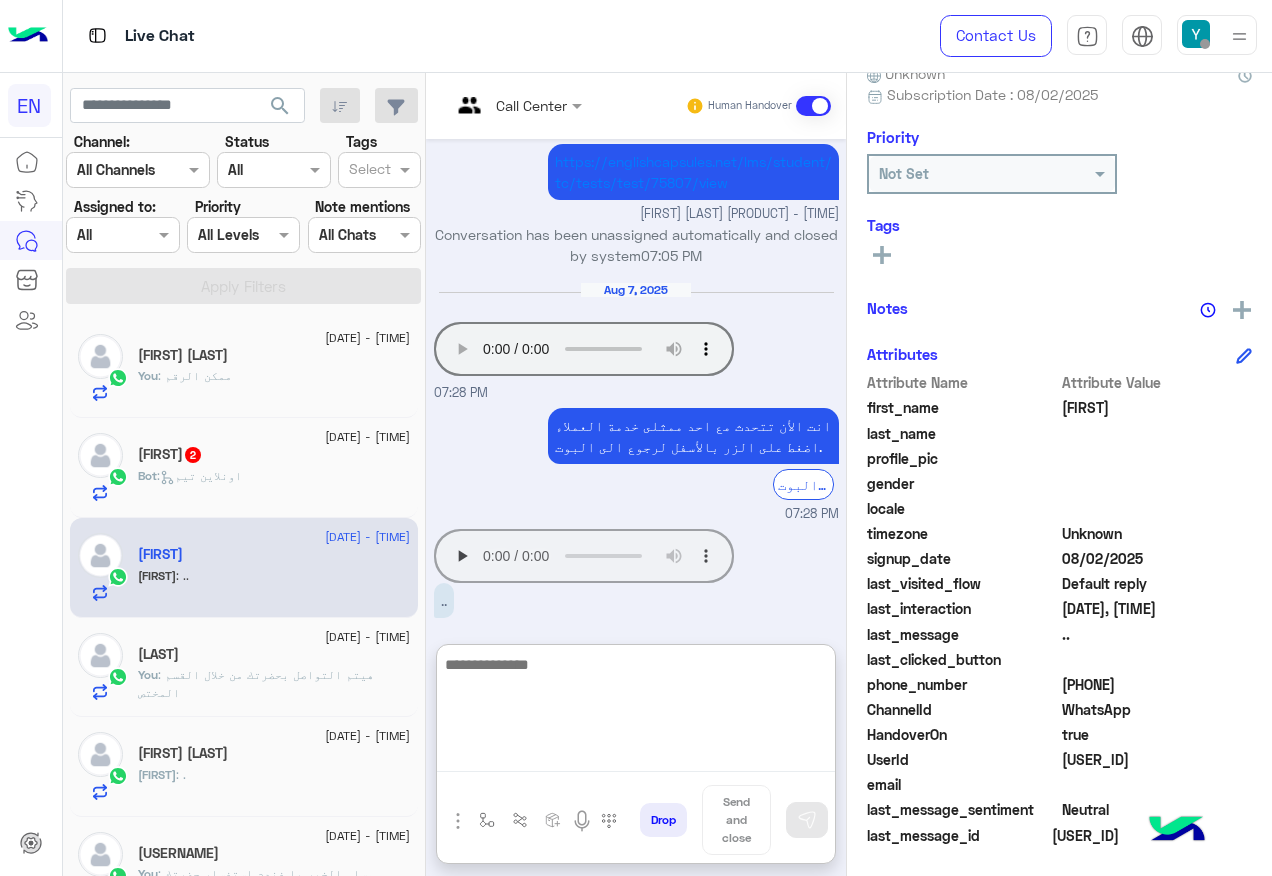 click at bounding box center (636, 712) 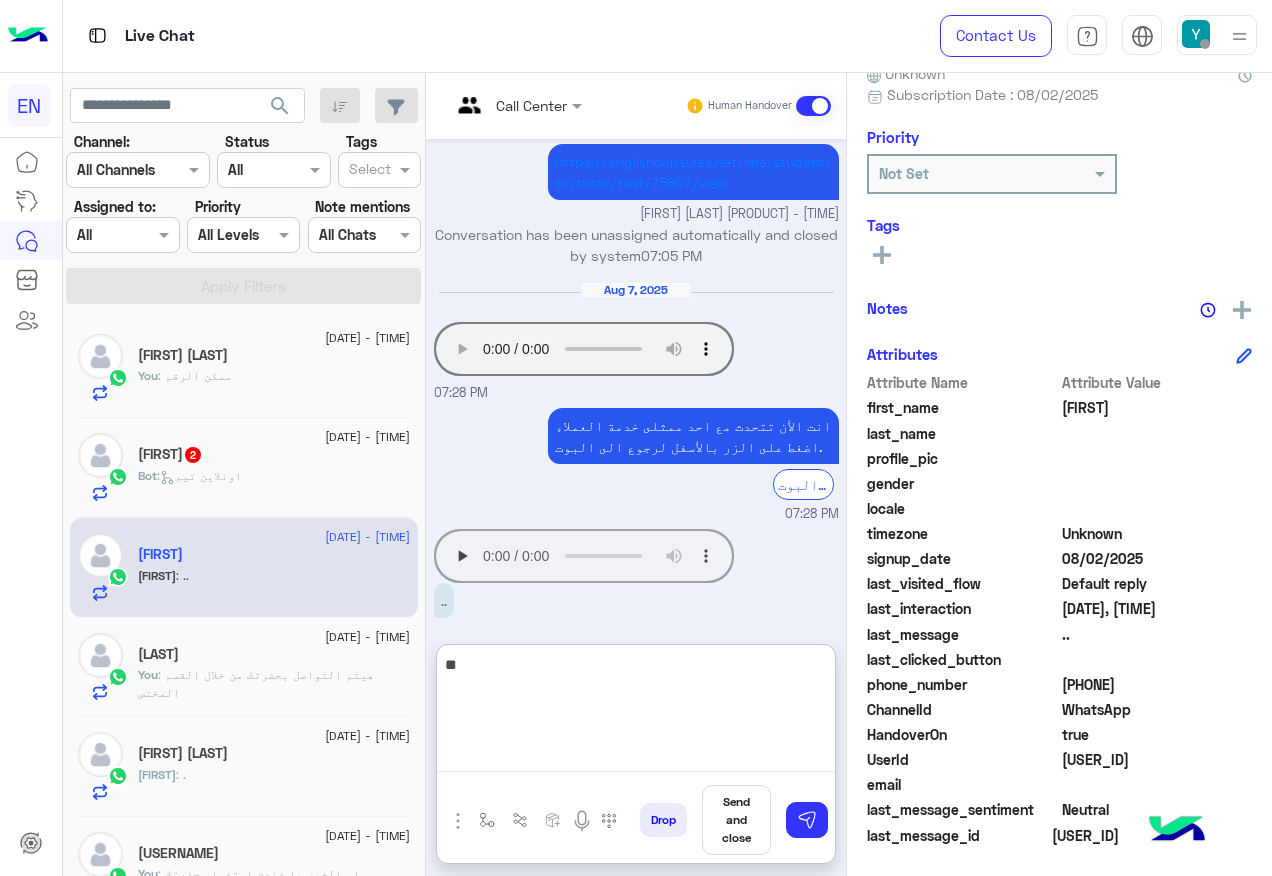type on "*" 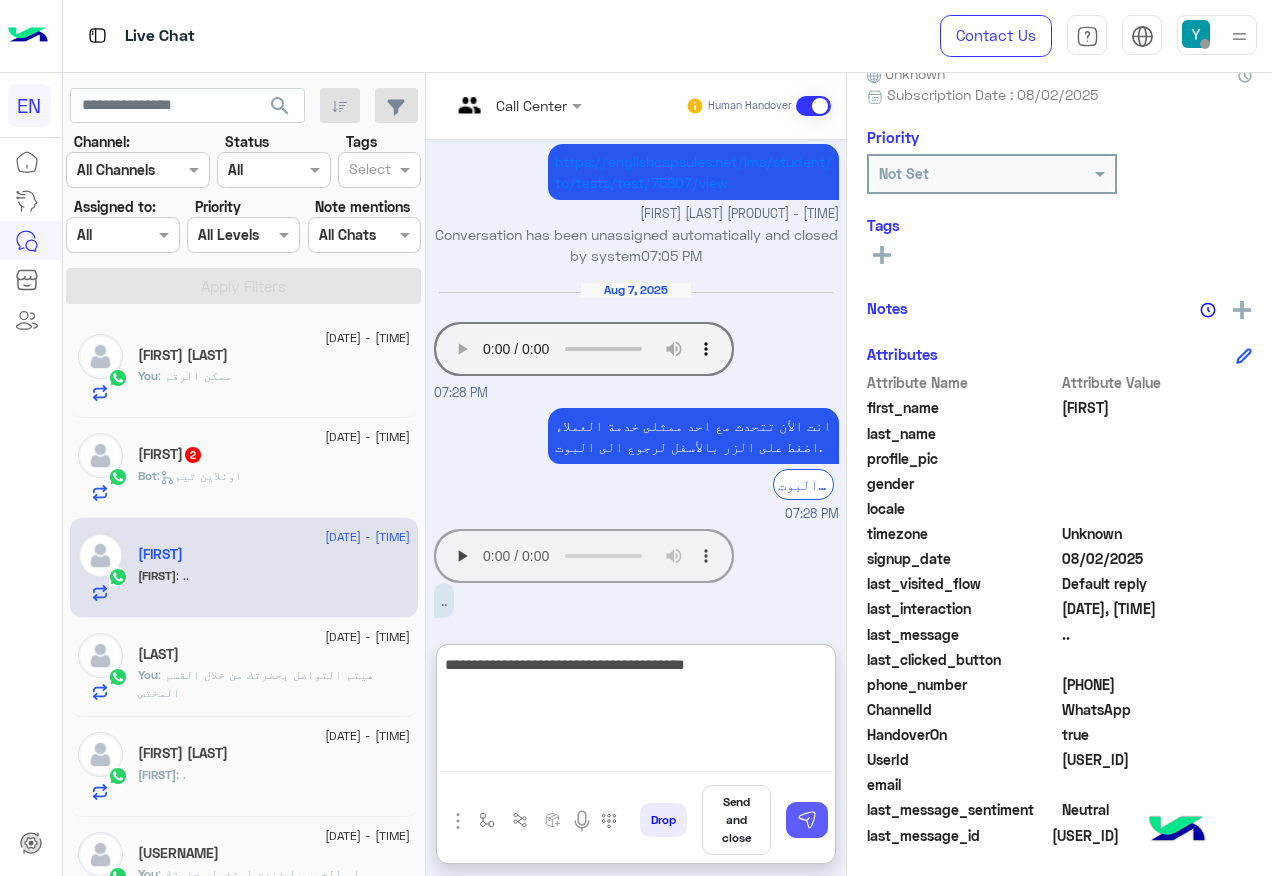 type on "**********" 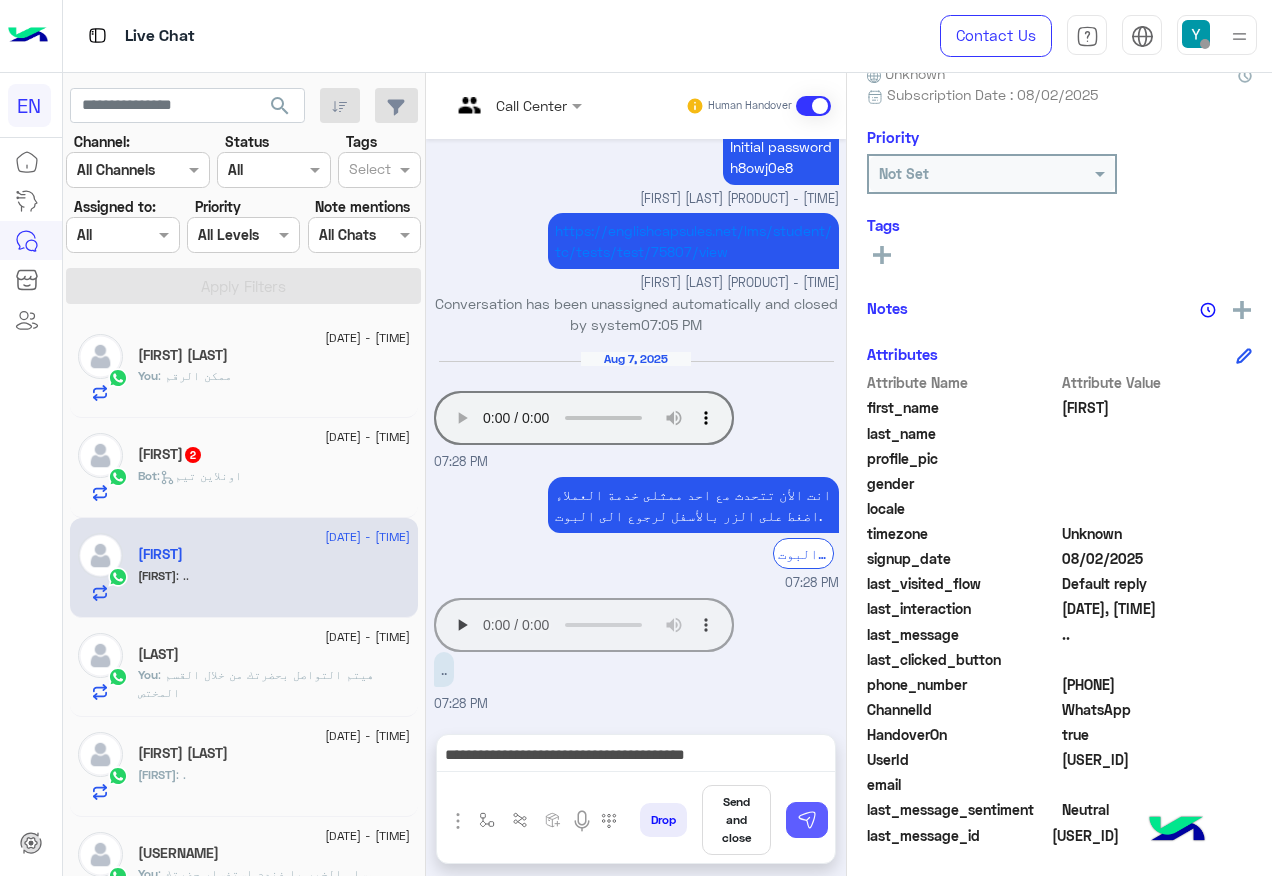 click at bounding box center [807, 820] 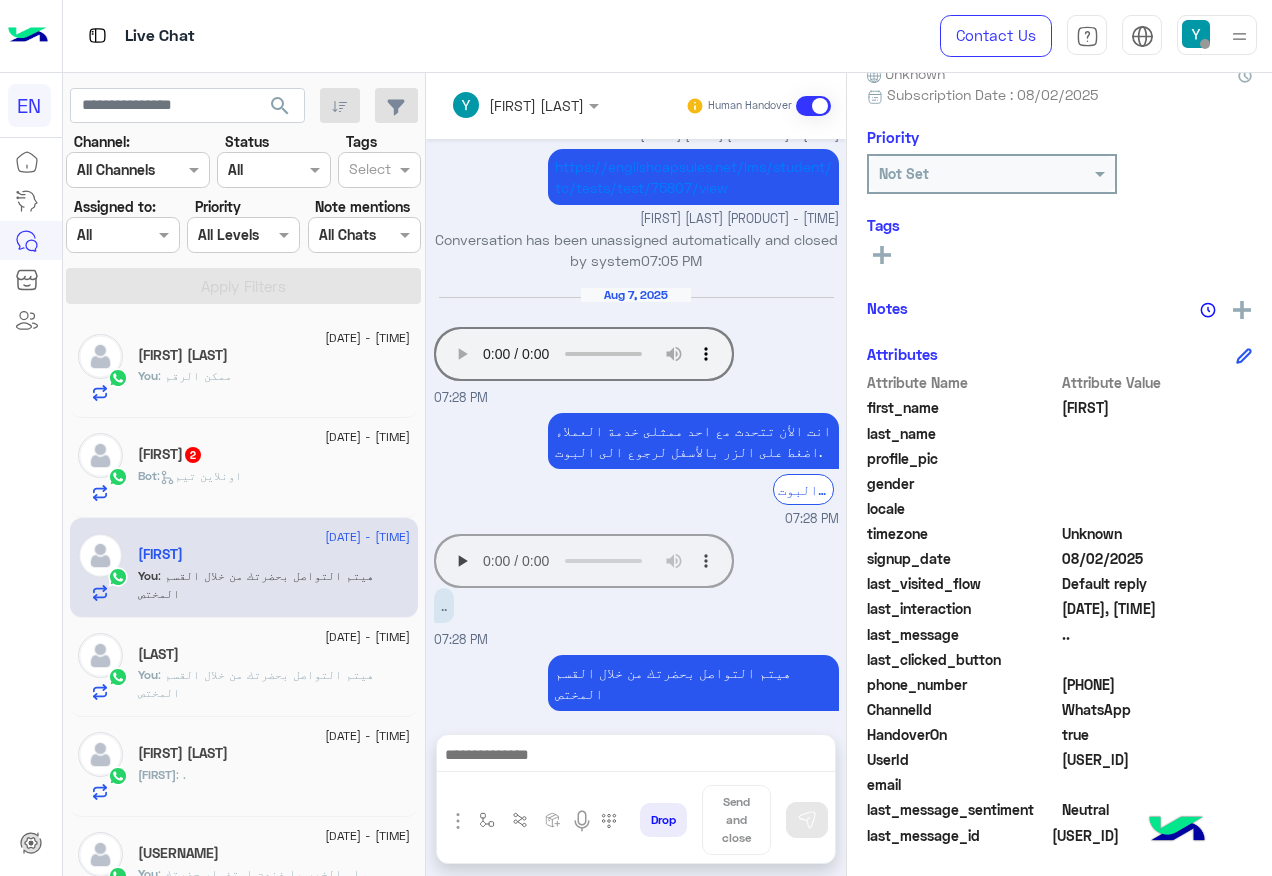 scroll, scrollTop: 1250, scrollLeft: 0, axis: vertical 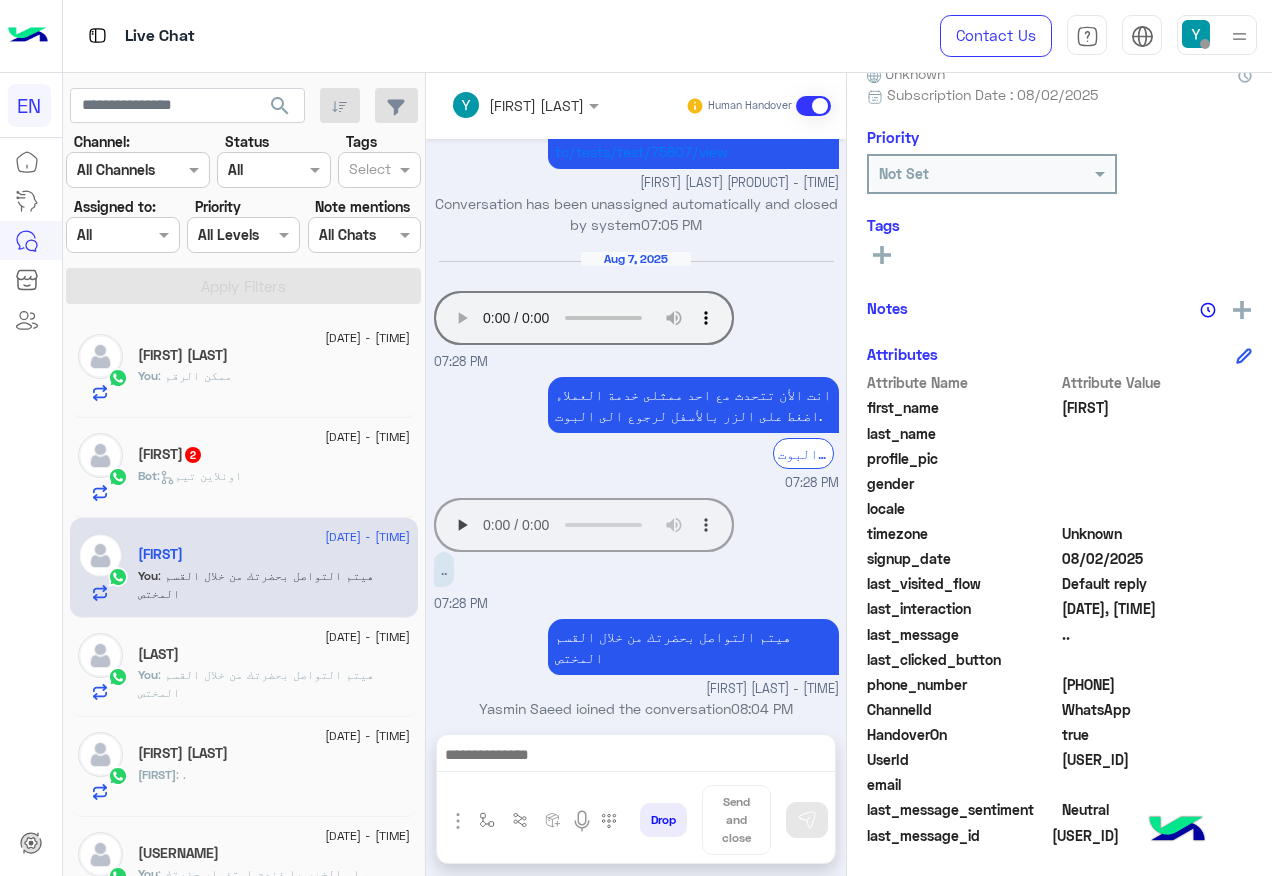 click on "[FIRST]  2" 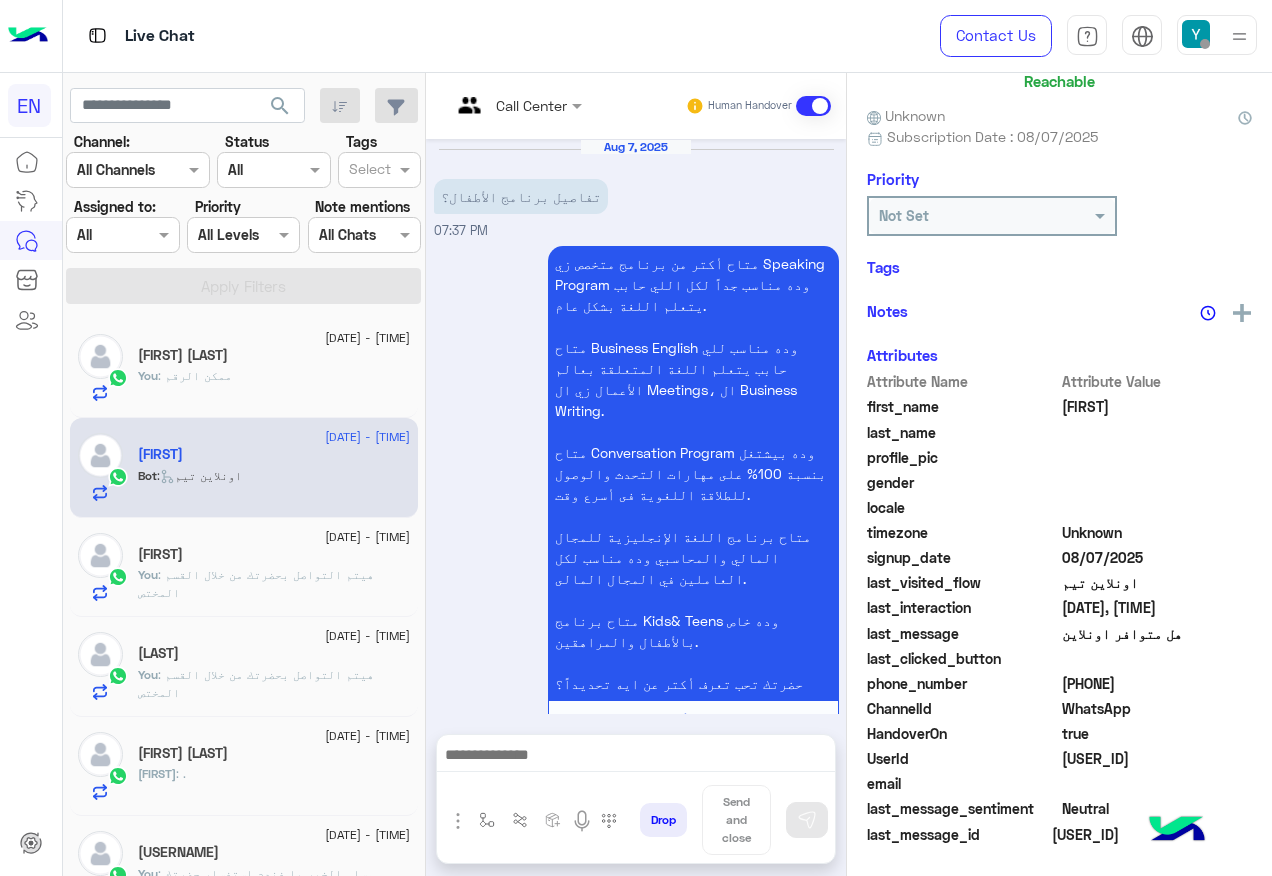 scroll, scrollTop: 286, scrollLeft: 0, axis: vertical 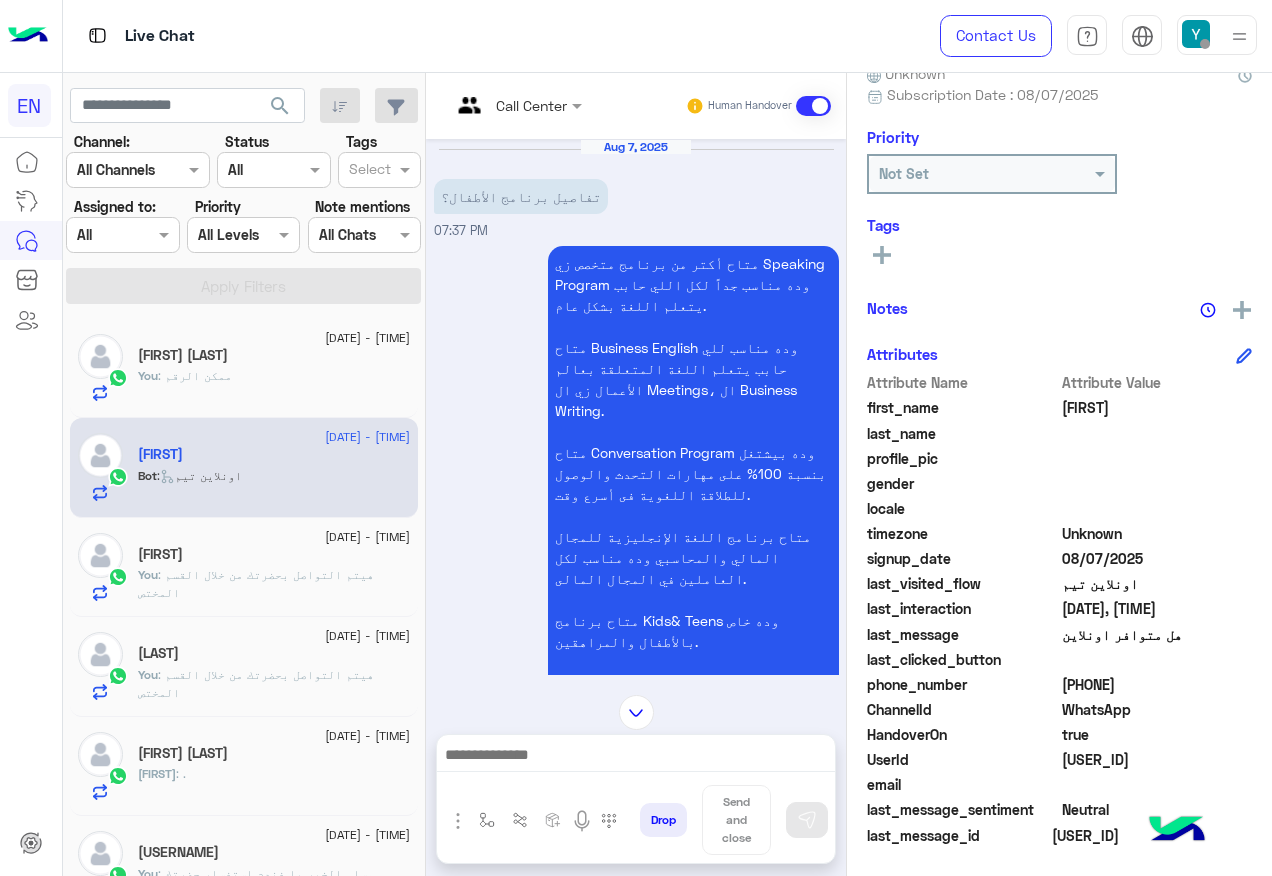 click at bounding box center (491, 105) 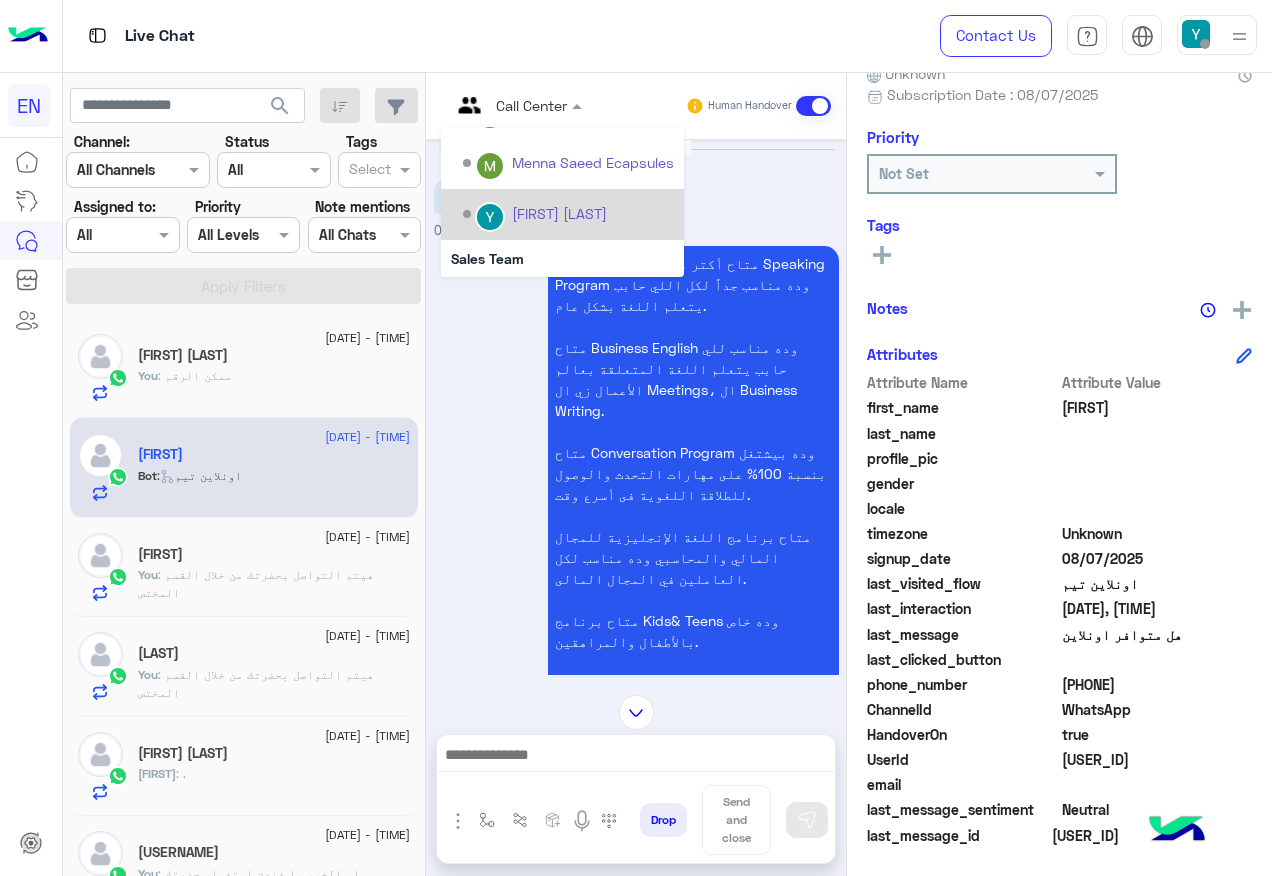 scroll, scrollTop: 332, scrollLeft: 0, axis: vertical 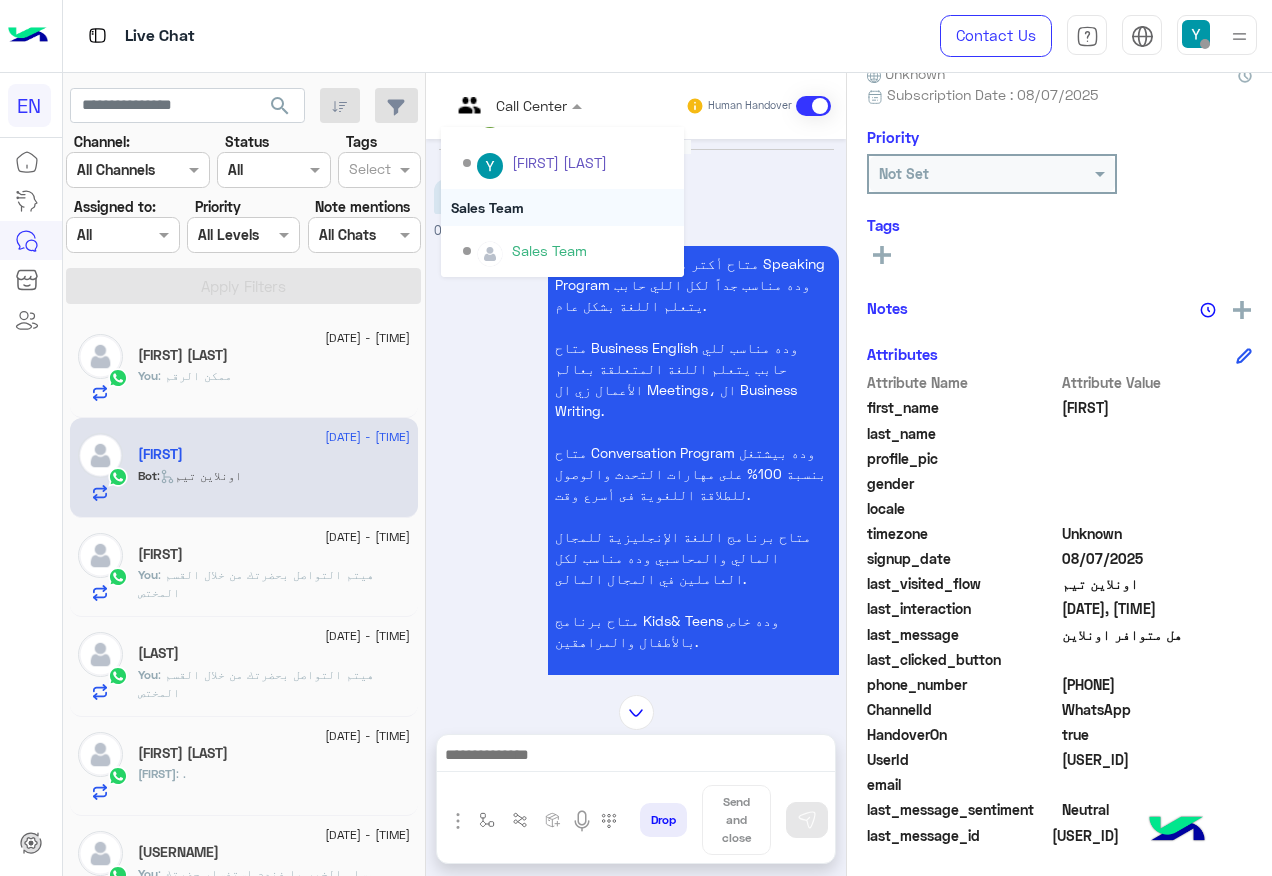 click on "Sales Team" at bounding box center [562, 207] 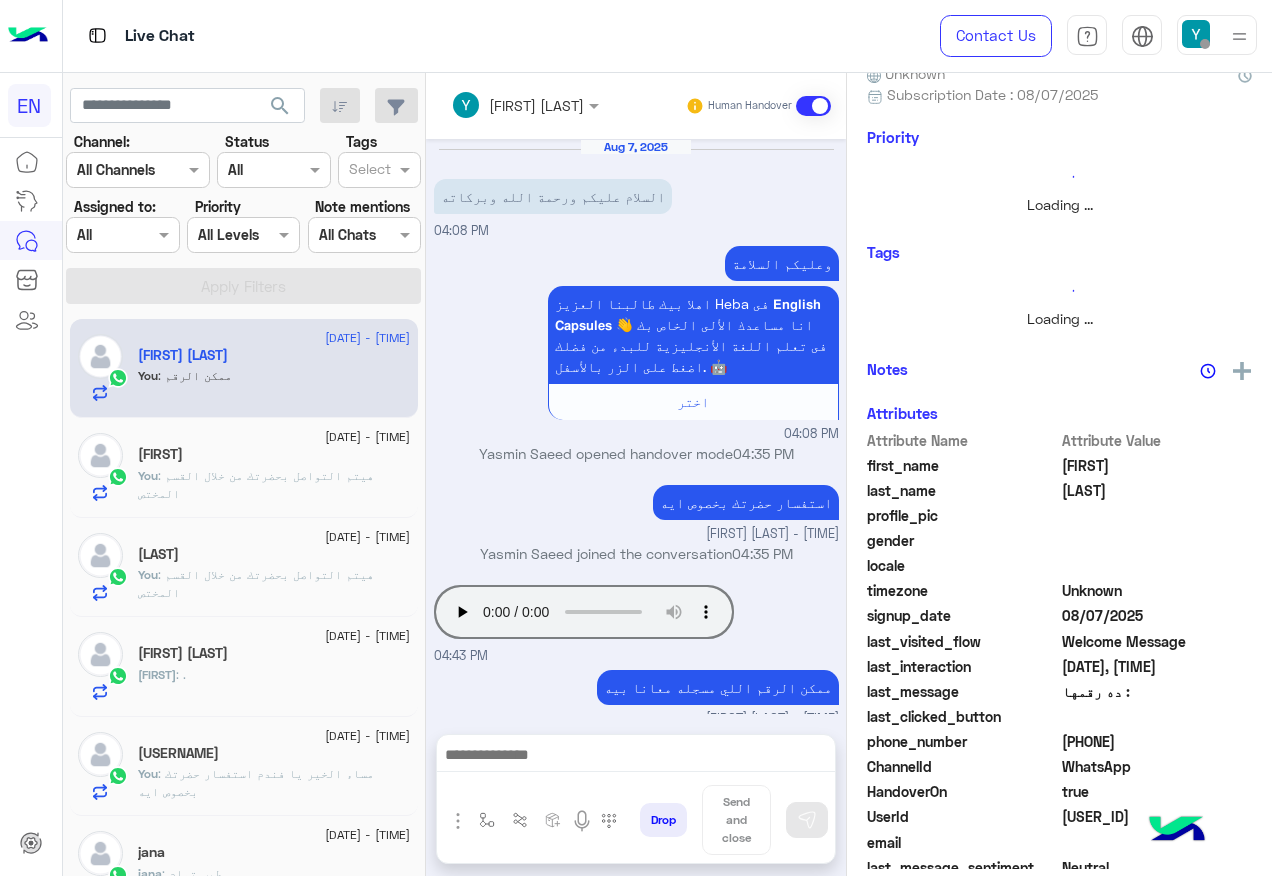 scroll, scrollTop: 146, scrollLeft: 0, axis: vertical 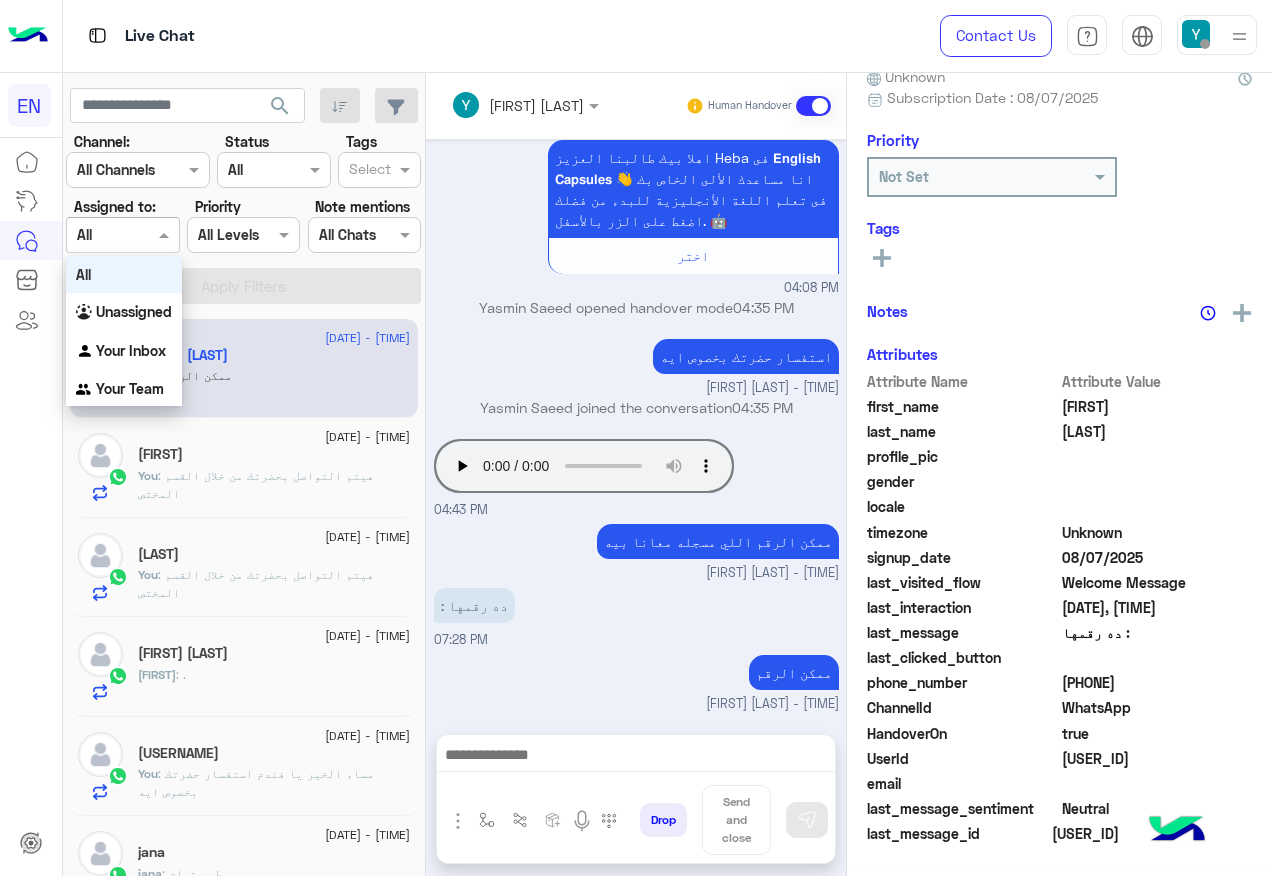 click at bounding box center (100, 235) 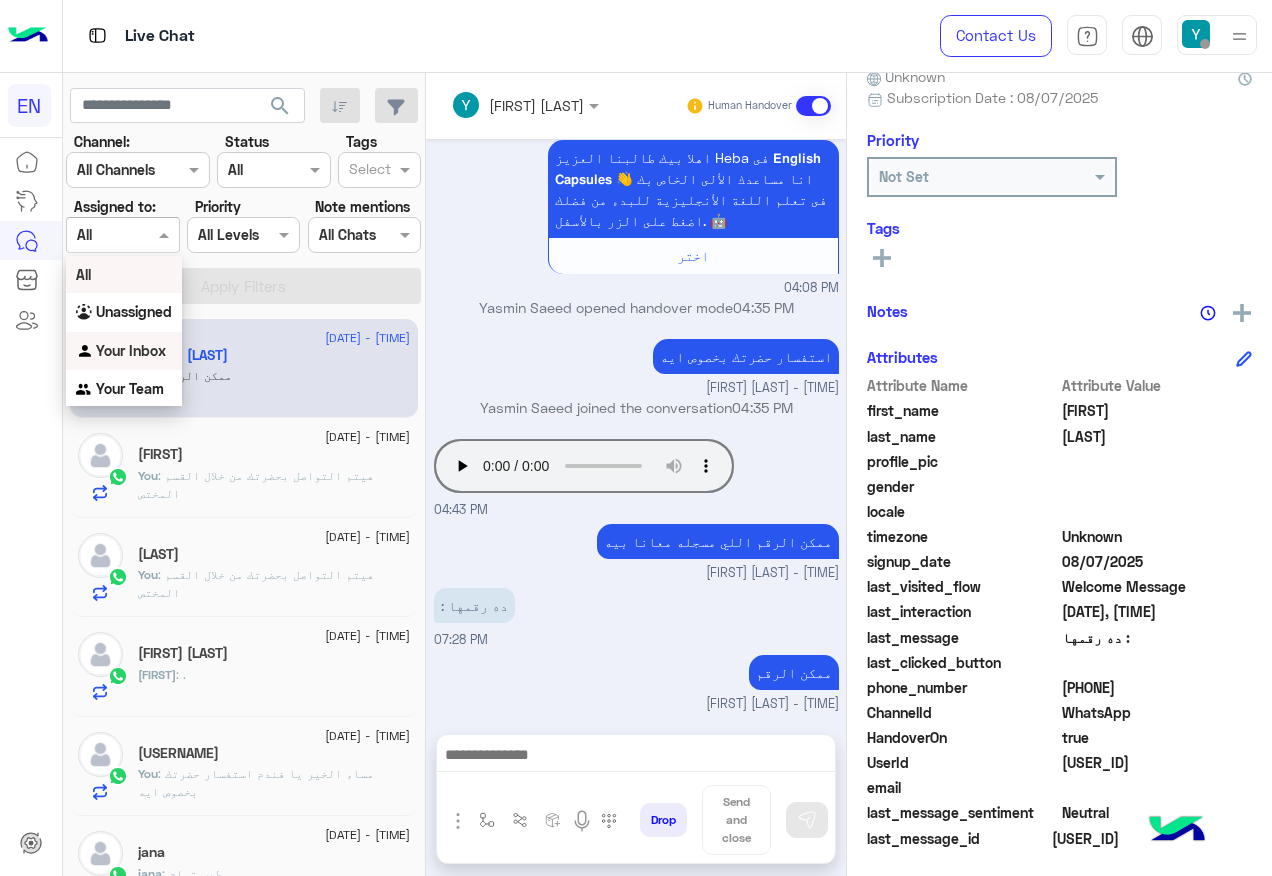scroll, scrollTop: 200, scrollLeft: 0, axis: vertical 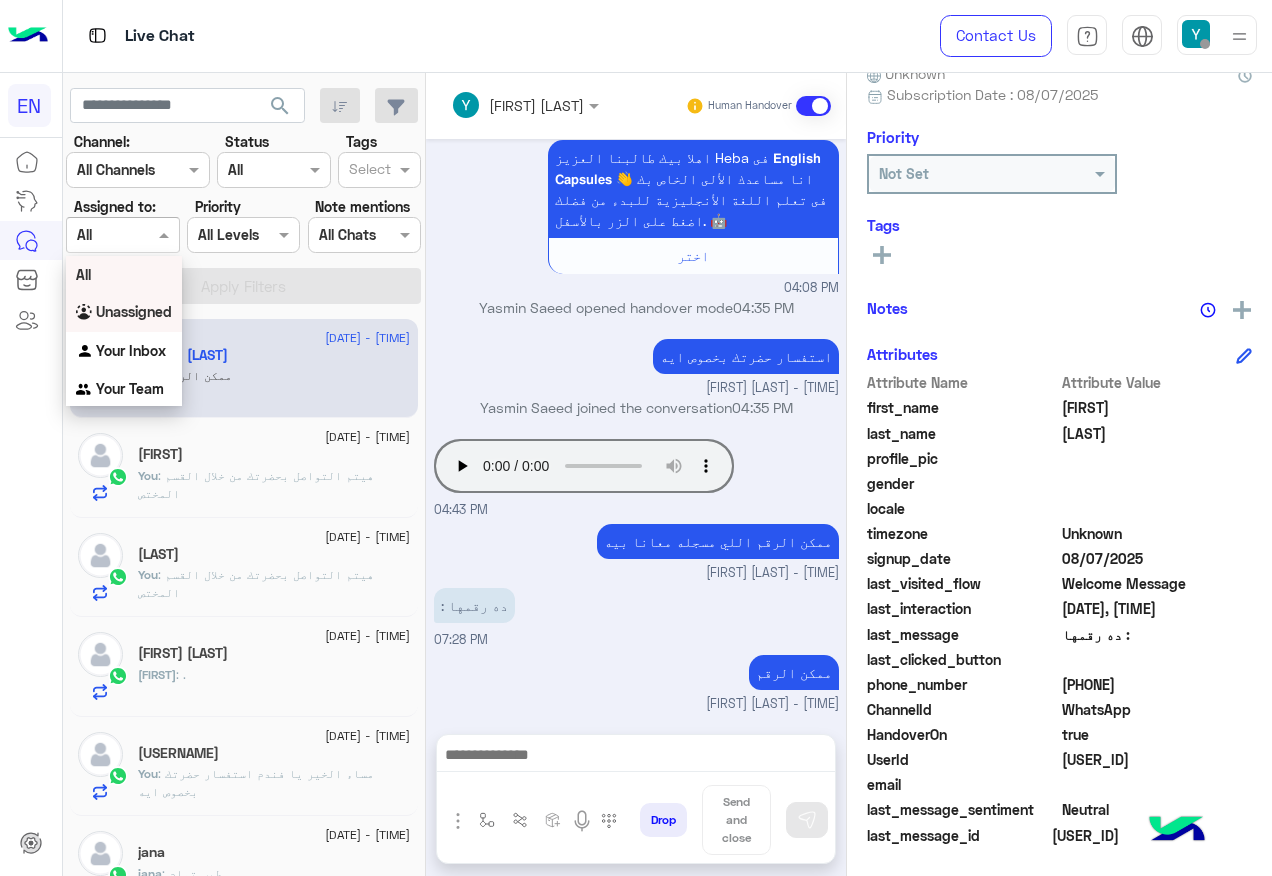 click on "Unassigned" at bounding box center (124, 312) 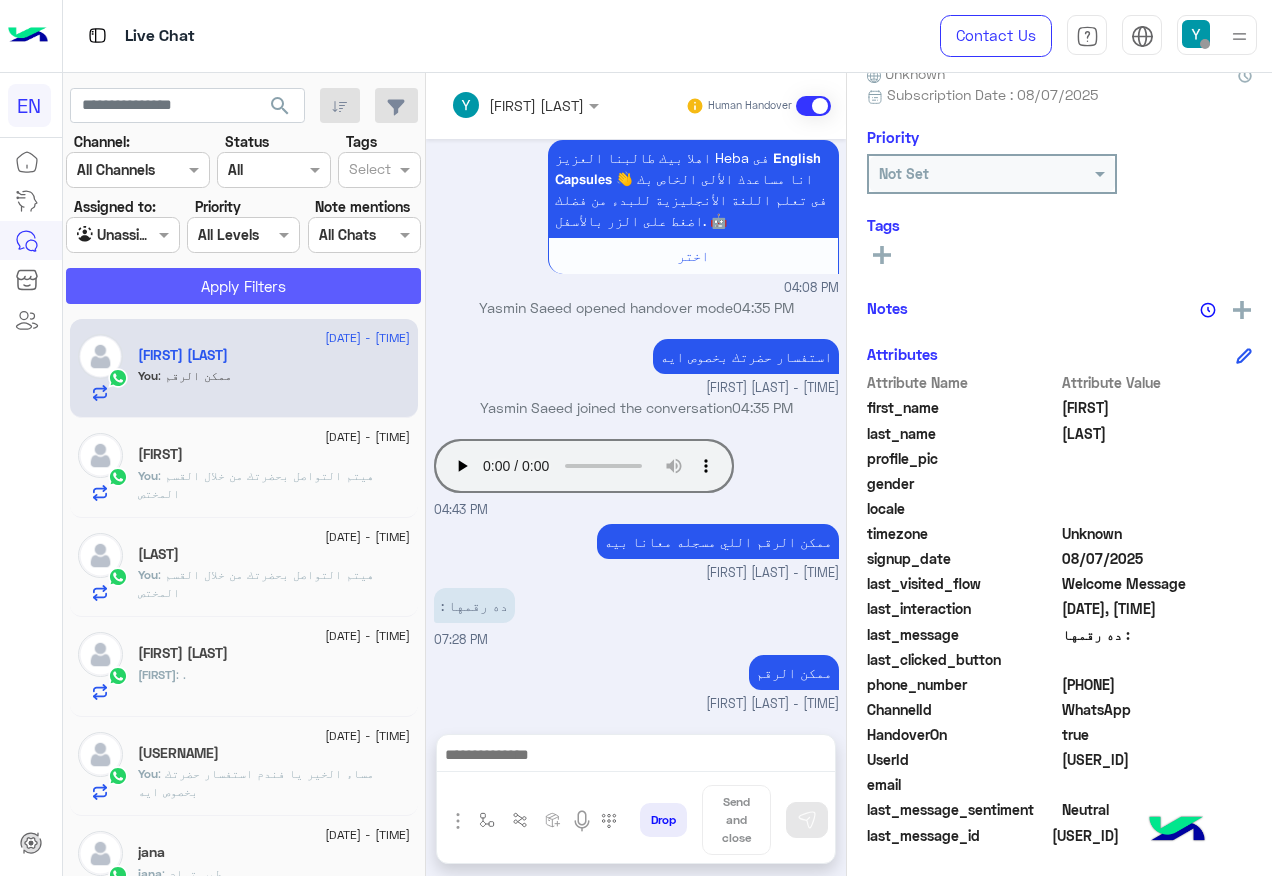 click on "Apply Filters" 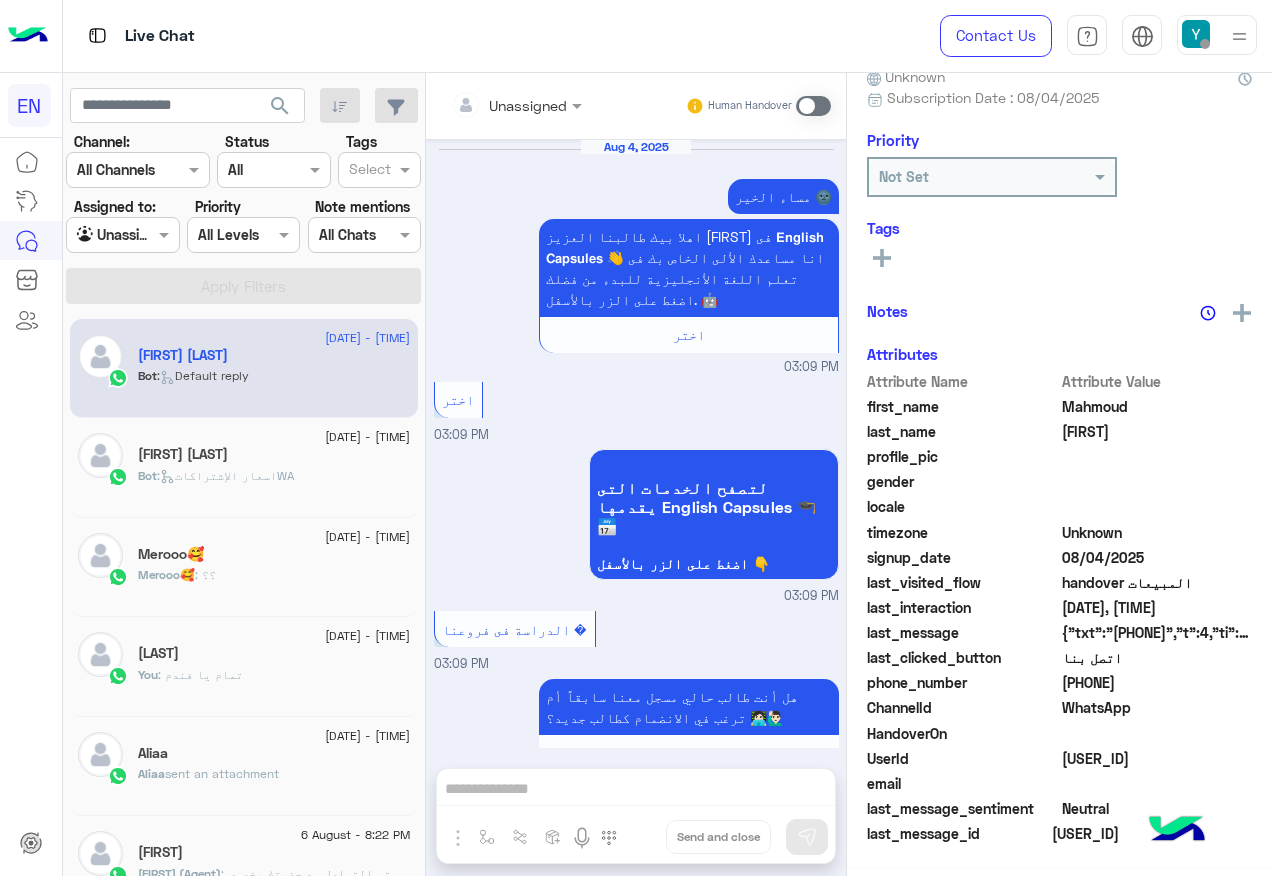 scroll, scrollTop: 1347, scrollLeft: 0, axis: vertical 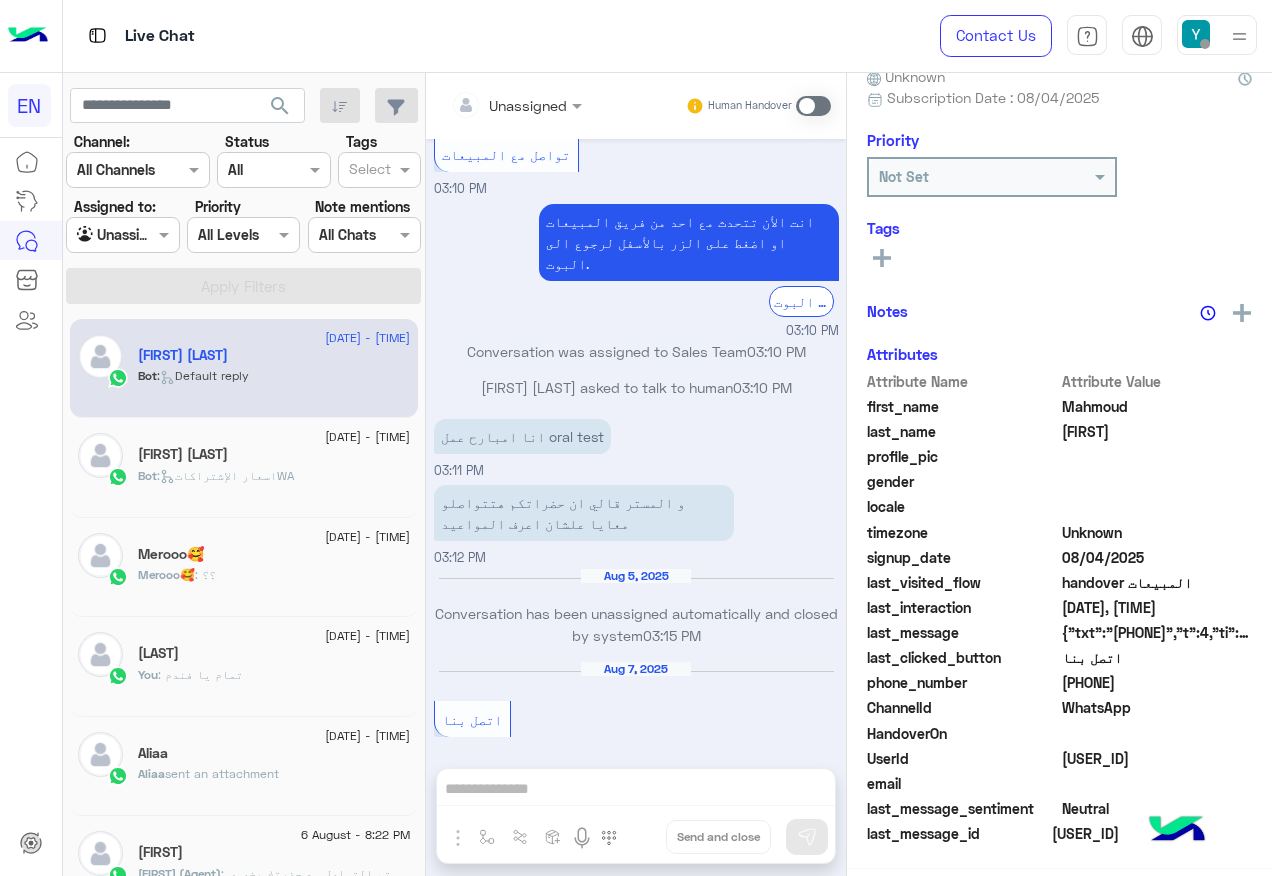 drag, startPoint x: 149, startPoint y: 235, endPoint x: 148, endPoint y: 247, distance: 12.0415945 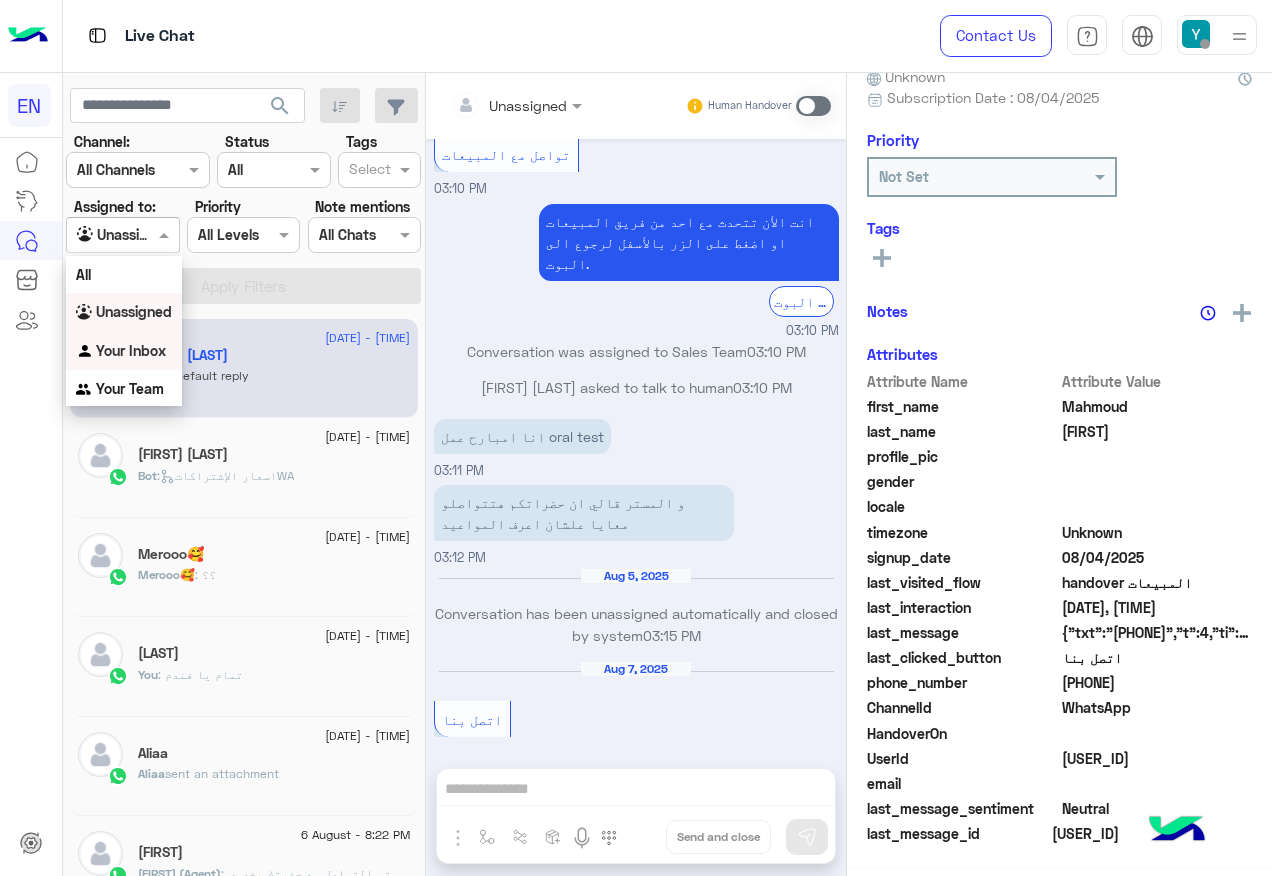 click on "Your Inbox" at bounding box center (131, 350) 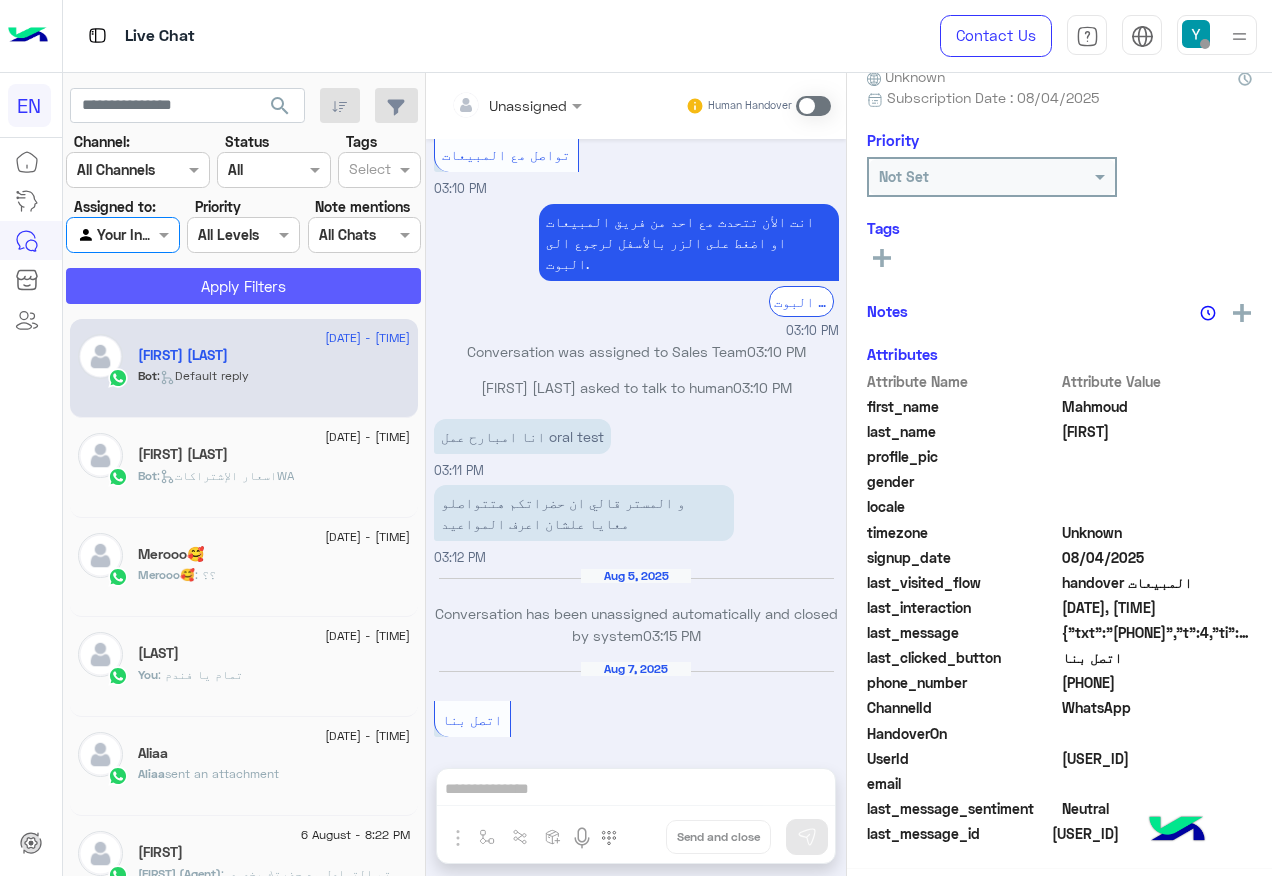click on "Apply Filters" 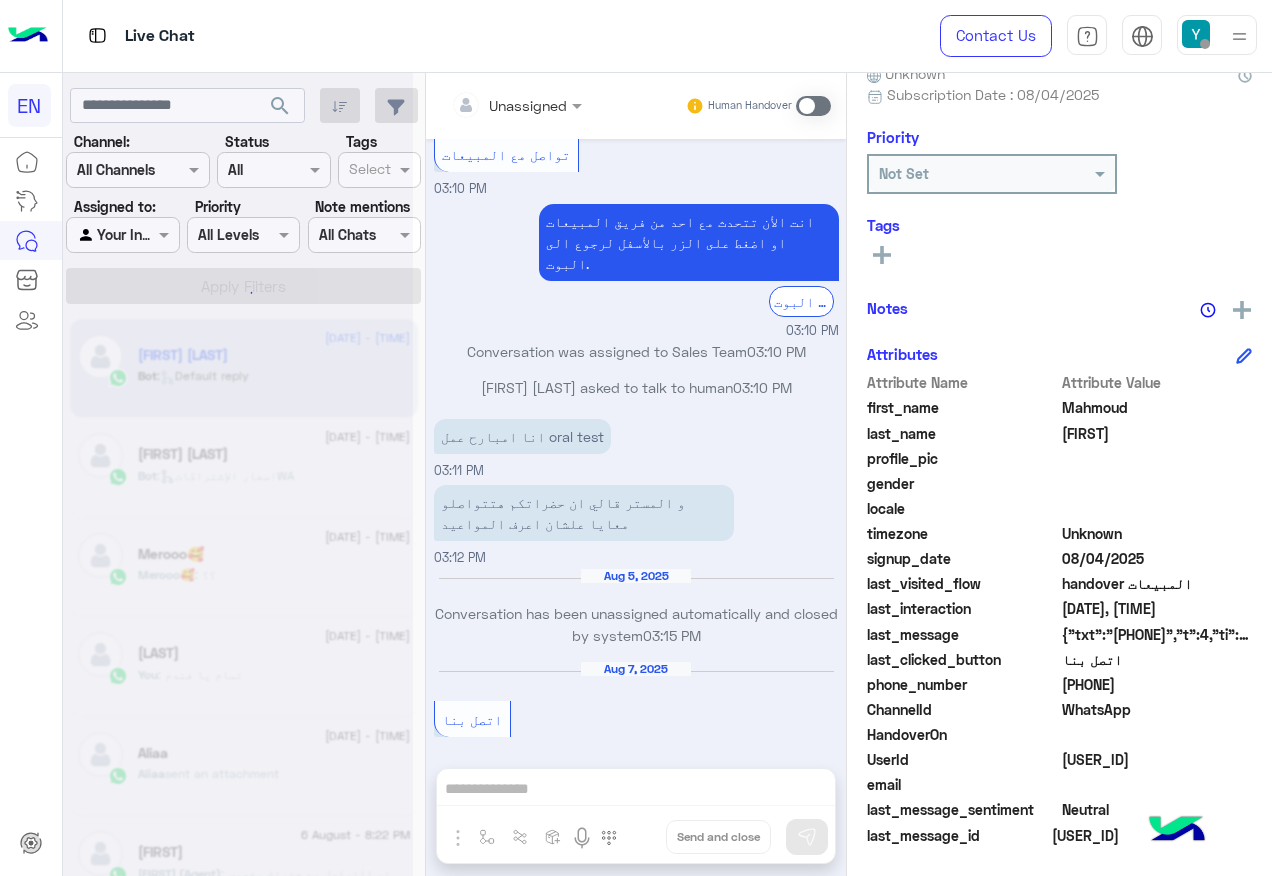 scroll, scrollTop: 0, scrollLeft: 0, axis: both 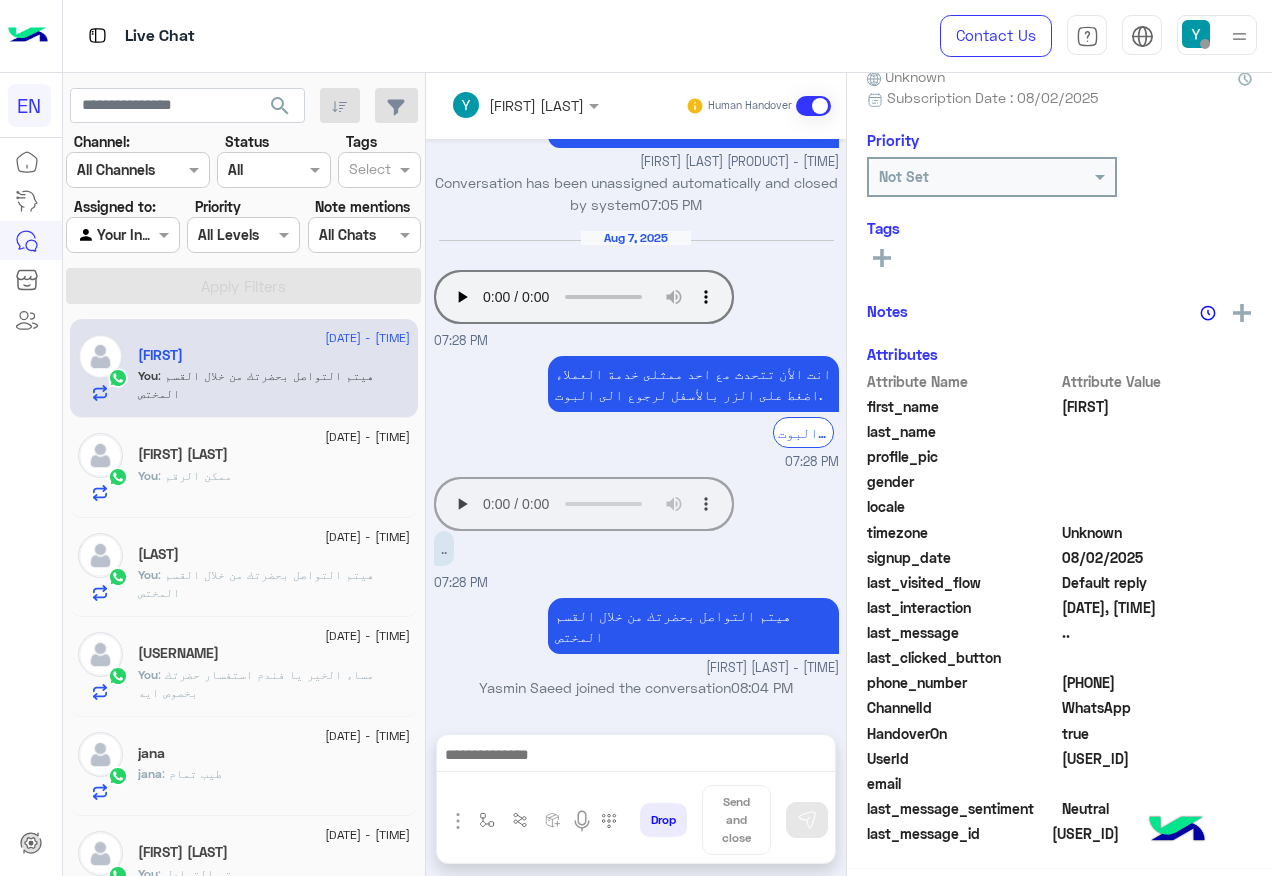 click at bounding box center [122, 234] 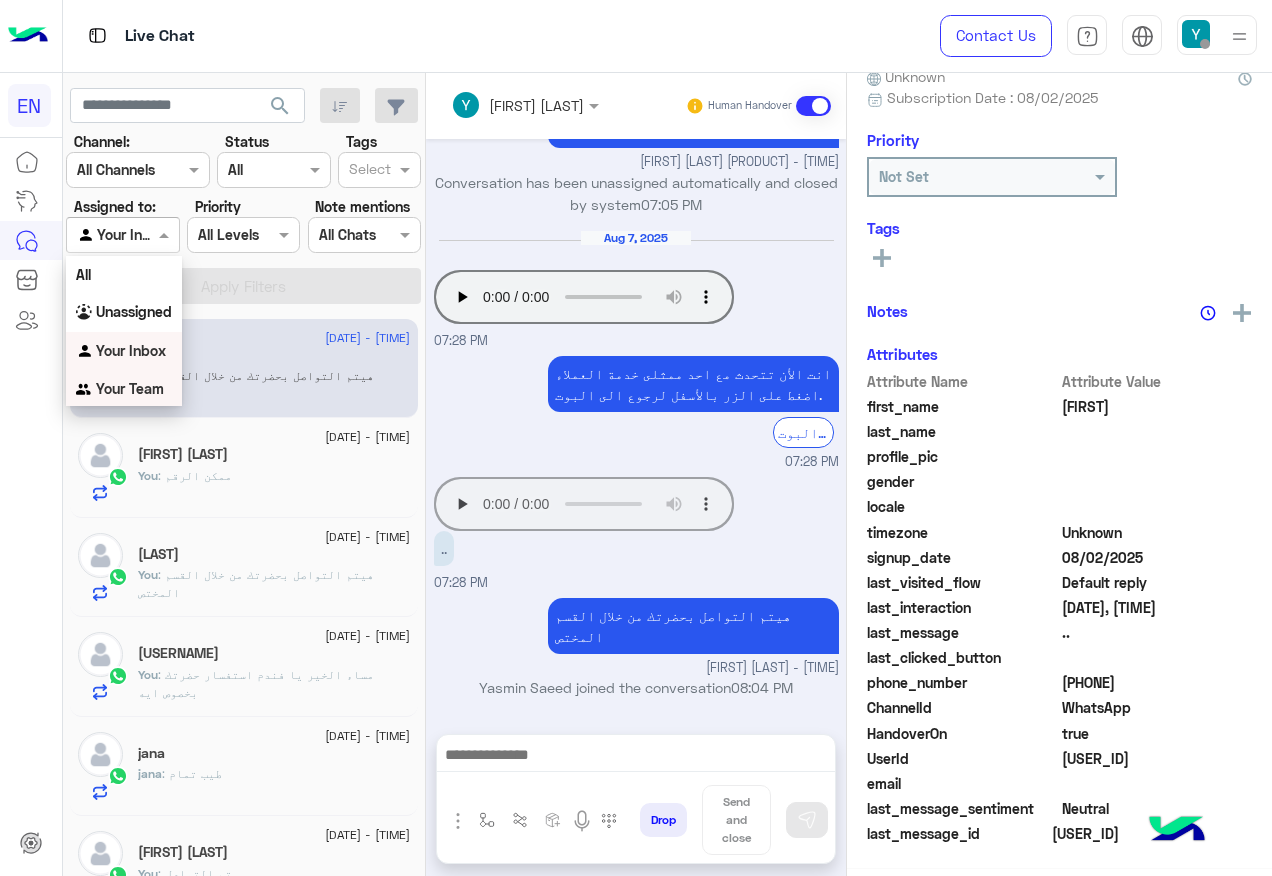 click on "Your Team" at bounding box center [130, 388] 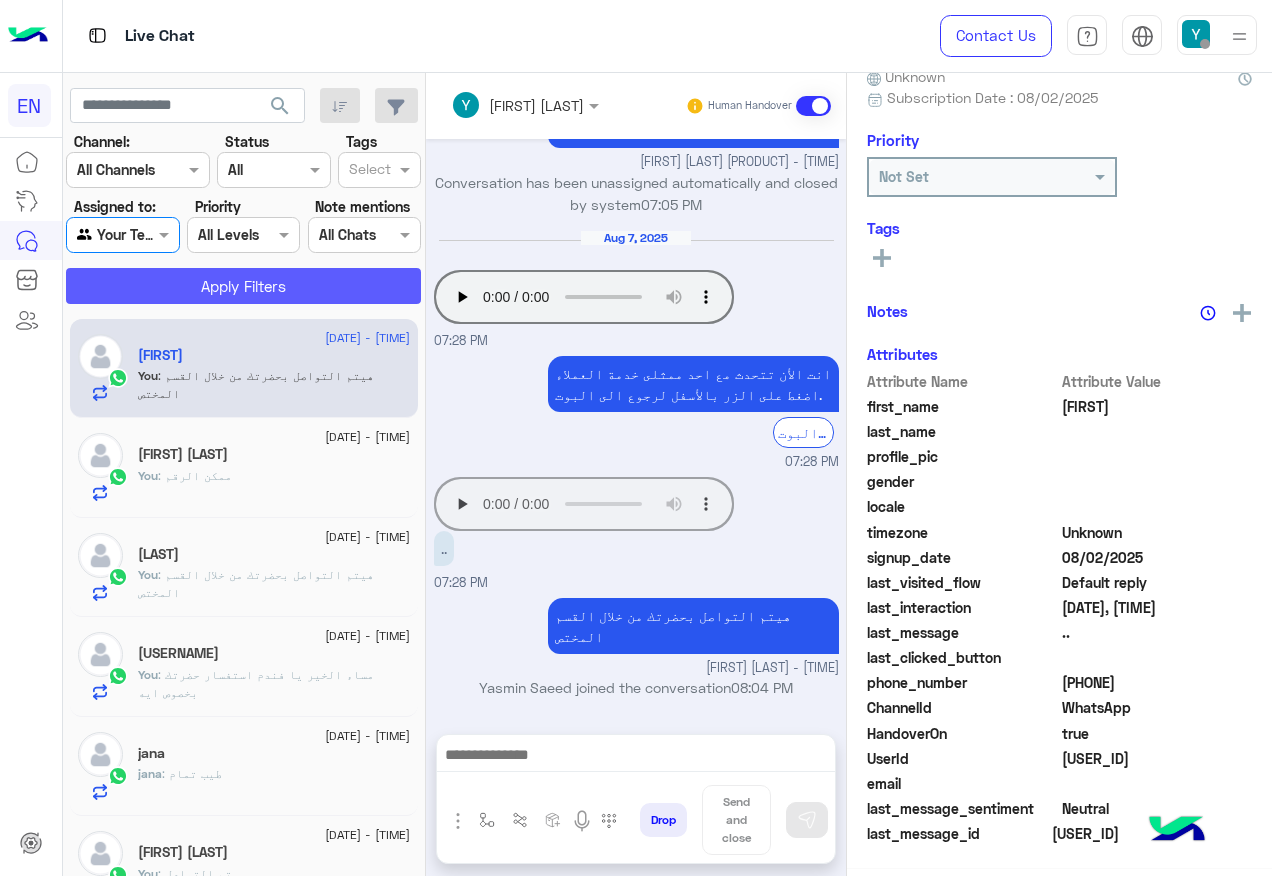 scroll, scrollTop: 200, scrollLeft: 0, axis: vertical 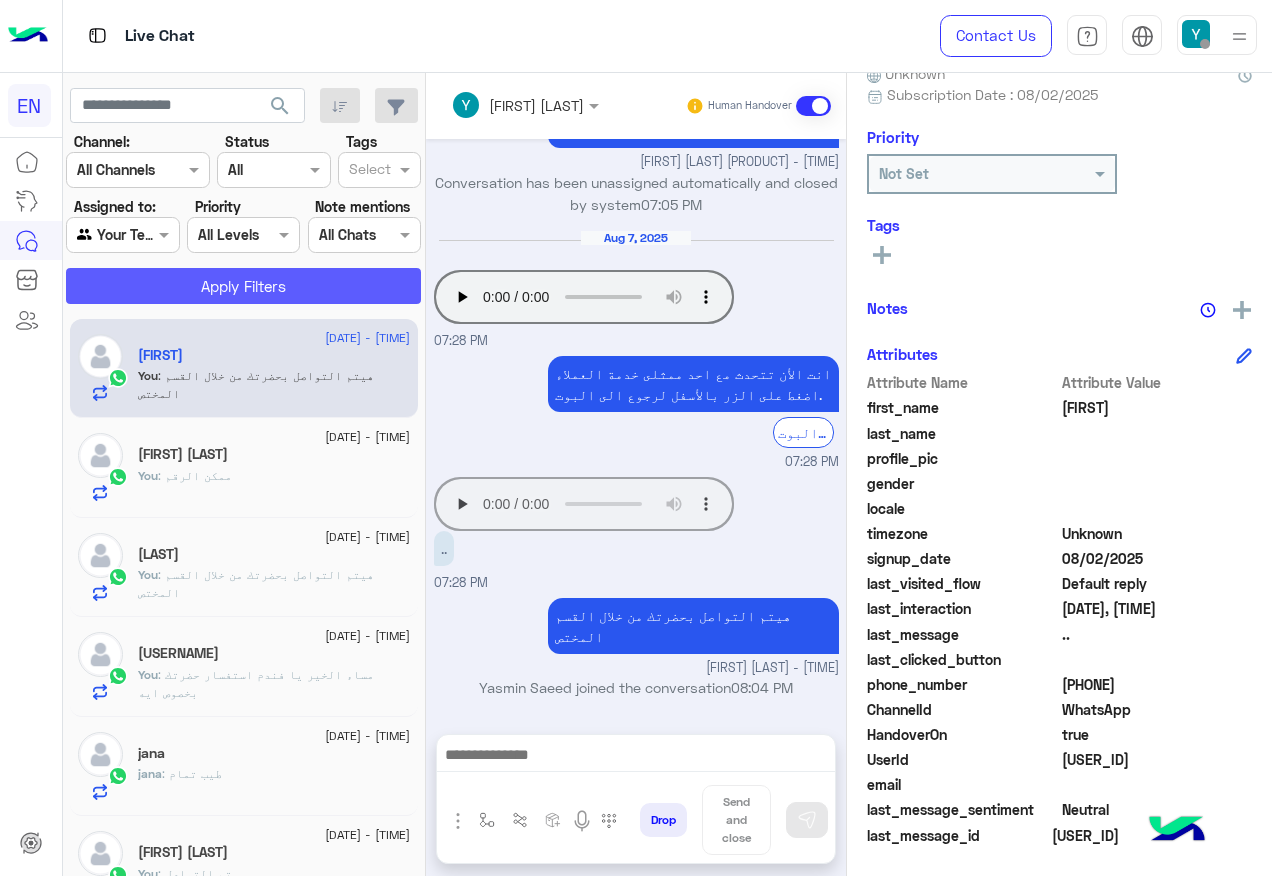 click on "Apply Filters" 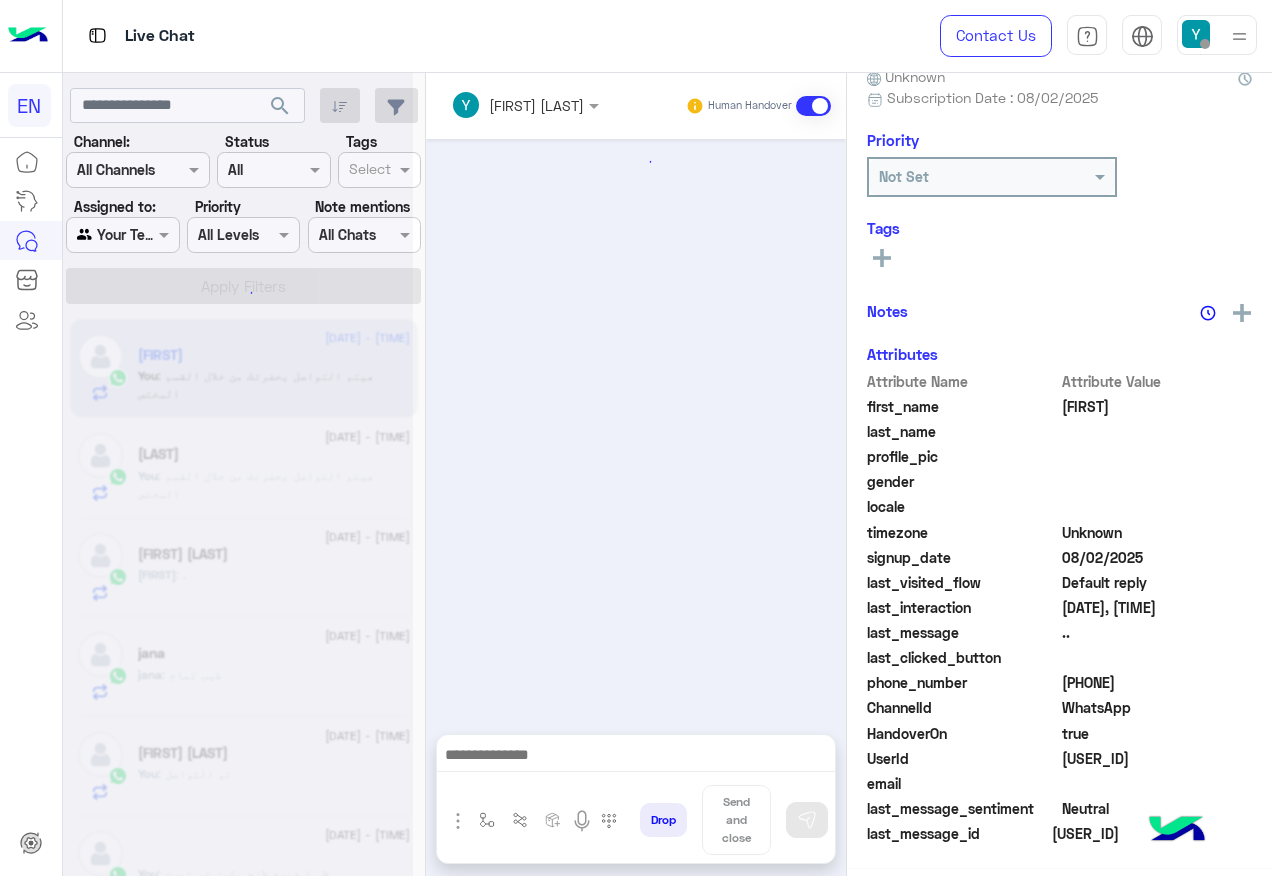 scroll, scrollTop: 0, scrollLeft: 0, axis: both 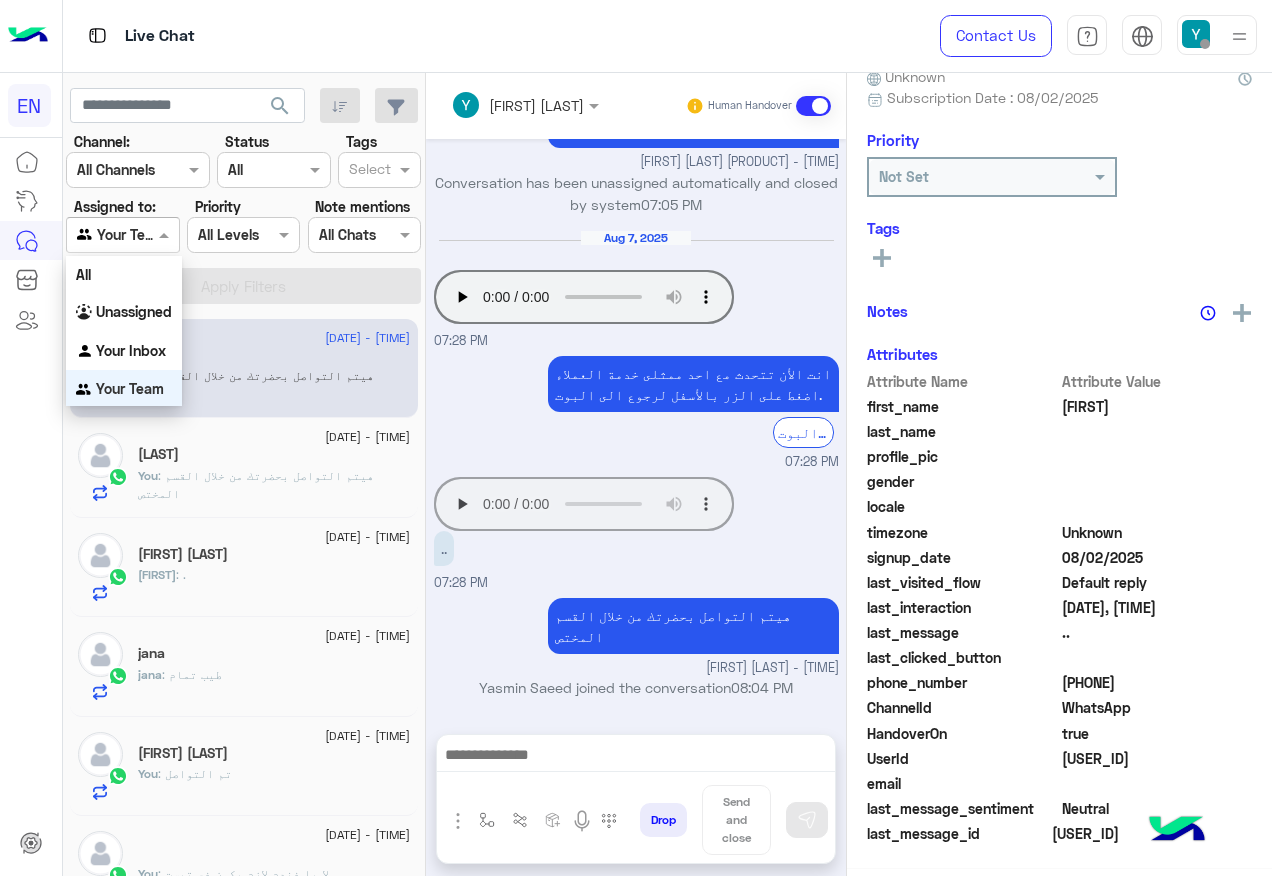 click on "Agent Filter Your Team" at bounding box center [122, 235] 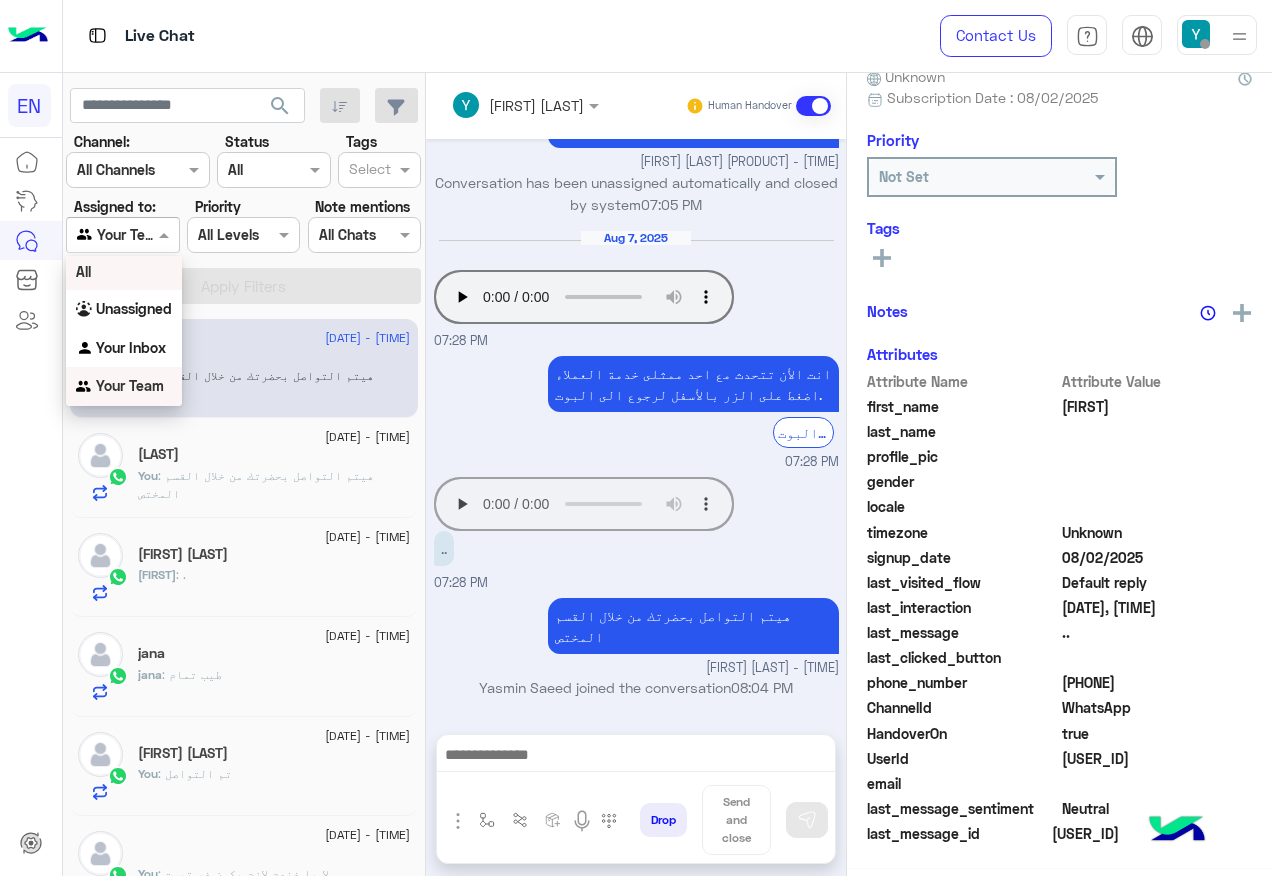 click on "All" at bounding box center (124, 271) 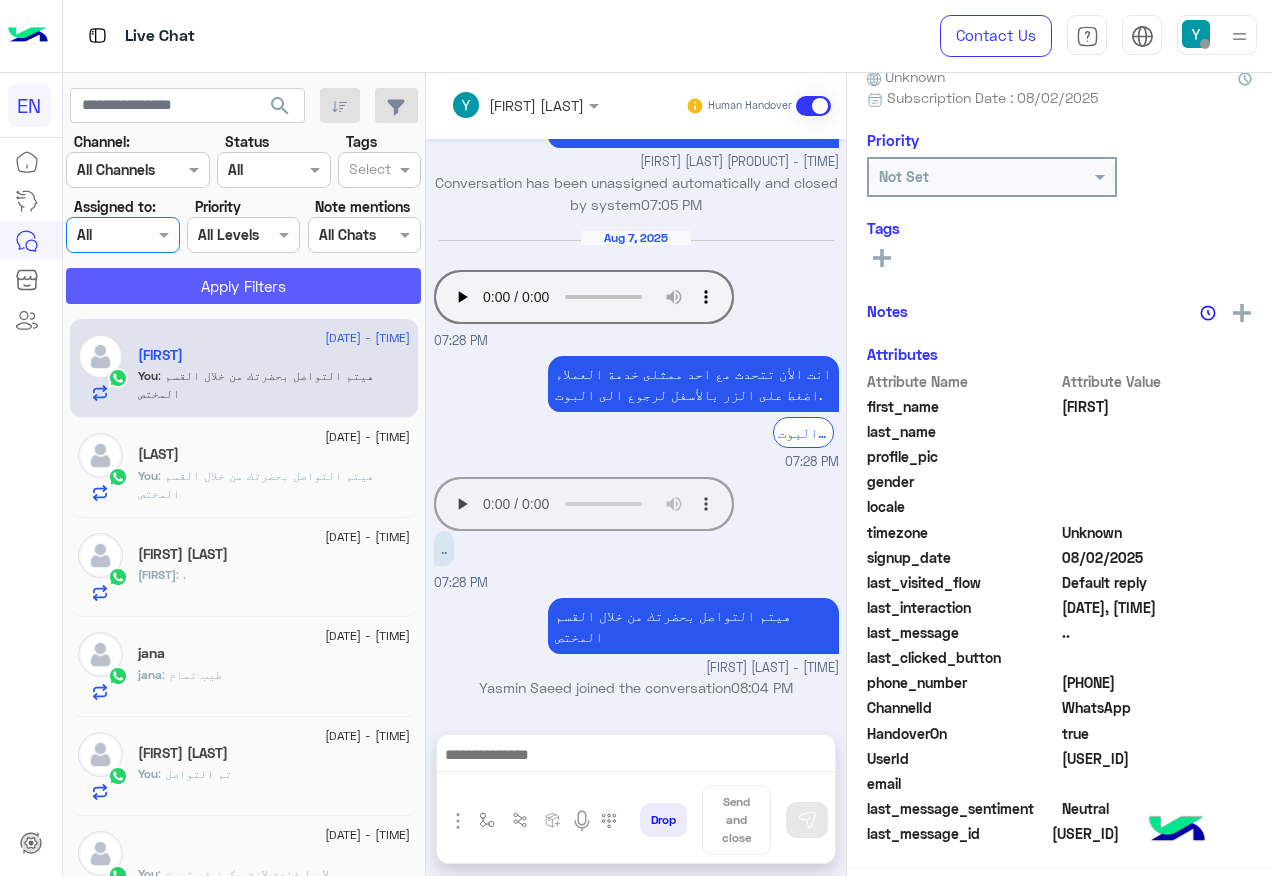 scroll, scrollTop: 200, scrollLeft: 0, axis: vertical 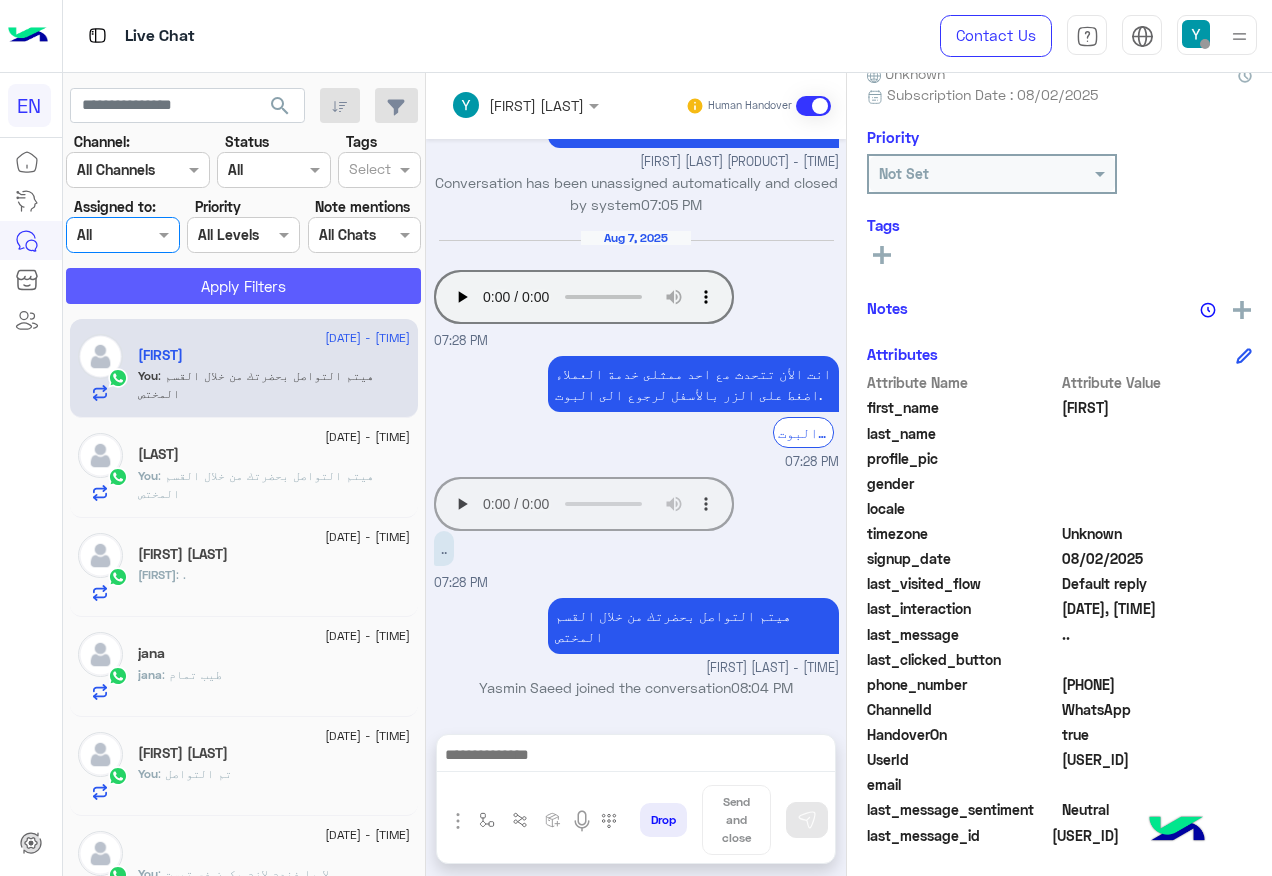 click on "Apply Filters" 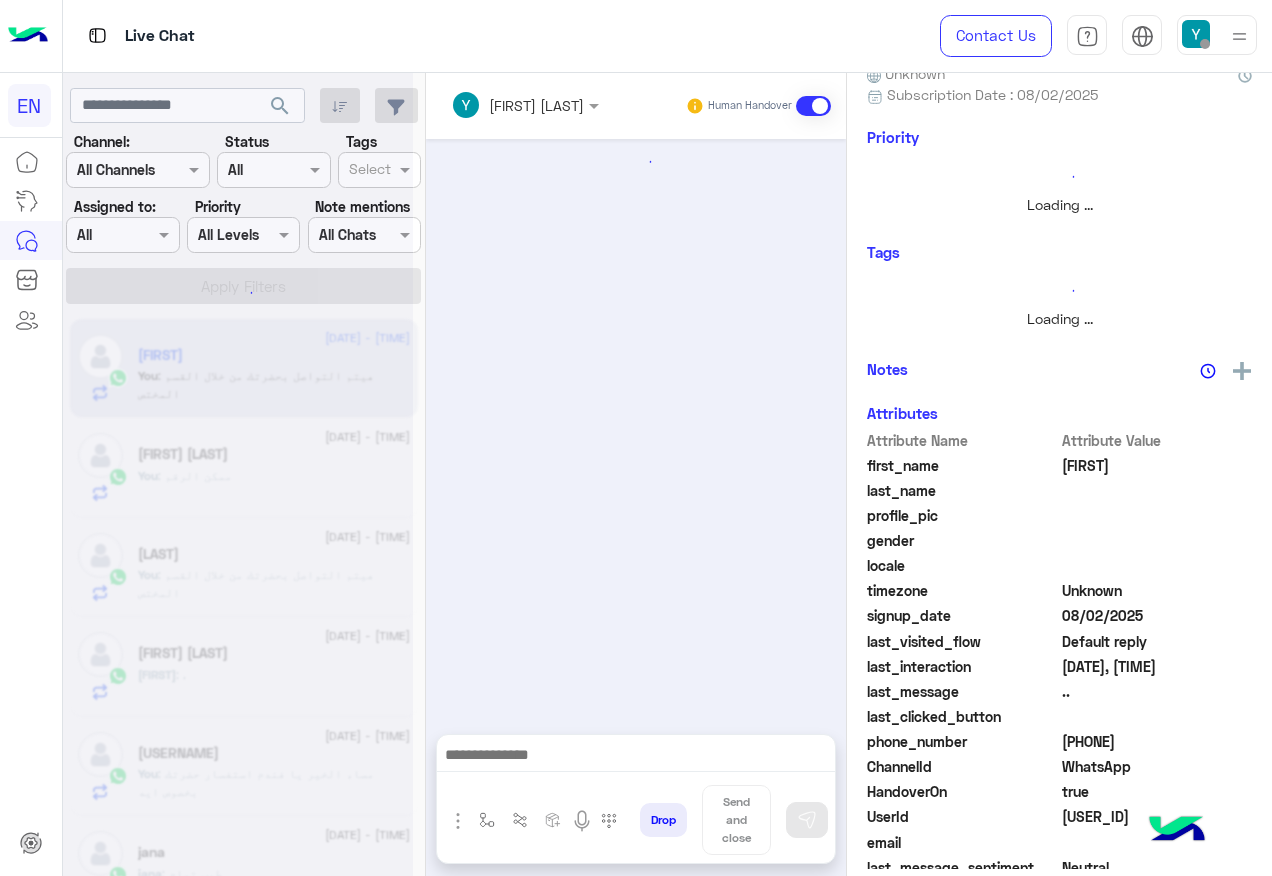 scroll, scrollTop: 0, scrollLeft: 0, axis: both 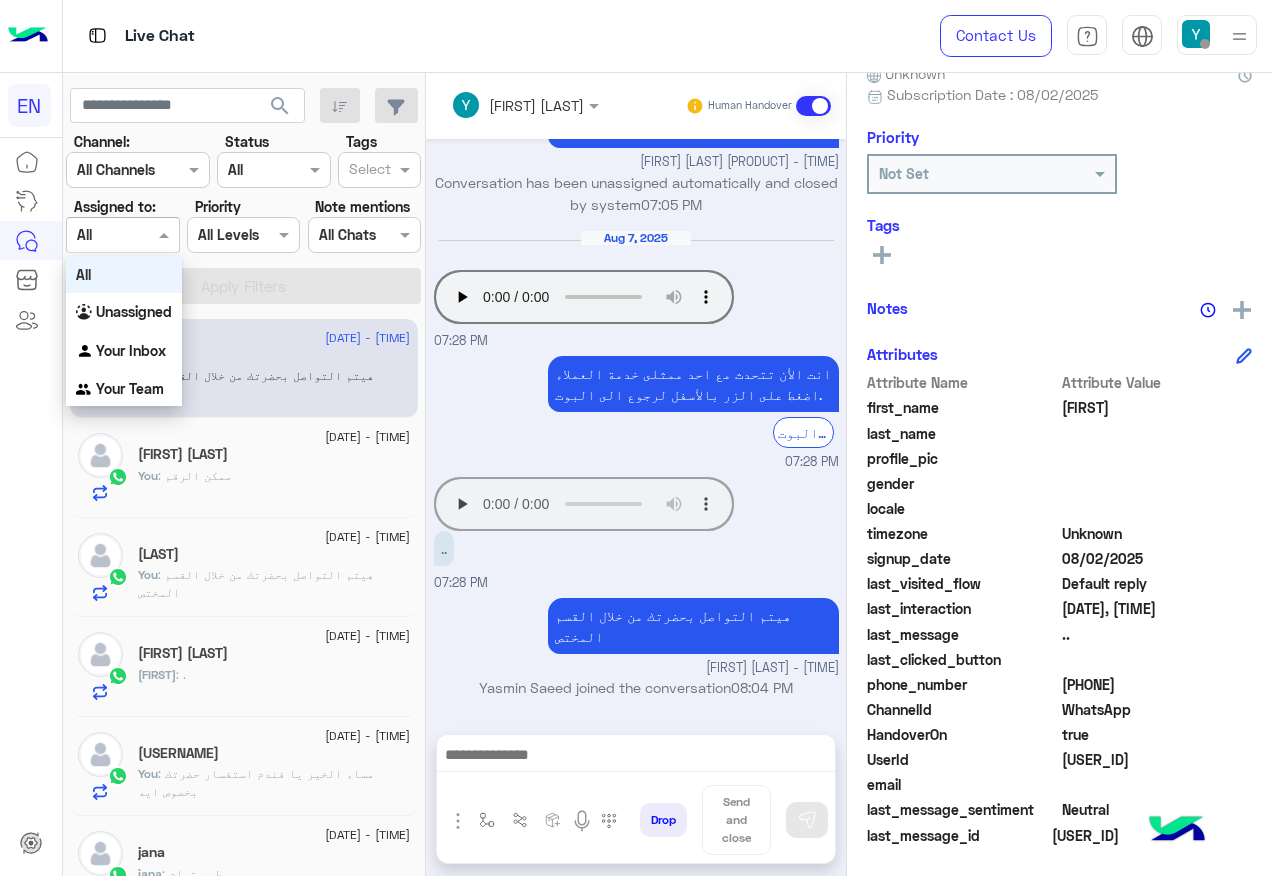 click at bounding box center (100, 235) 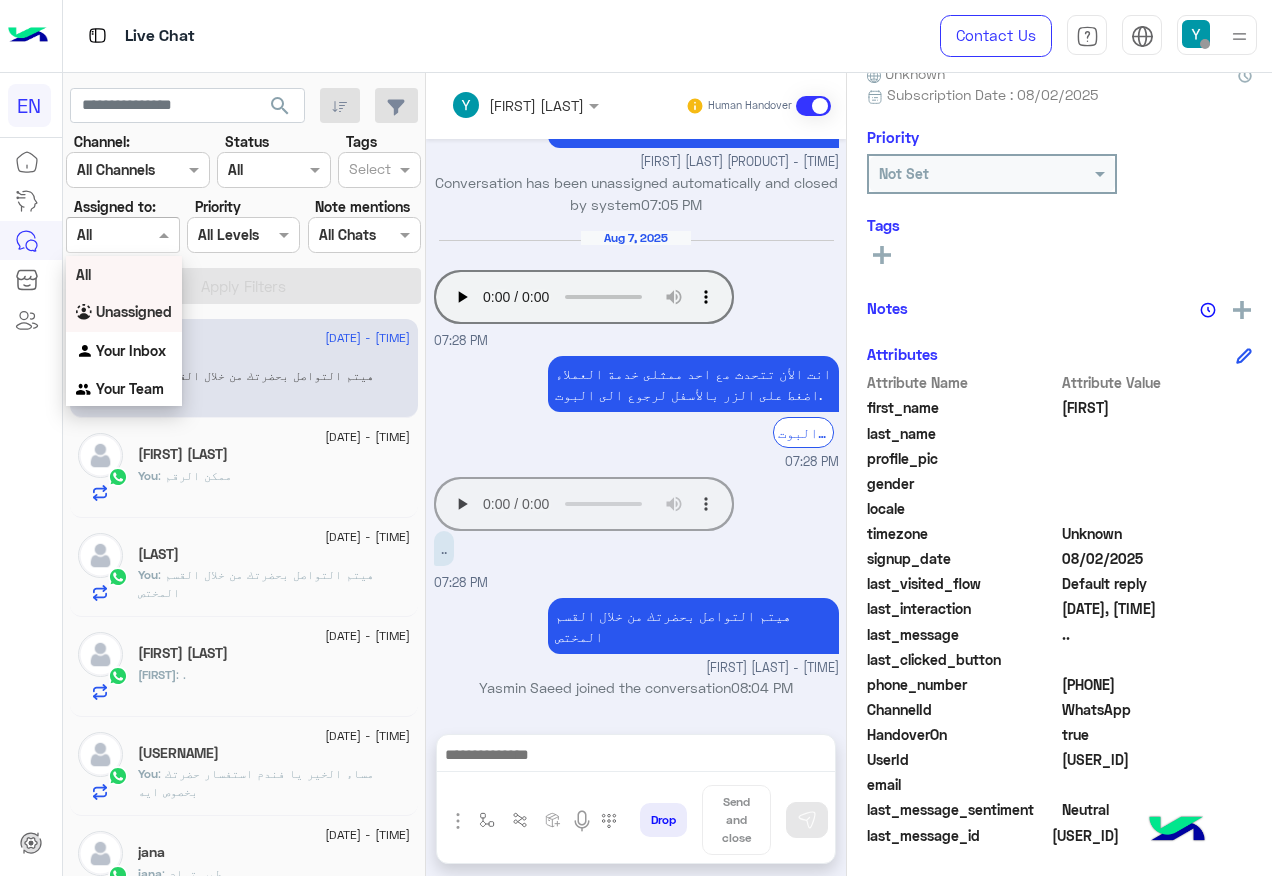 click on "Unassigned" at bounding box center [134, 311] 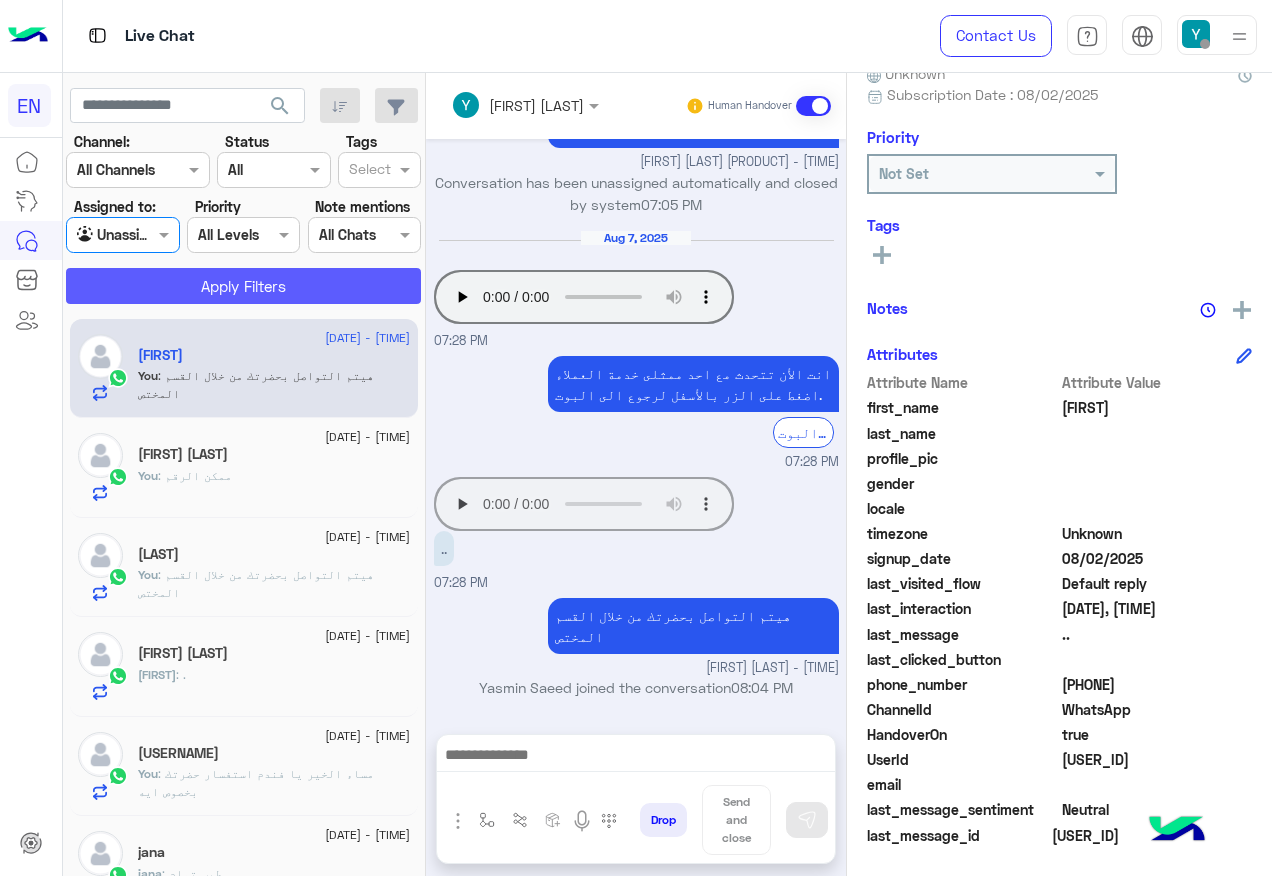 click on "Apply Filters" 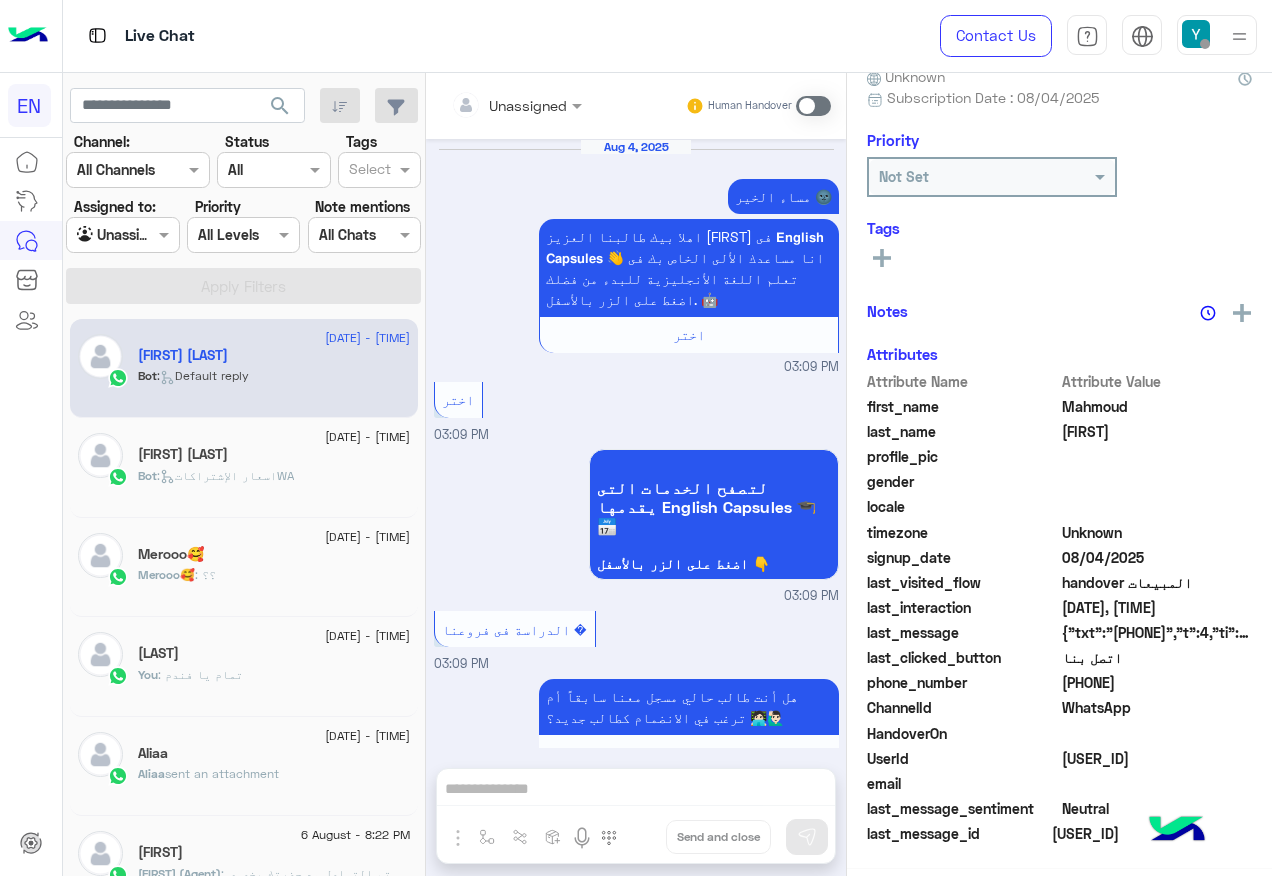 scroll, scrollTop: 1347, scrollLeft: 0, axis: vertical 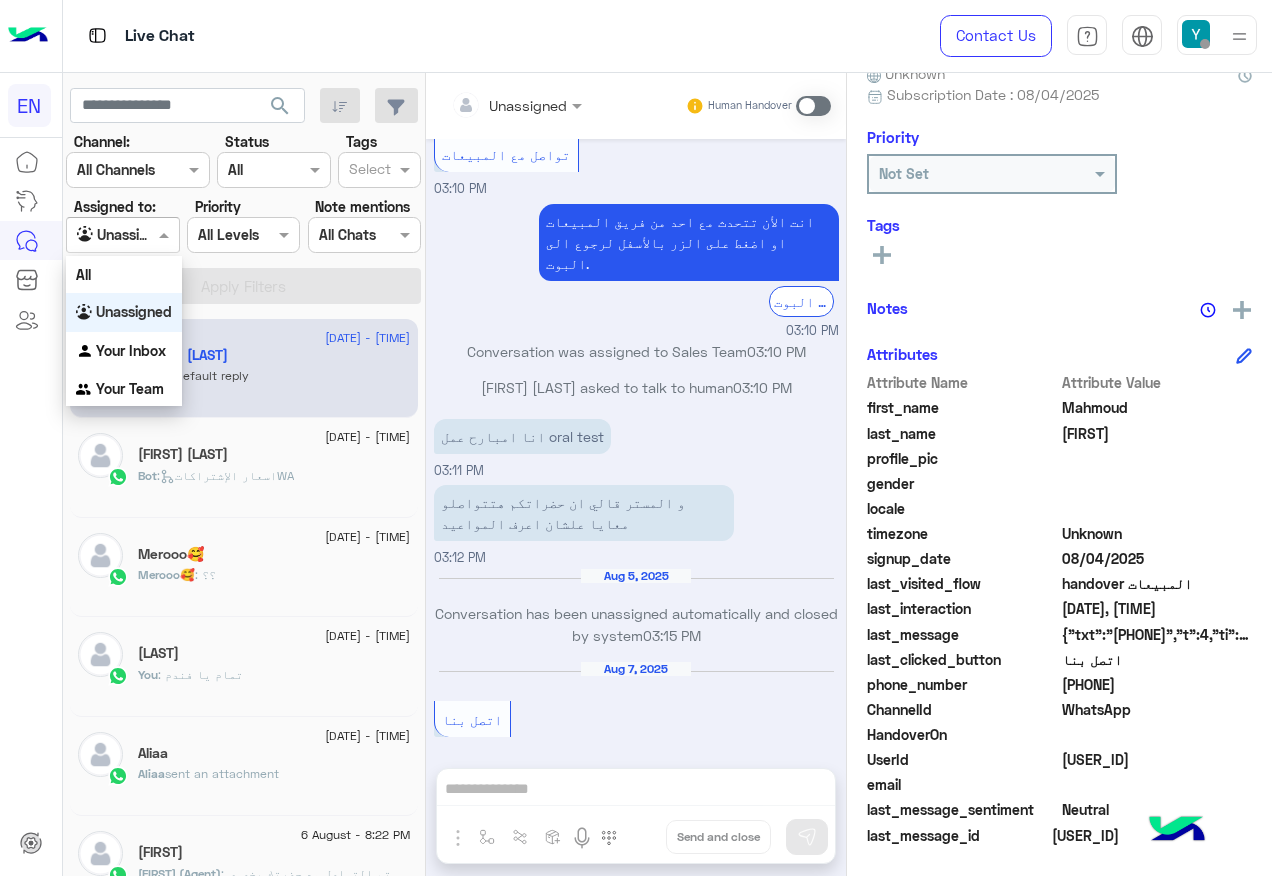 click at bounding box center (122, 234) 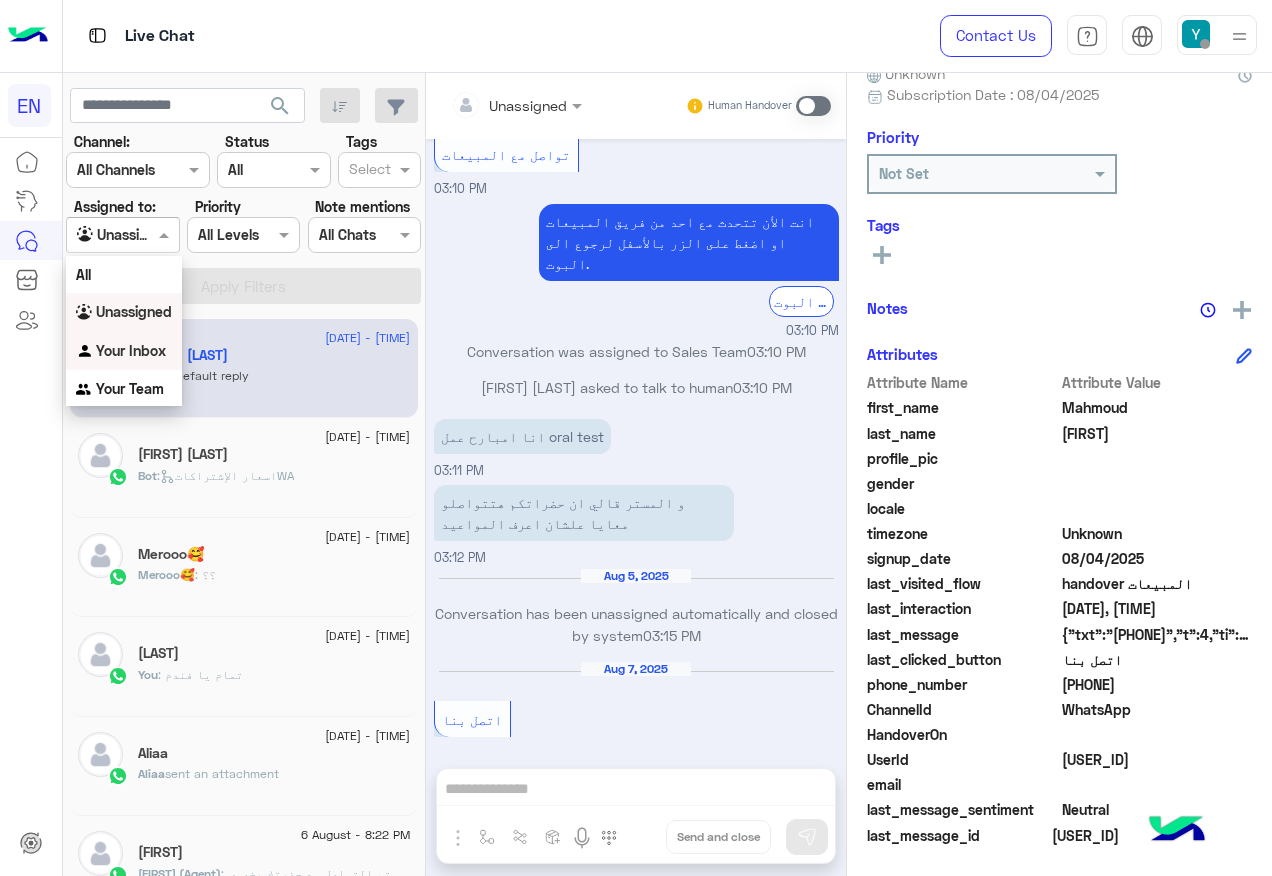 click on "Your Inbox" at bounding box center (131, 350) 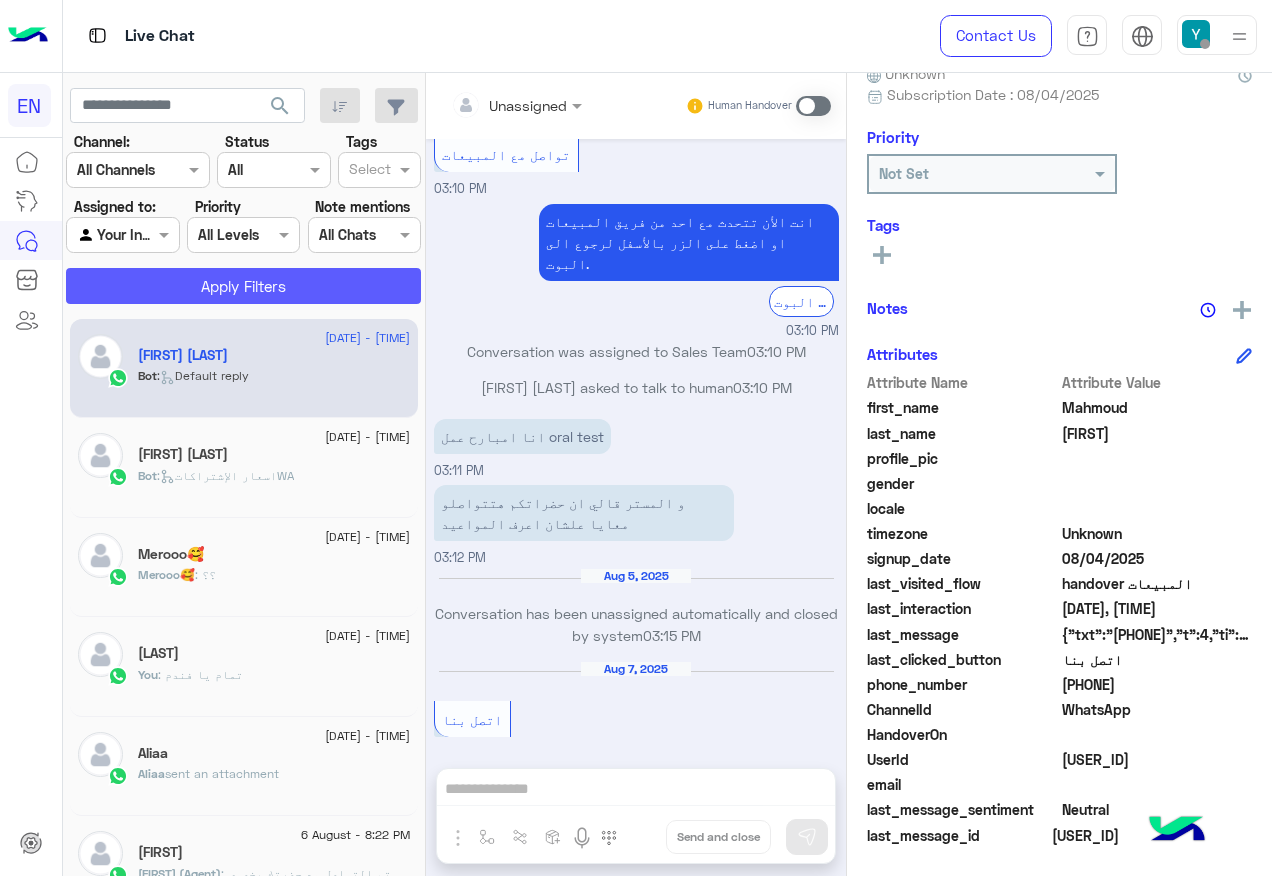 click on "Apply Filters" 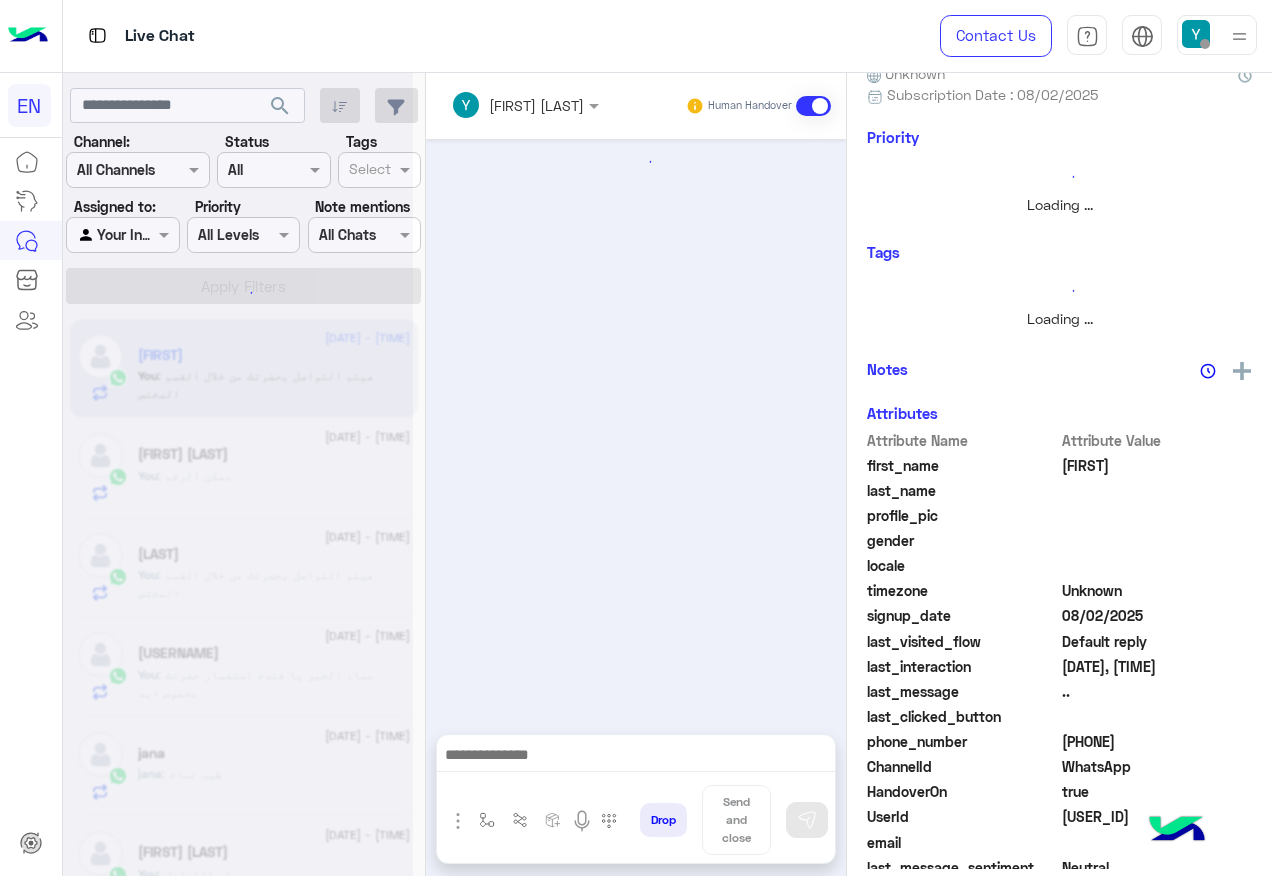 scroll, scrollTop: 1041, scrollLeft: 0, axis: vertical 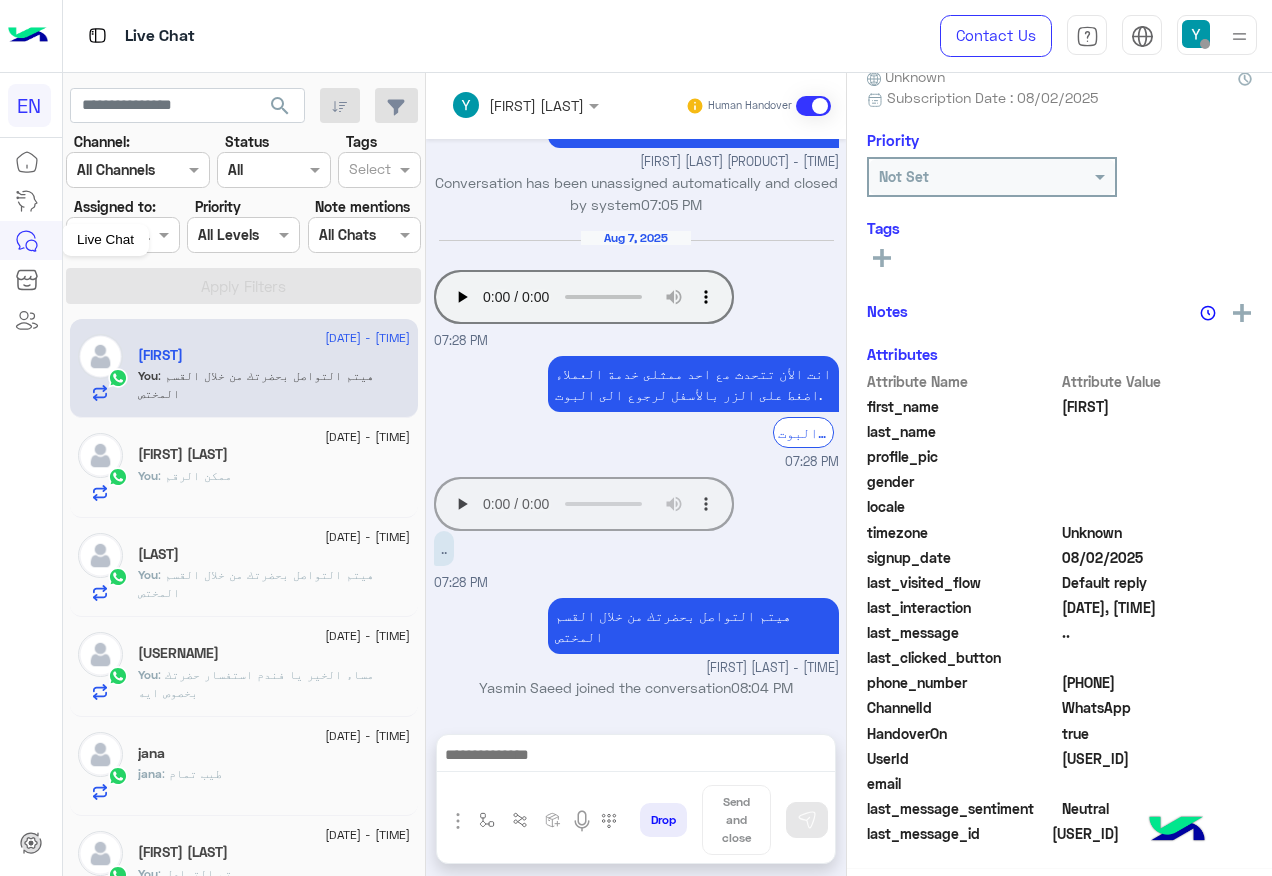 click on "Live Chat" at bounding box center [105, 240] 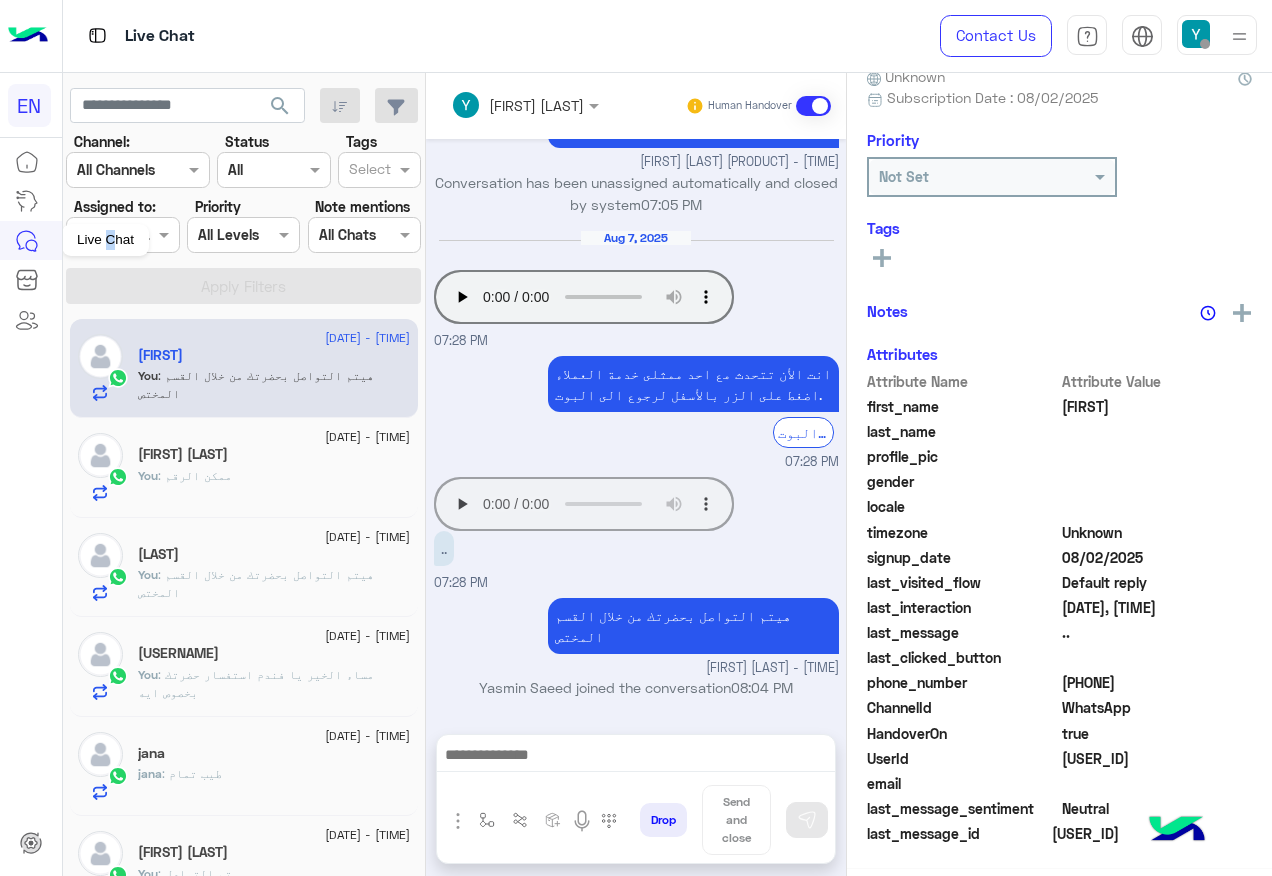 scroll, scrollTop: 200, scrollLeft: 0, axis: vertical 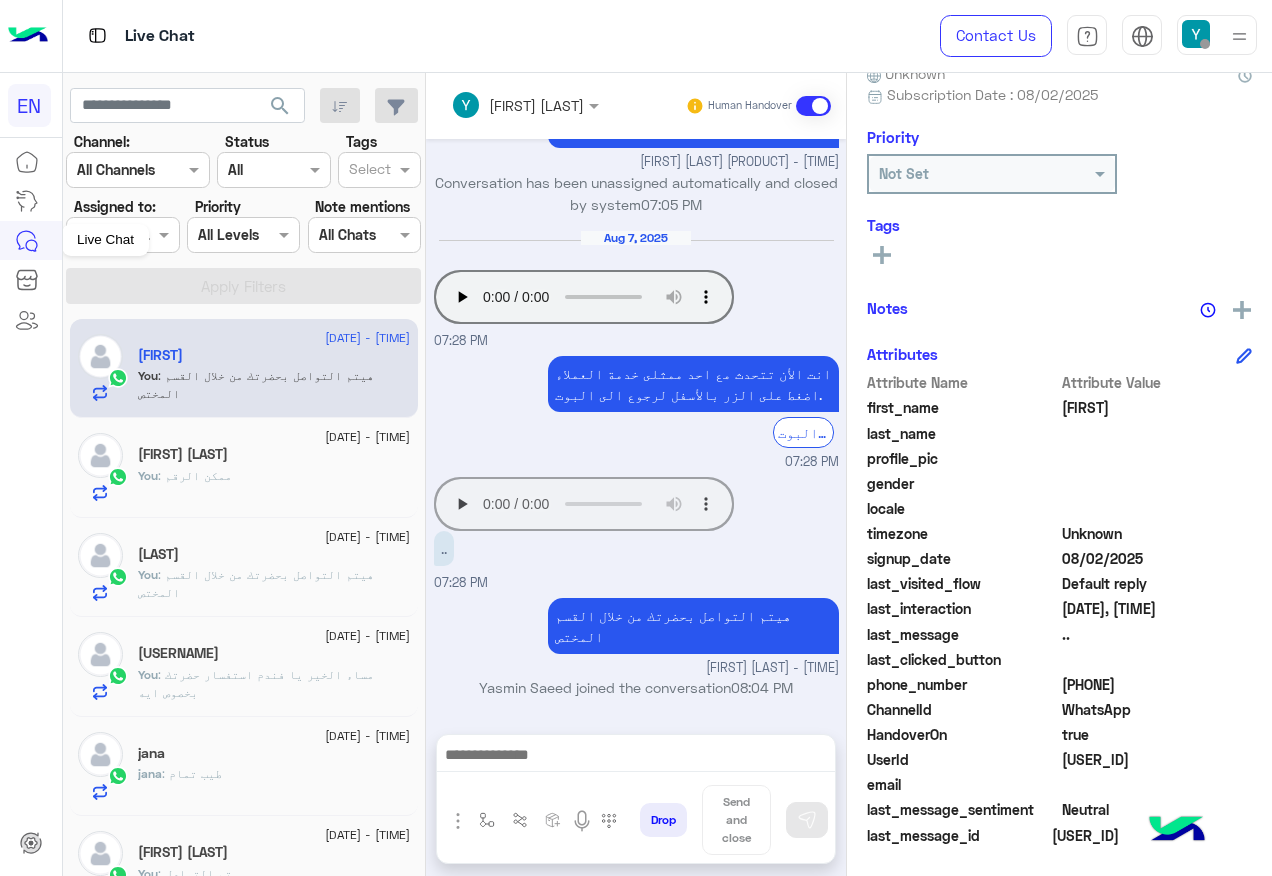 drag, startPoint x: 109, startPoint y: 222, endPoint x: 142, endPoint y: 233, distance: 34.785053 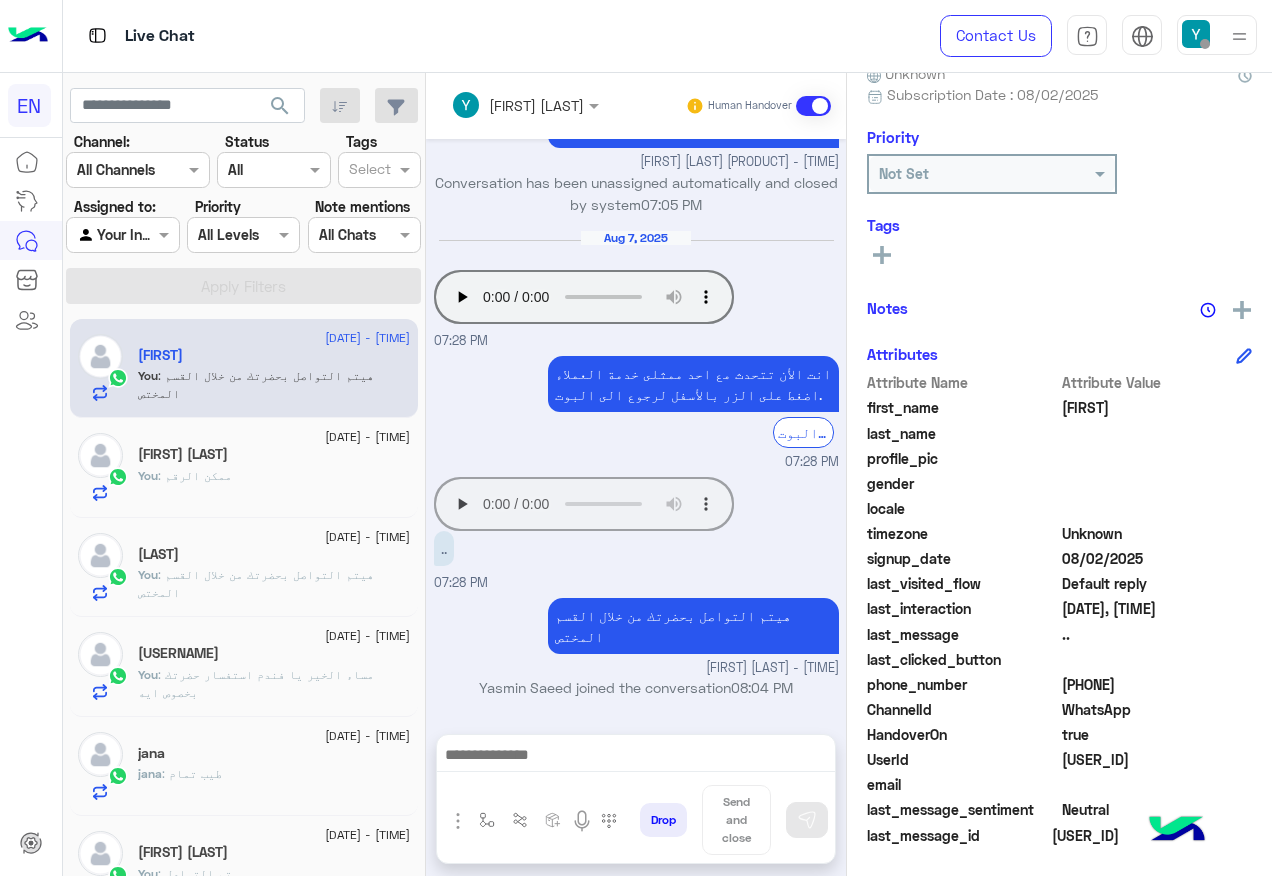 drag, startPoint x: 133, startPoint y: 198, endPoint x: 133, endPoint y: 217, distance: 19 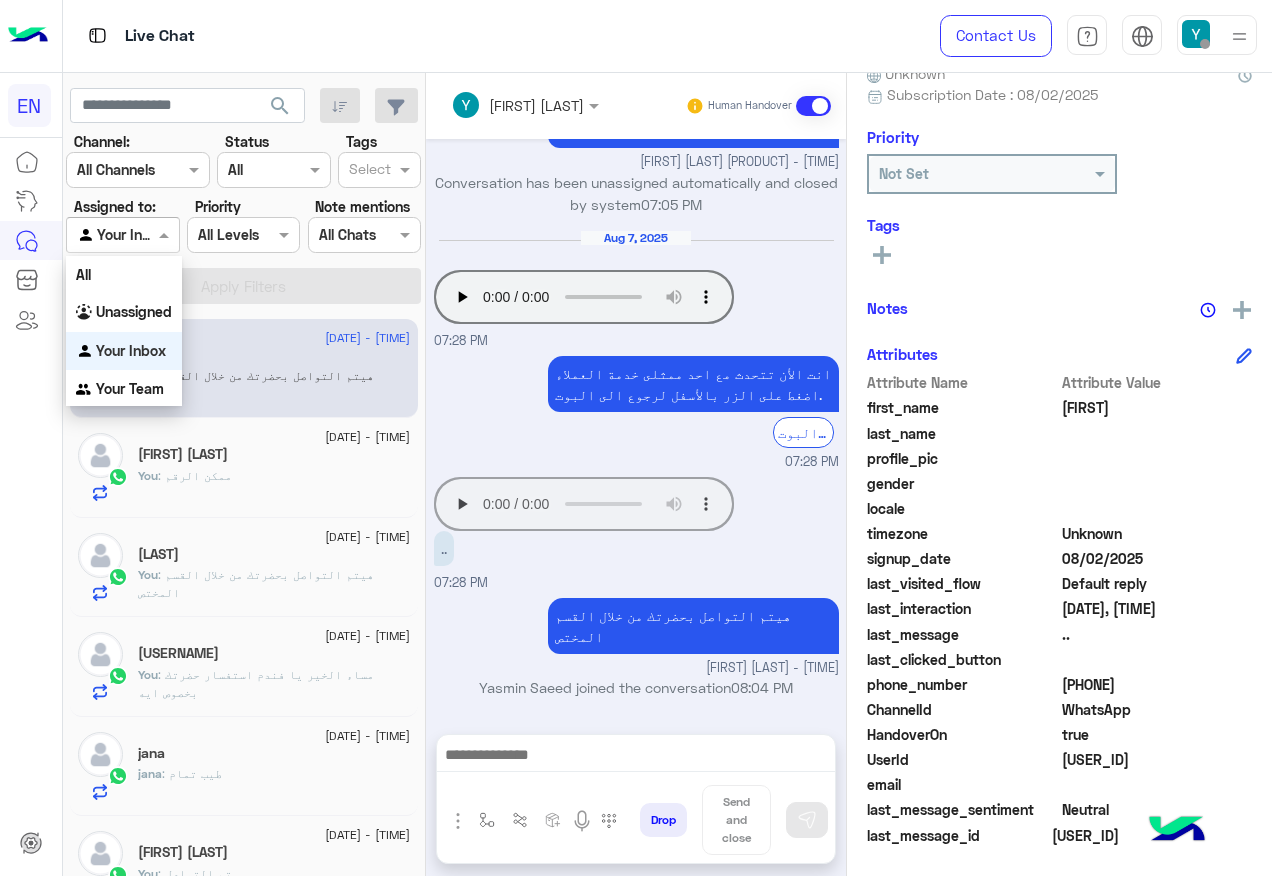 click on "Agent Filter Your Inbox" at bounding box center [122, 235] 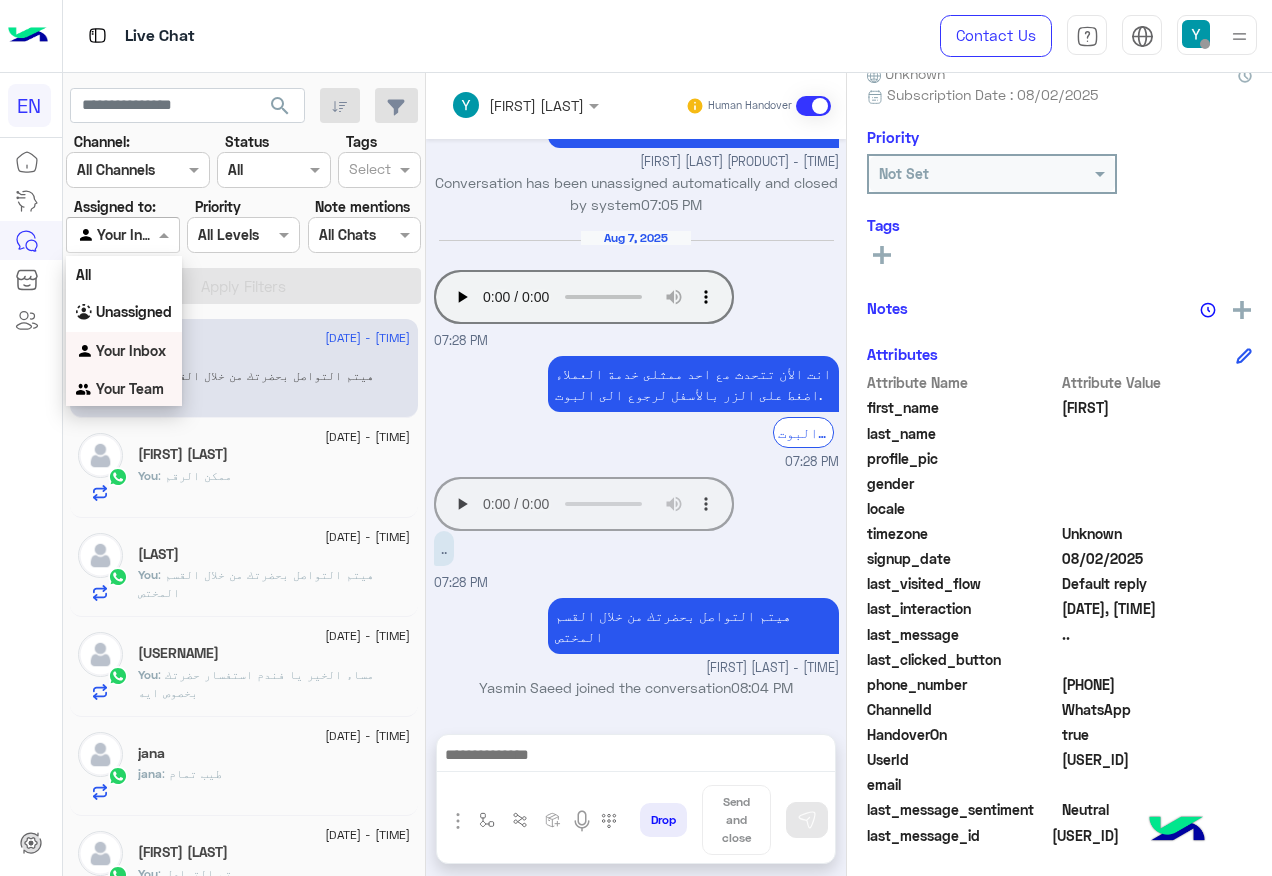 click on "Your Team" at bounding box center [130, 388] 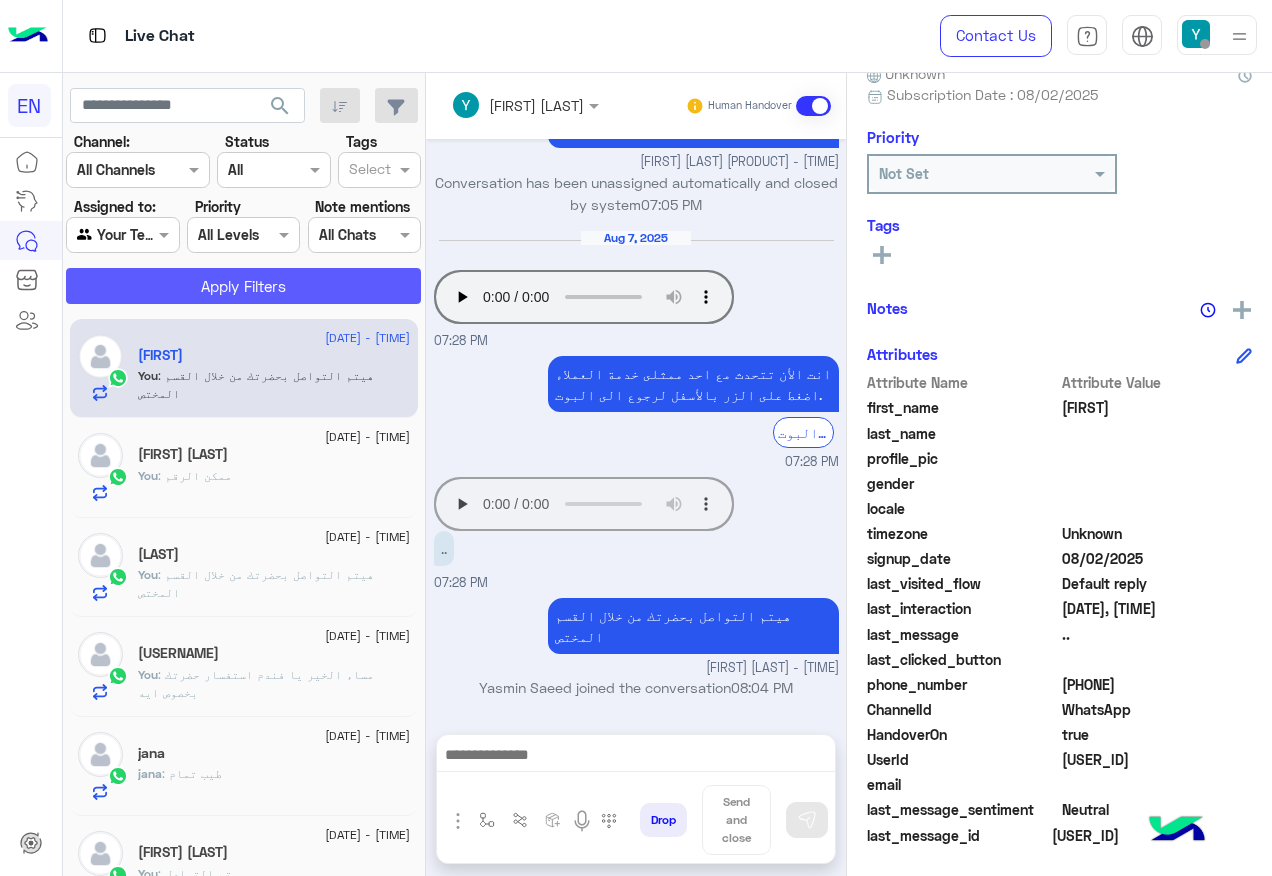 click on "Channel: Channel All Channels Status Channel All Tags Select Assigned to: Agent Filter Your Team Priority All Levels All Levels Note mentions Select All Chats Apply Filters" 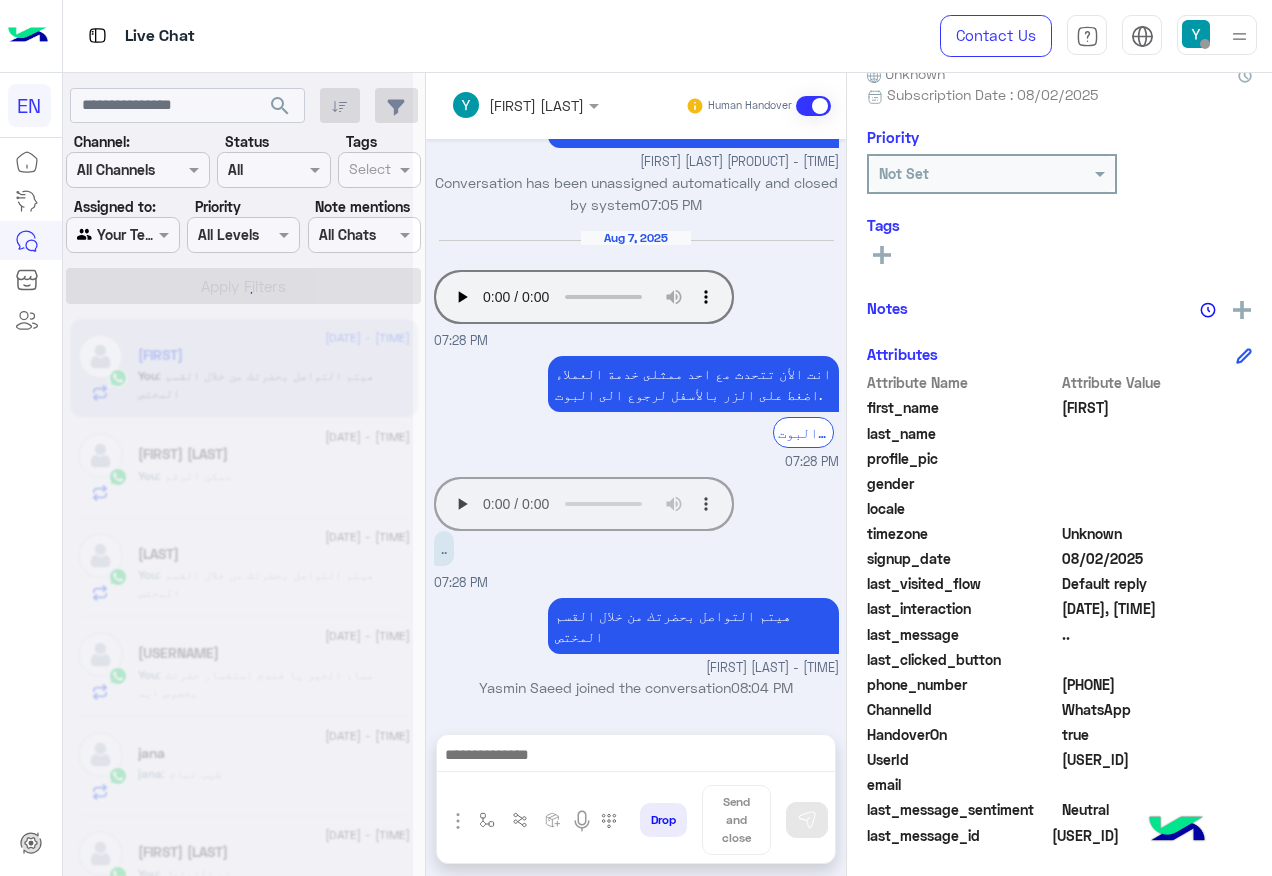 scroll, scrollTop: 0, scrollLeft: 0, axis: both 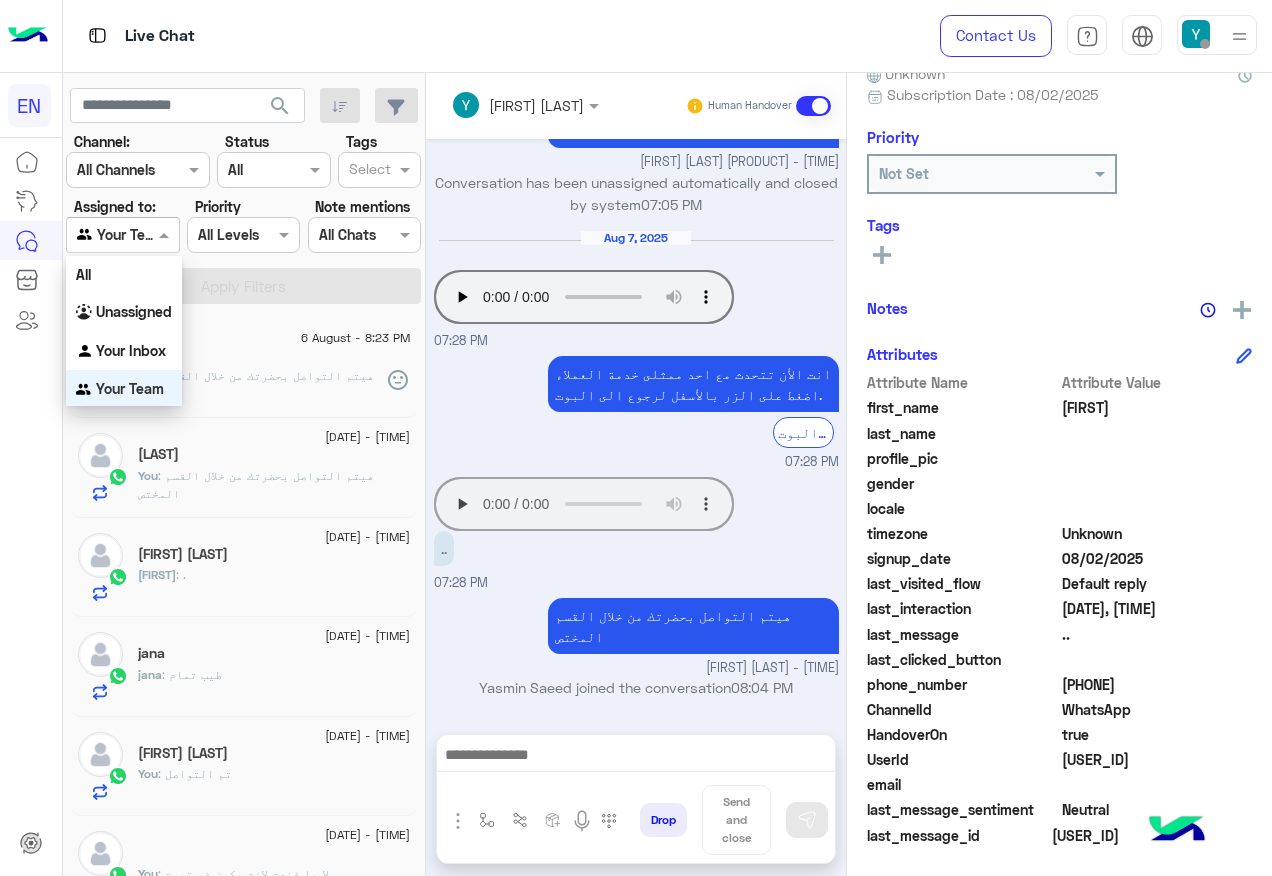 click at bounding box center [122, 234] 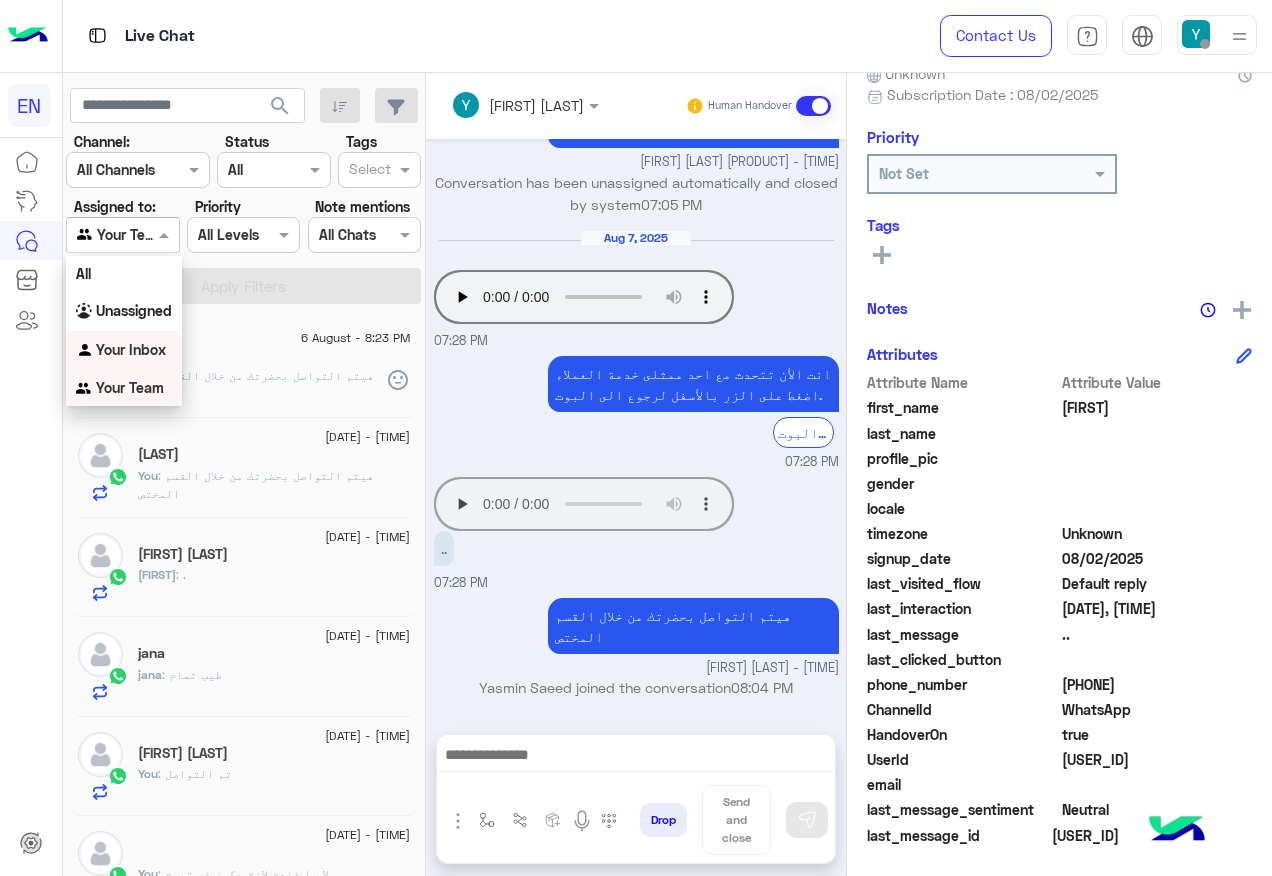 click on "Your Inbox" at bounding box center (131, 349) 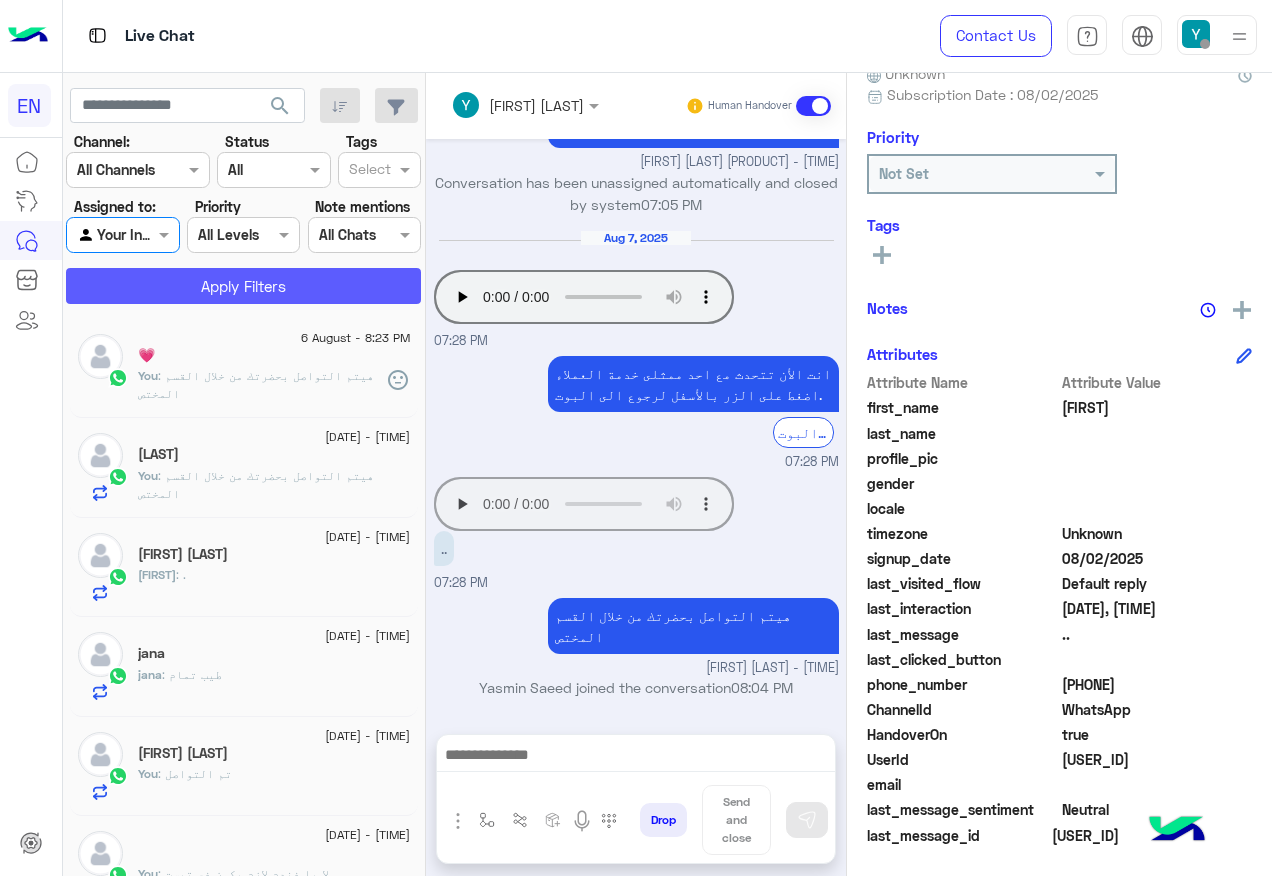 click on "Apply Filters" 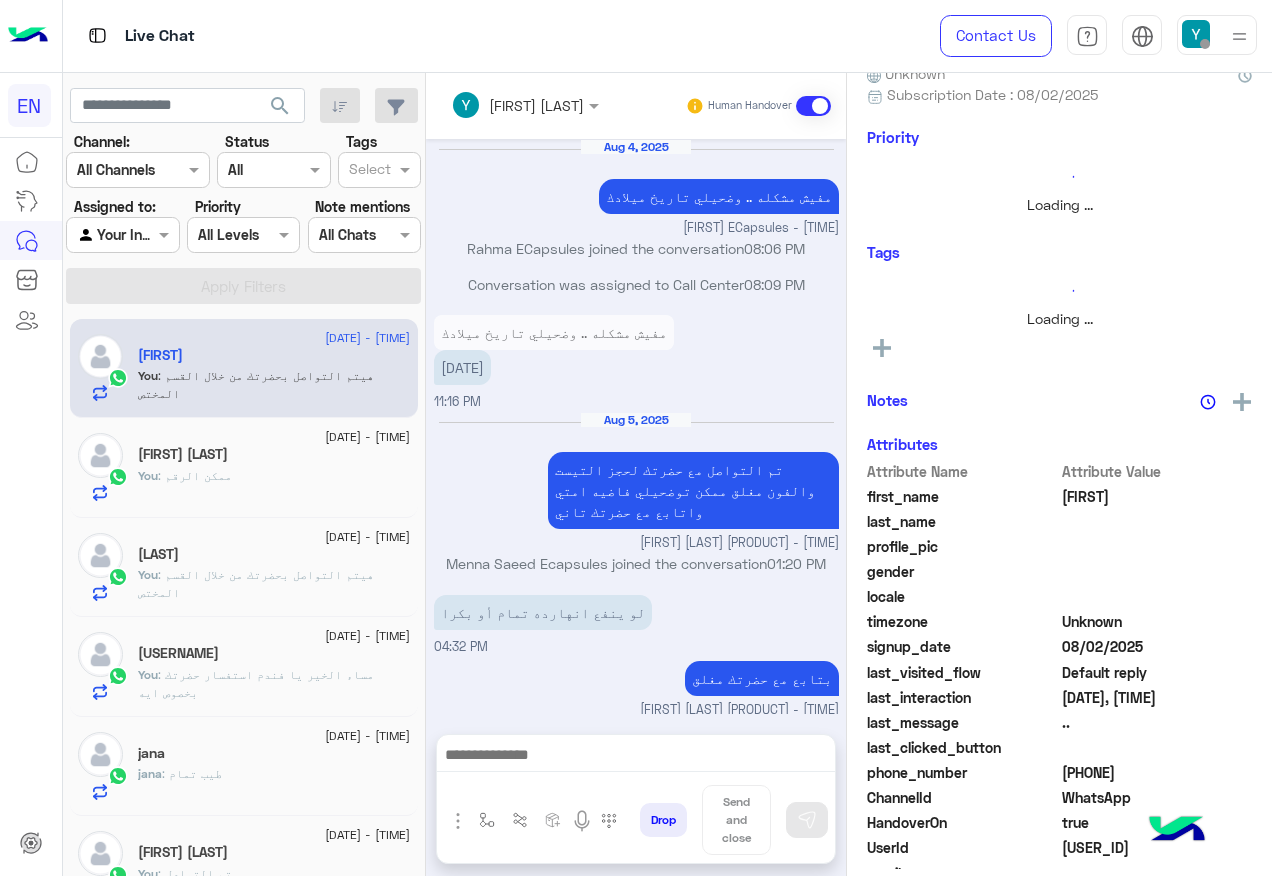 scroll, scrollTop: 1041, scrollLeft: 0, axis: vertical 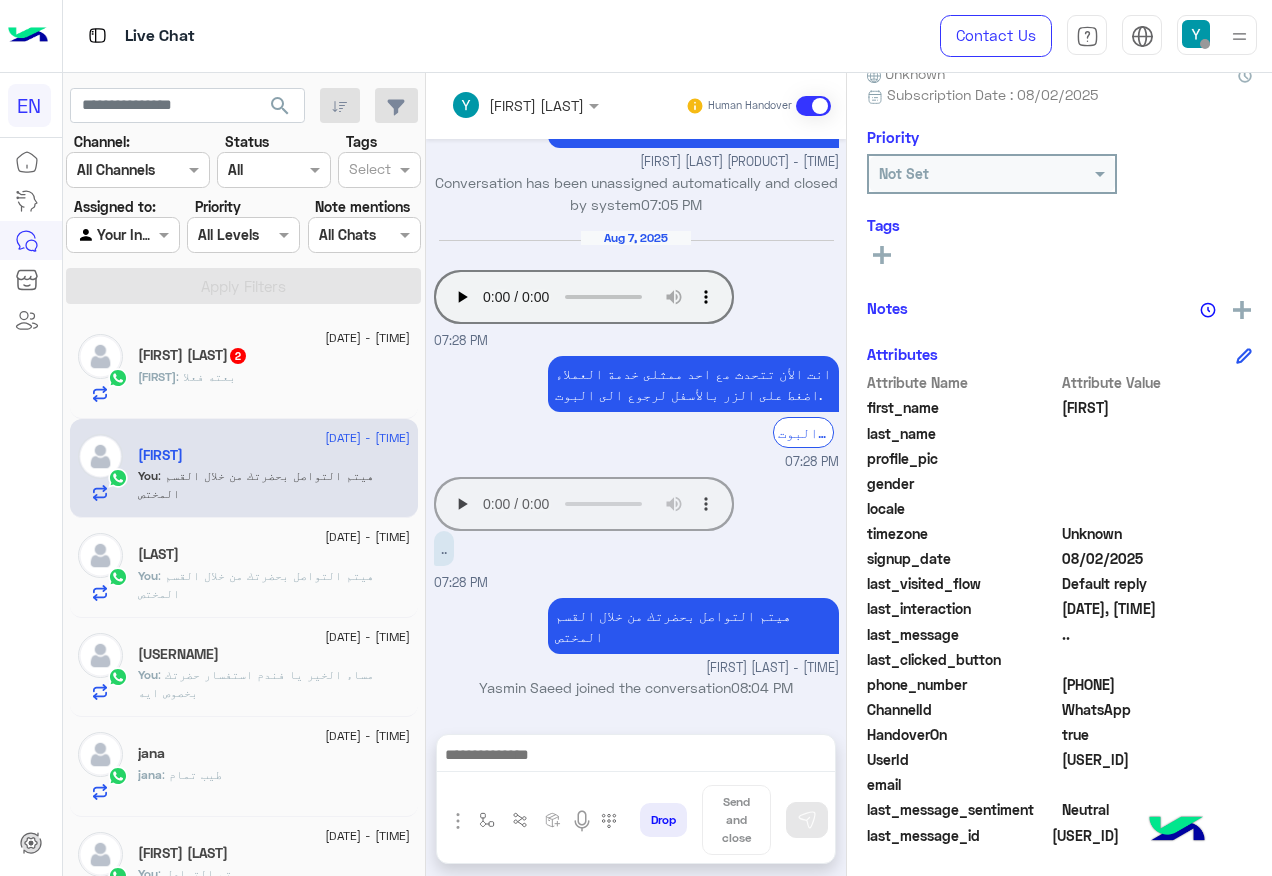 click on "[FIRST] [LAST]  2" 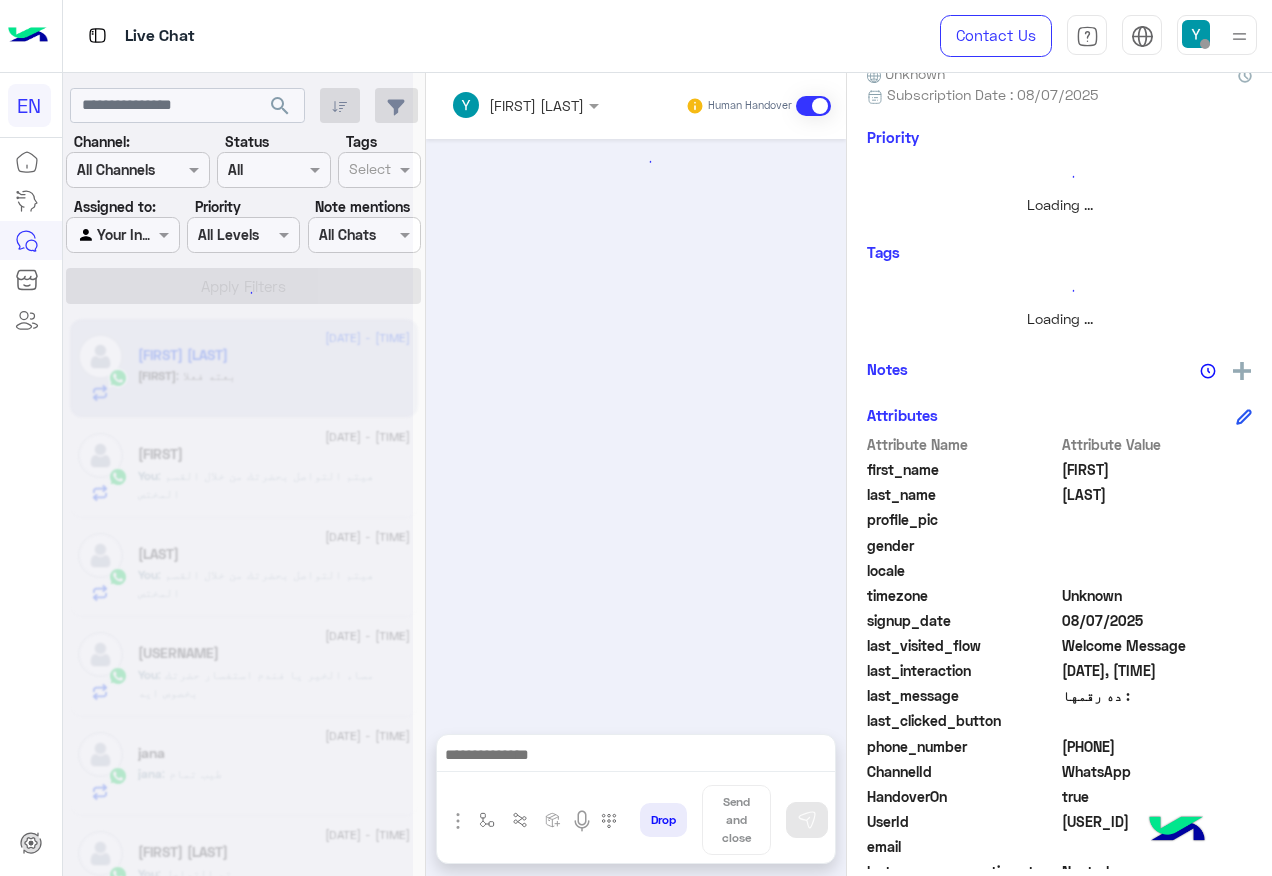 scroll, scrollTop: 163, scrollLeft: 0, axis: vertical 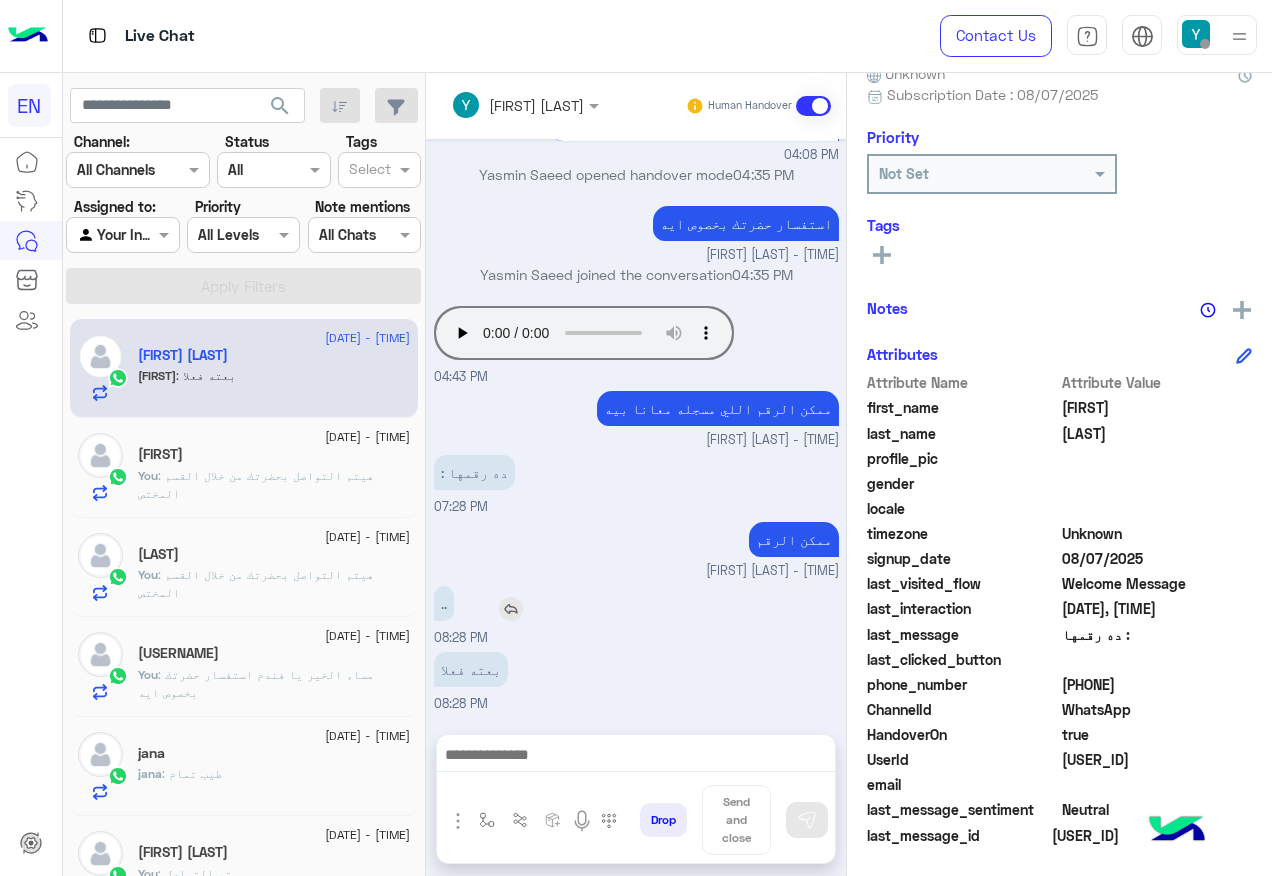 click on ".." at bounding box center [444, 603] 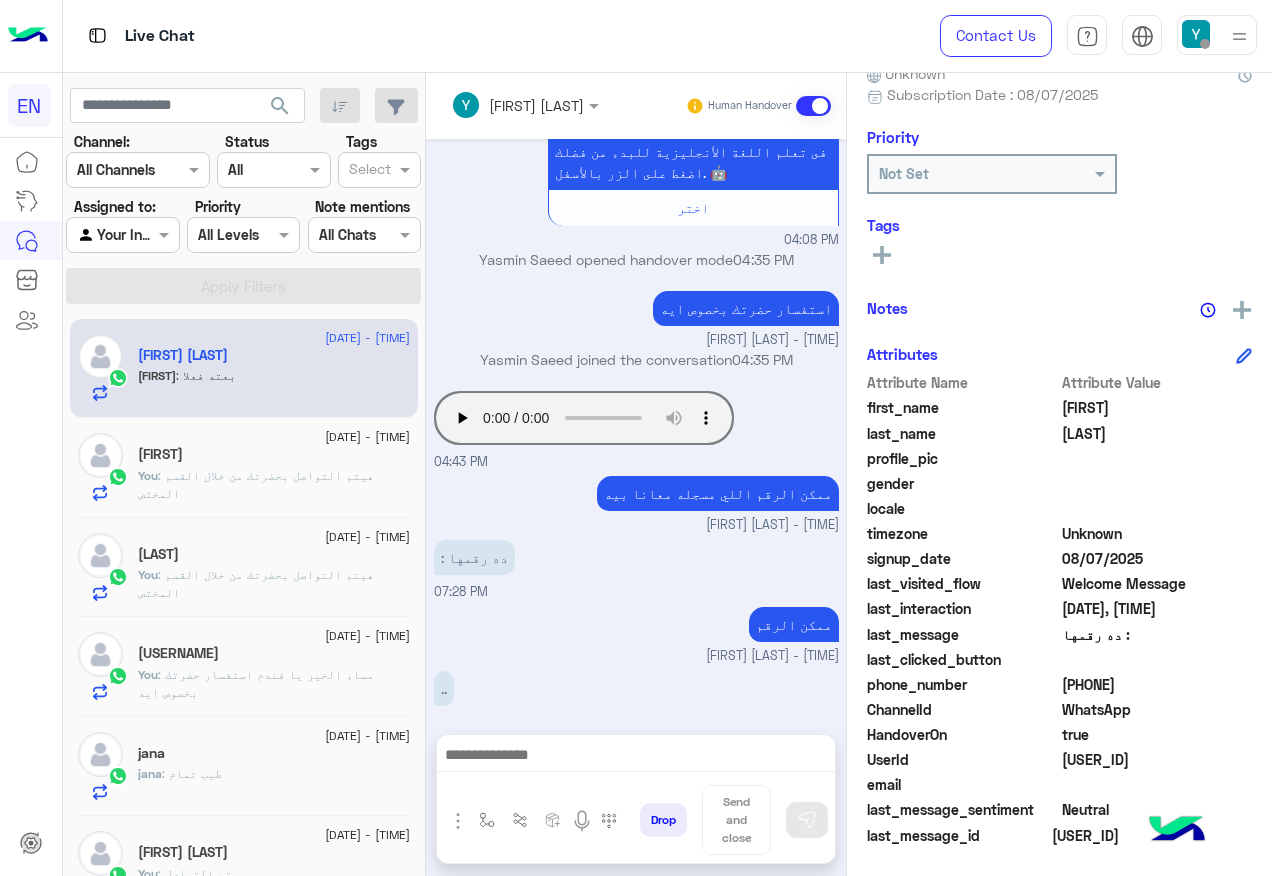 scroll, scrollTop: 279, scrollLeft: 0, axis: vertical 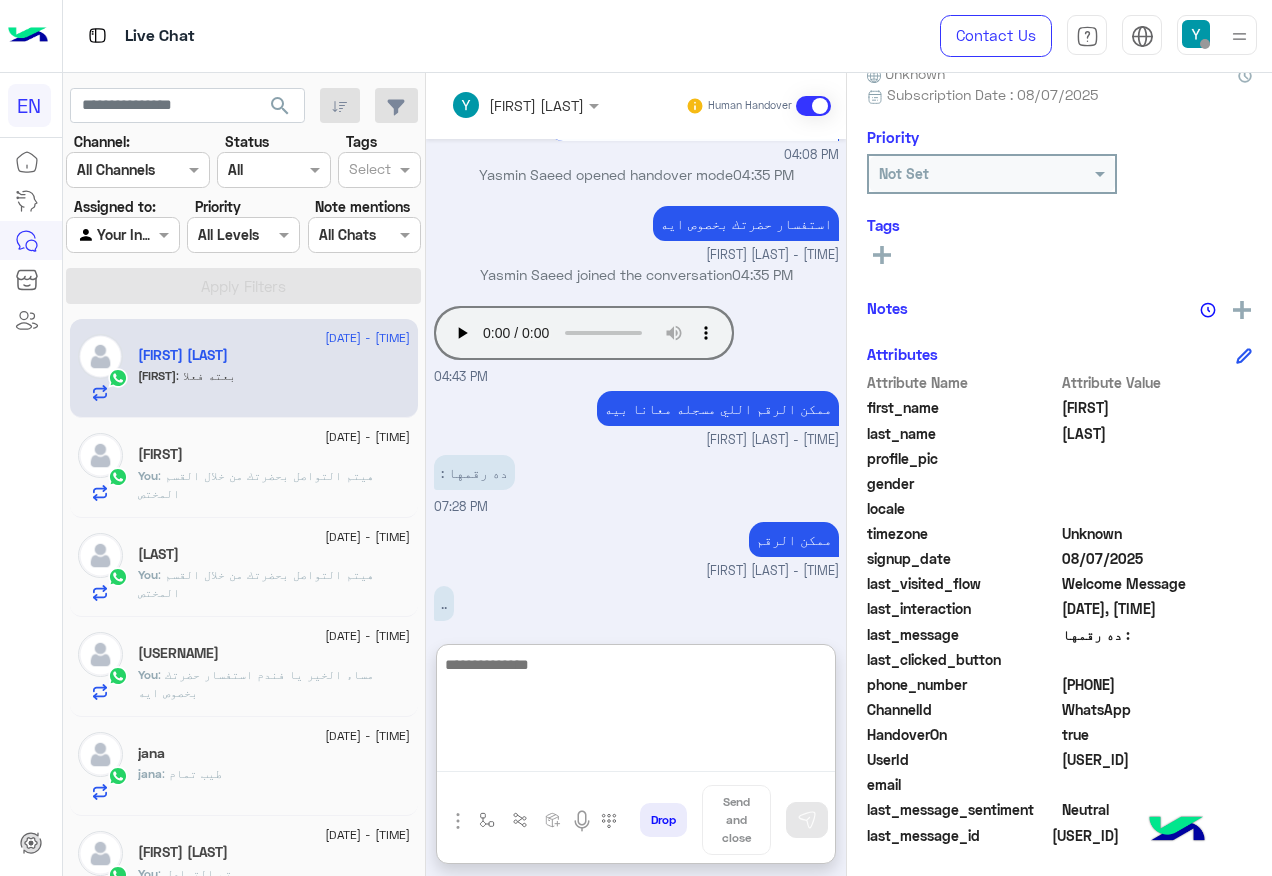 click at bounding box center (636, 712) 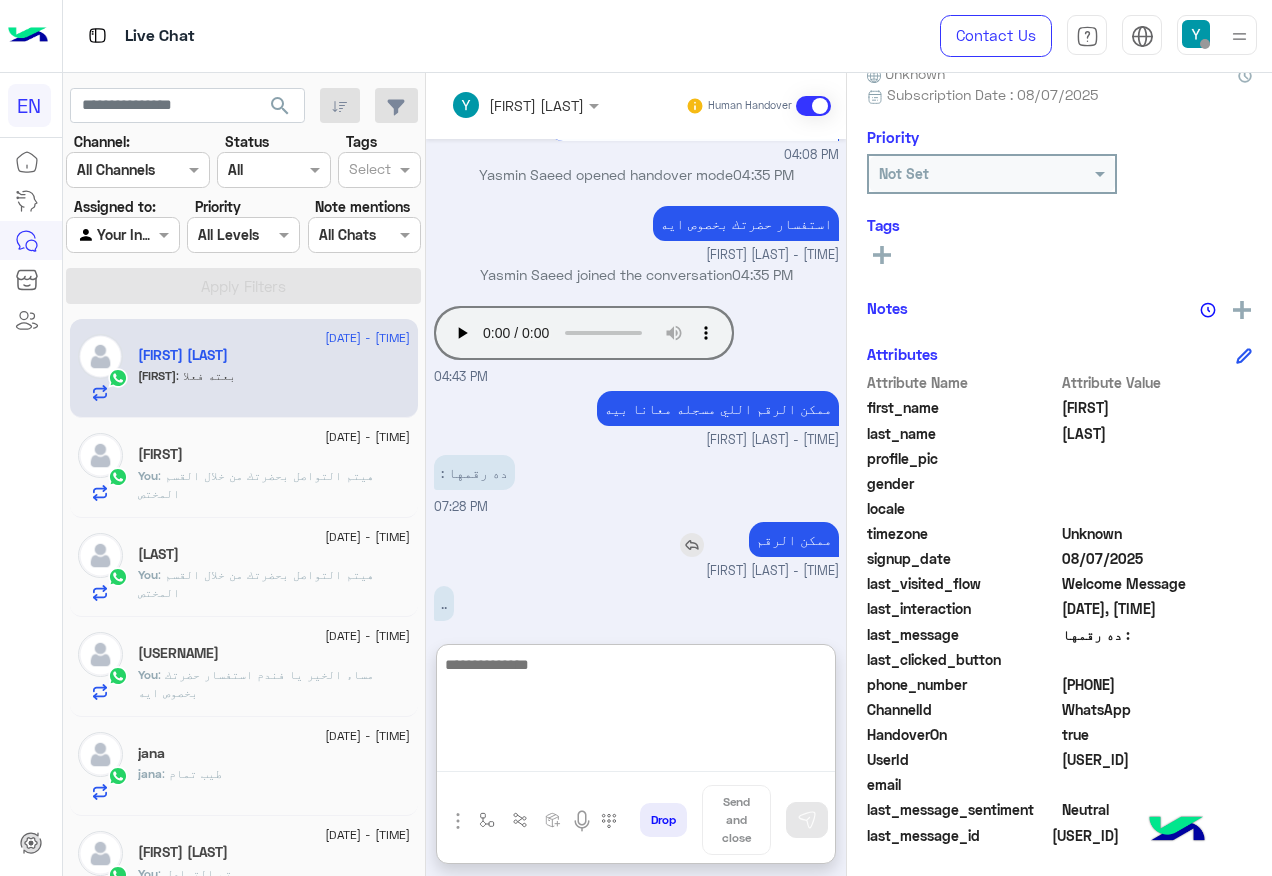 scroll, scrollTop: 369, scrollLeft: 0, axis: vertical 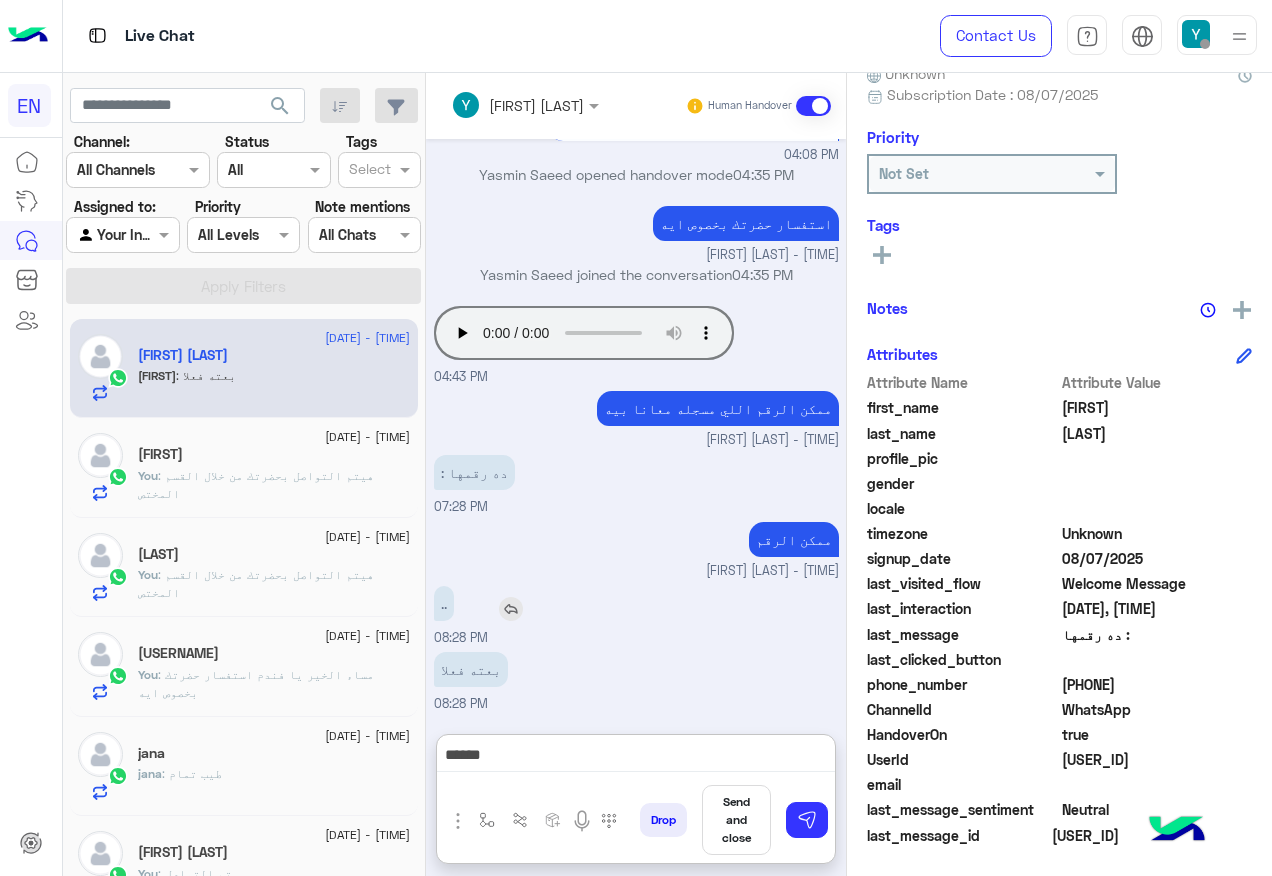 click on ".." at bounding box center (444, 603) 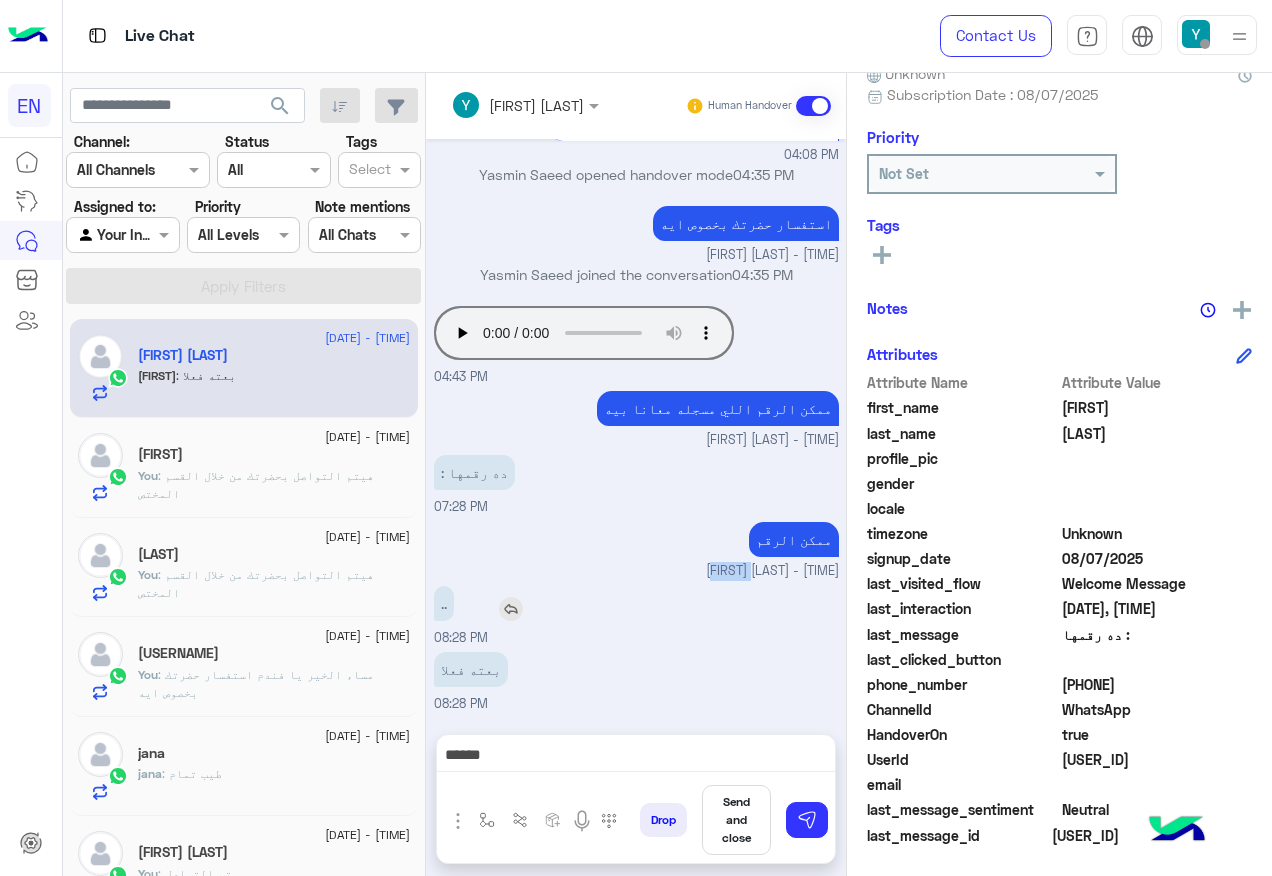 click on "ممكن الرقم  [FIRST] [LAST] - [TIME]" at bounding box center [636, 549] 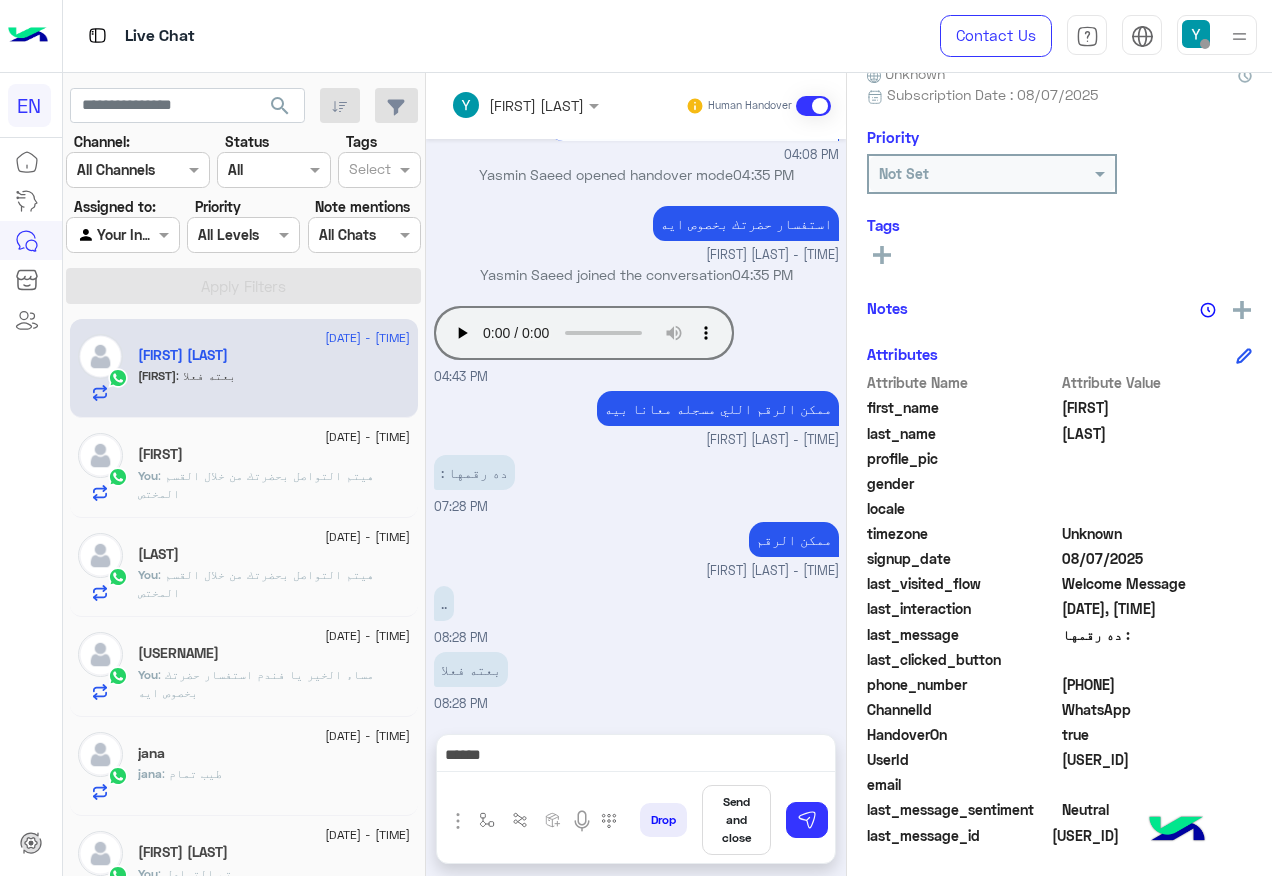 drag, startPoint x: 447, startPoint y: 517, endPoint x: 624, endPoint y: 595, distance: 193.42441 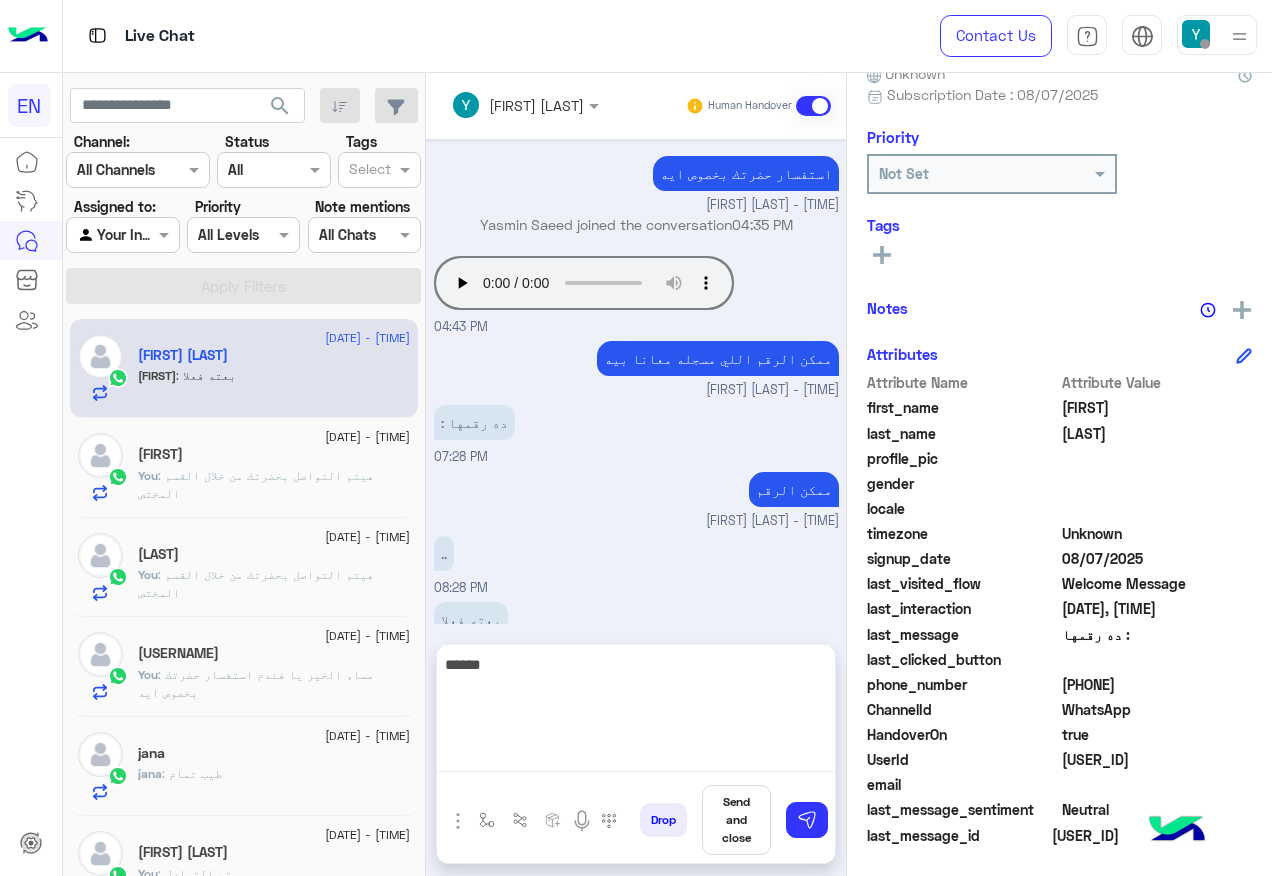click on "******" at bounding box center (636, 712) 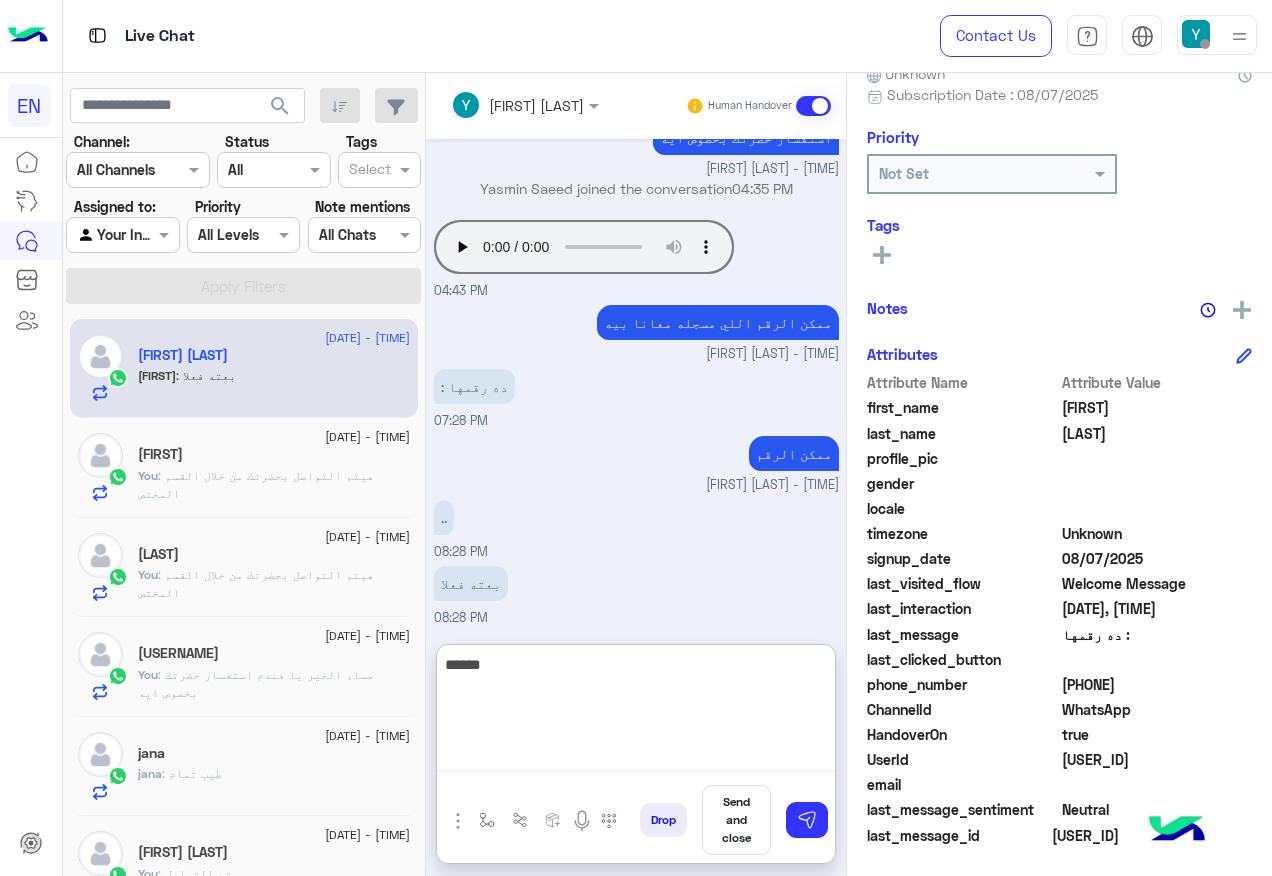 scroll, scrollTop: 369, scrollLeft: 0, axis: vertical 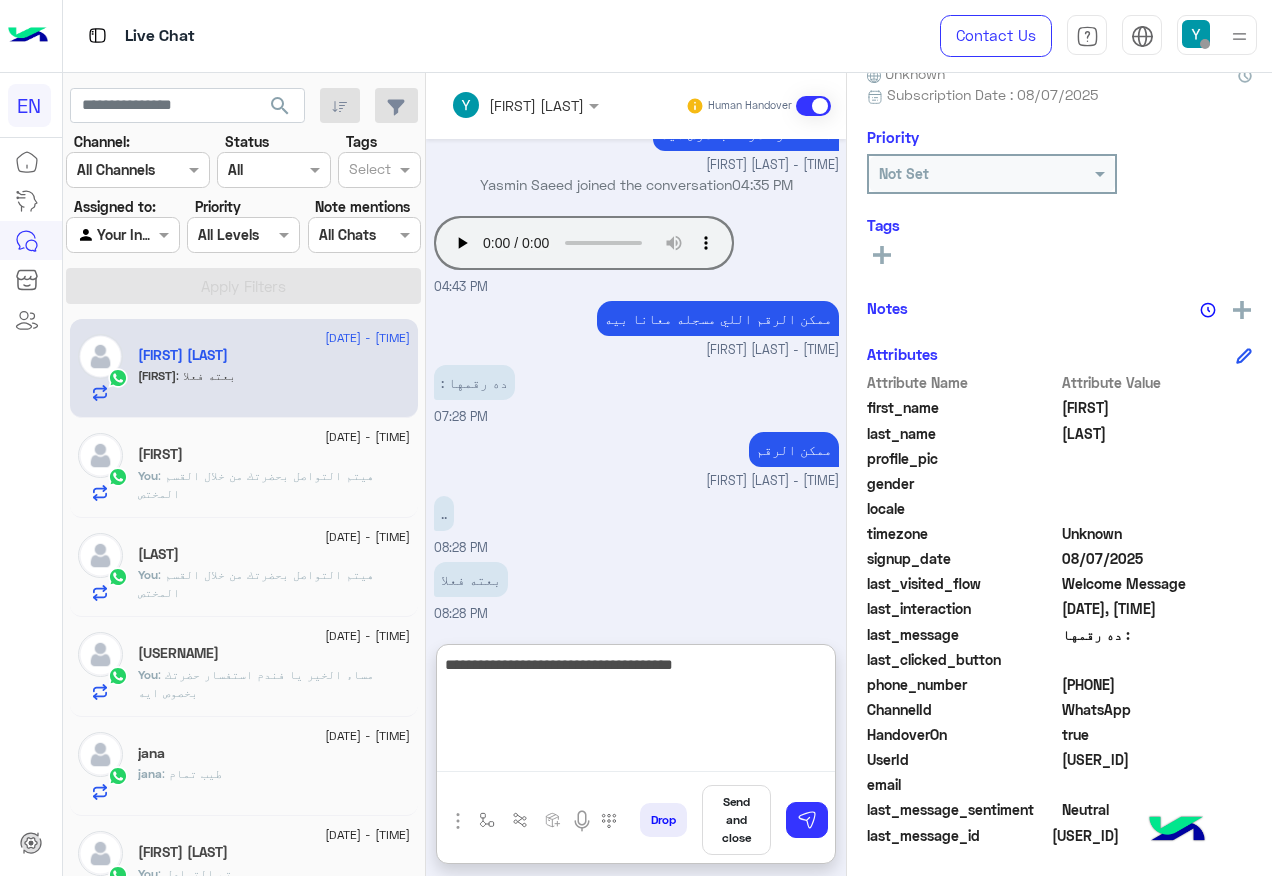type on "**********" 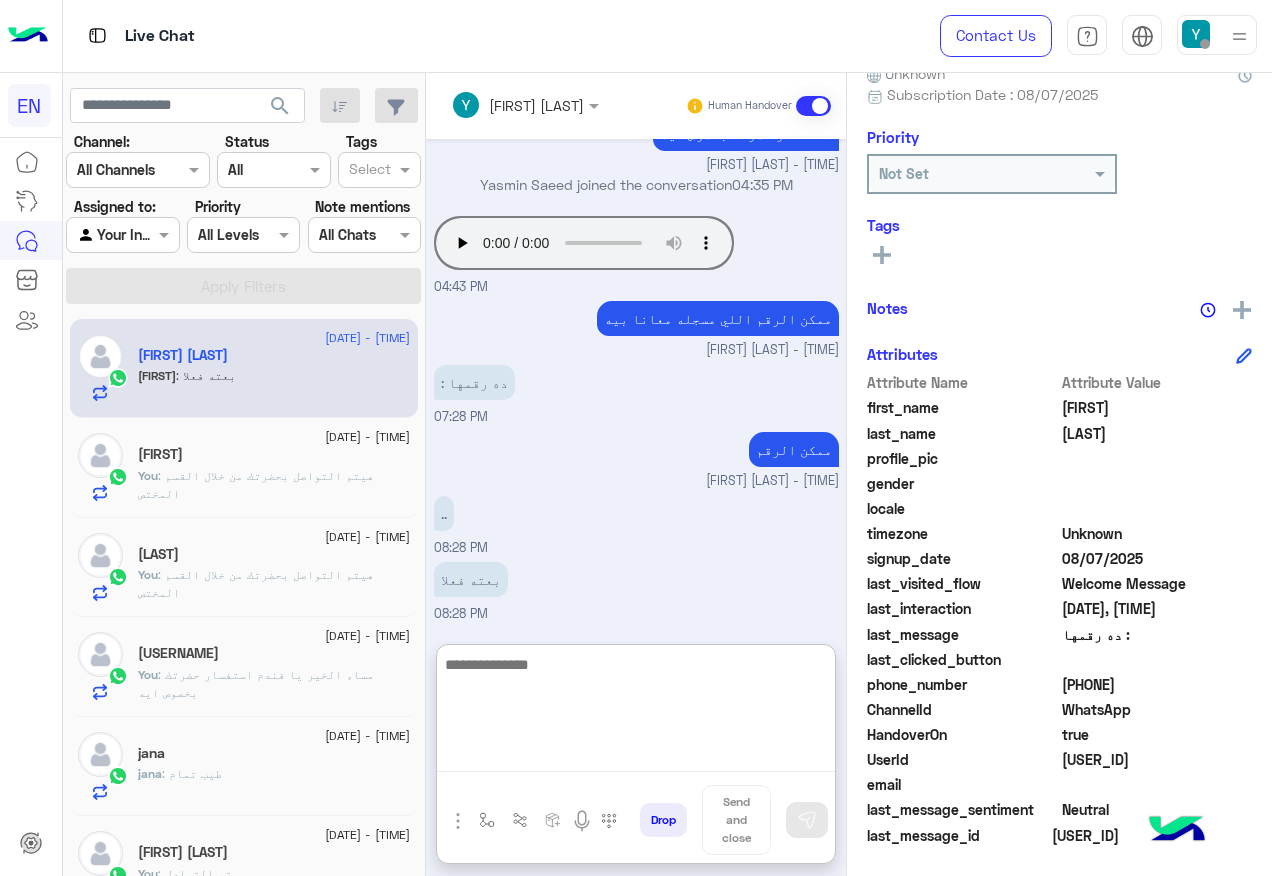 scroll, scrollTop: 433, scrollLeft: 0, axis: vertical 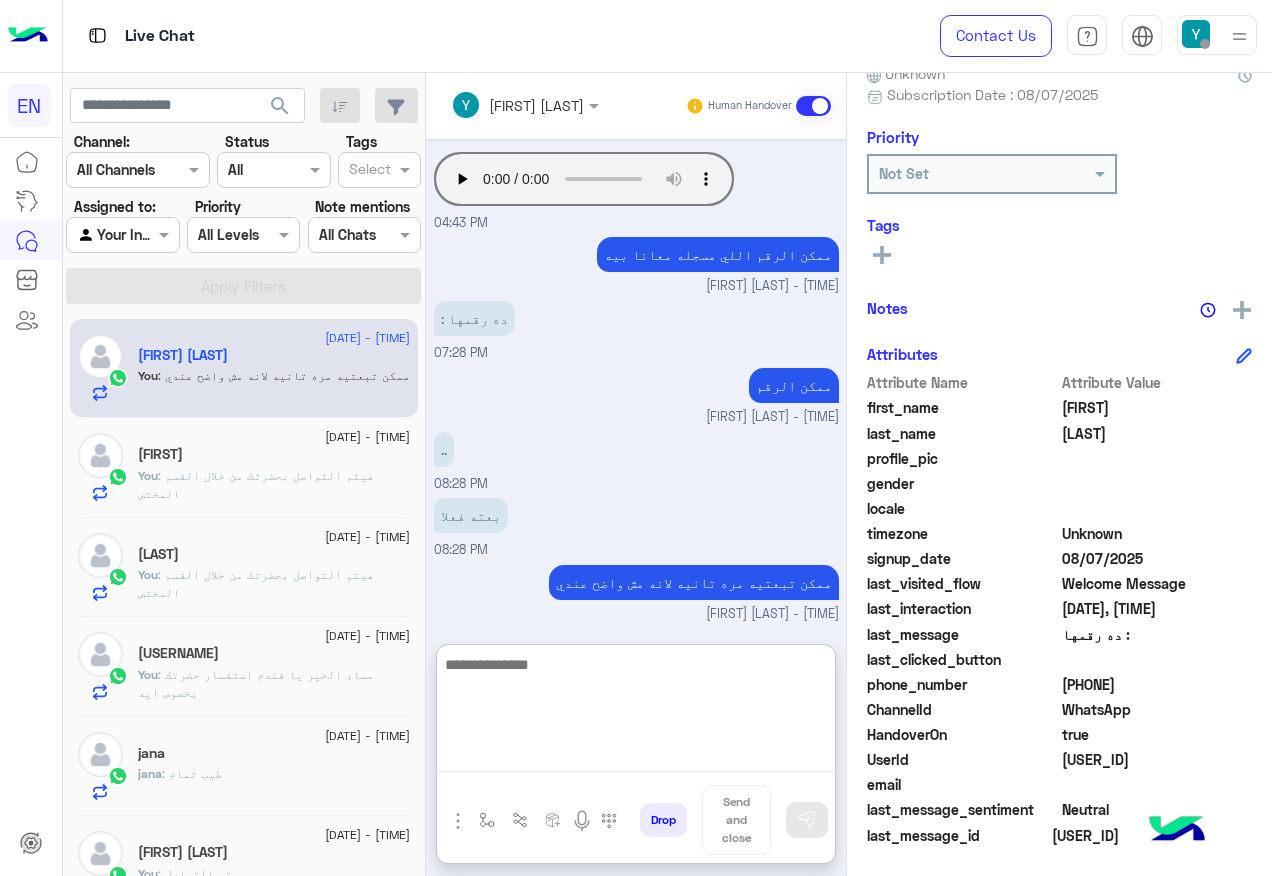 type 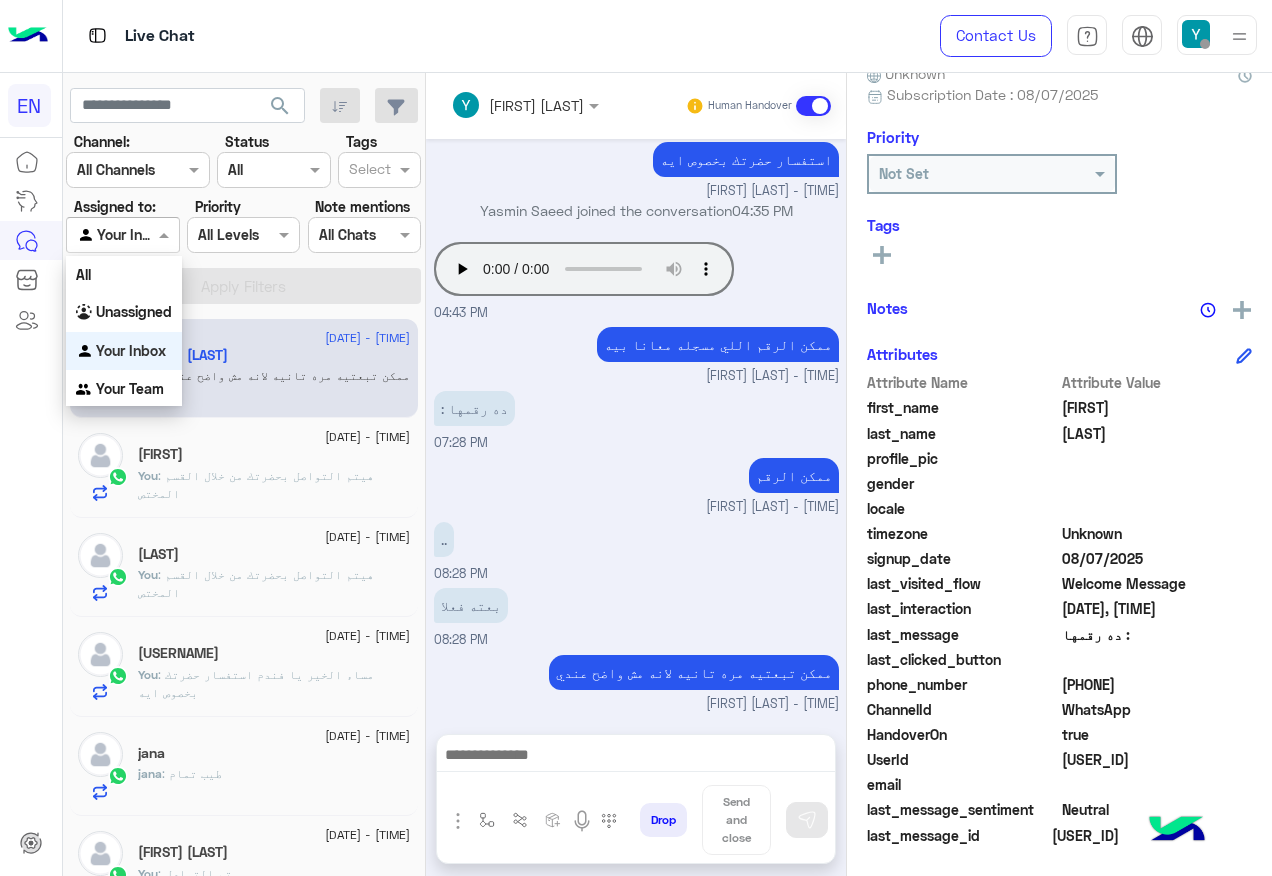 click at bounding box center [100, 235] 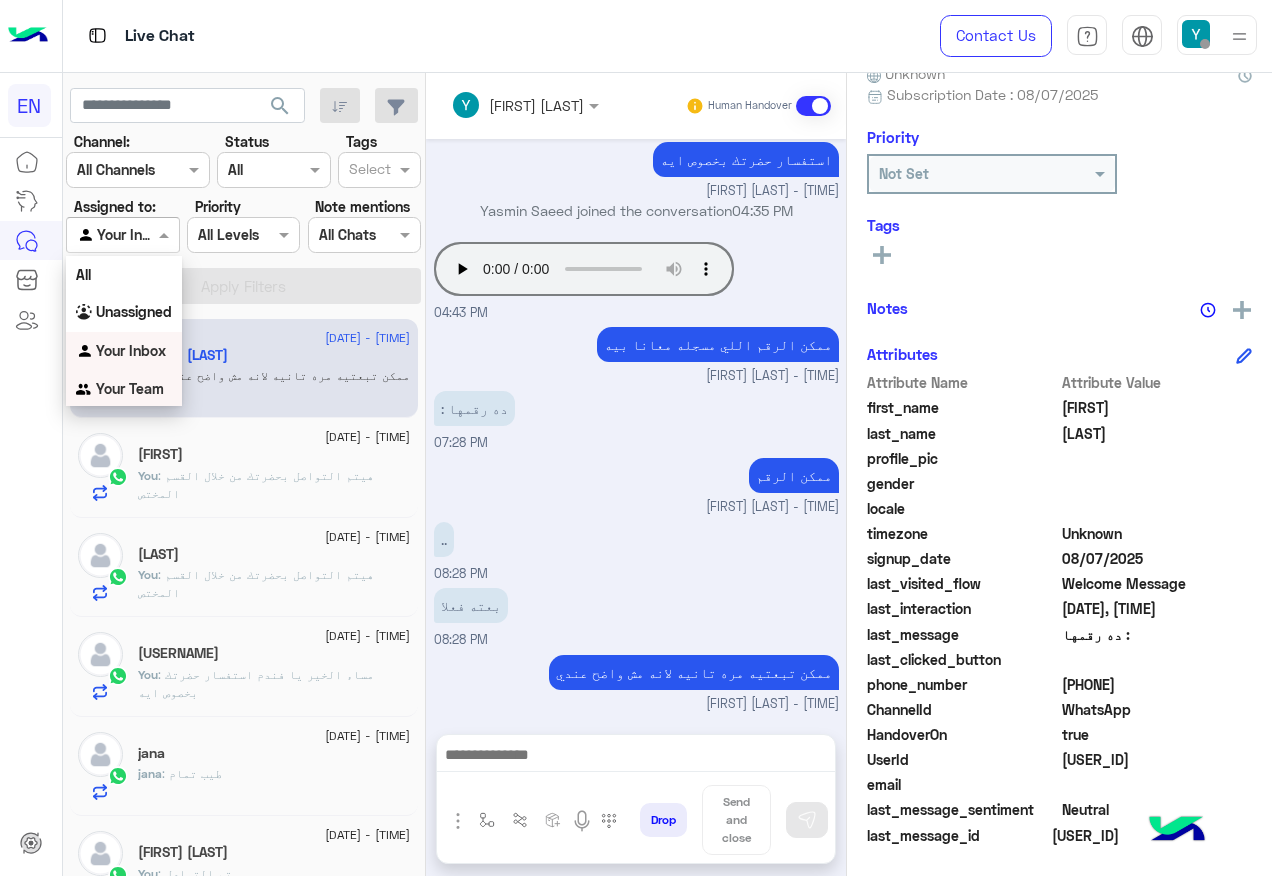 drag, startPoint x: 131, startPoint y: 378, endPoint x: 385, endPoint y: 229, distance: 294.4775 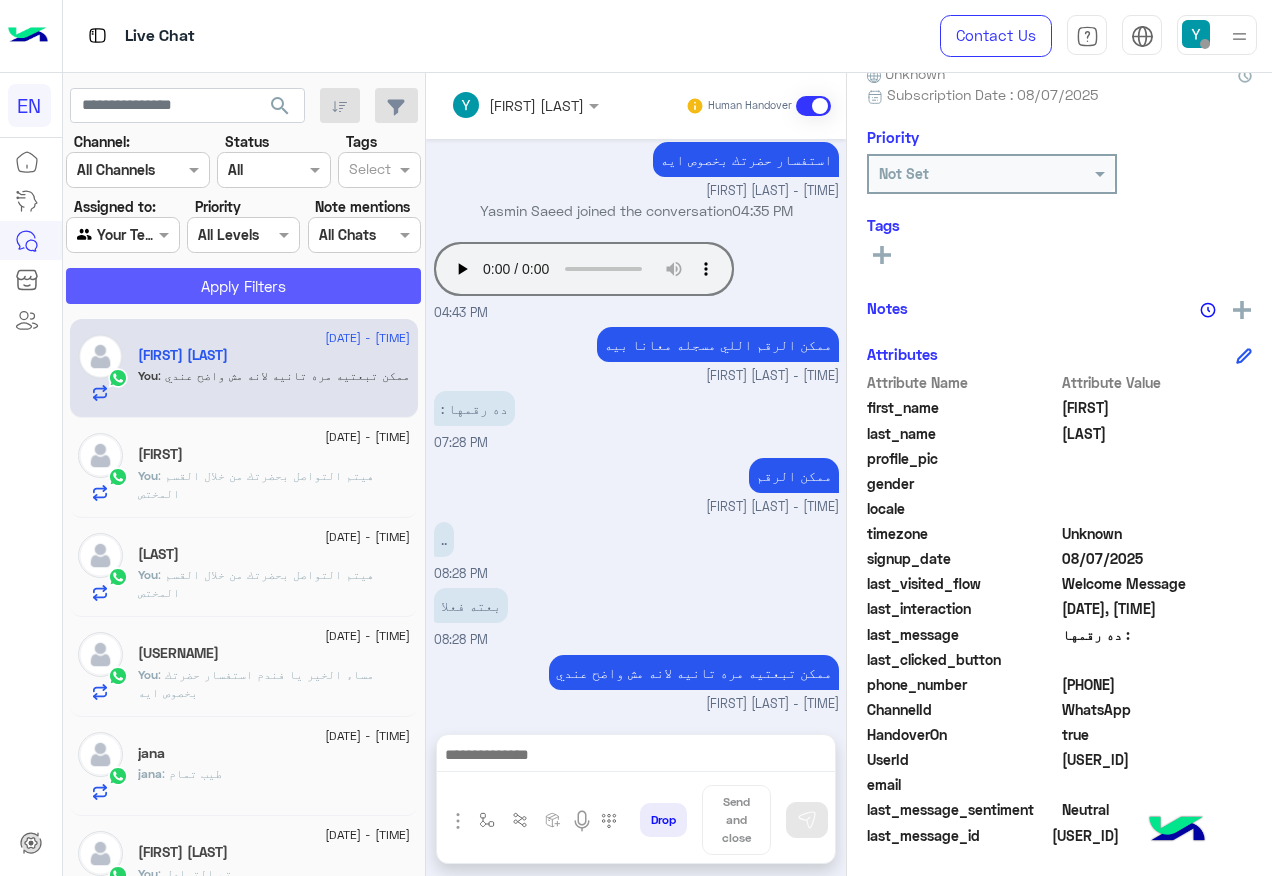 click on "Apply Filters" 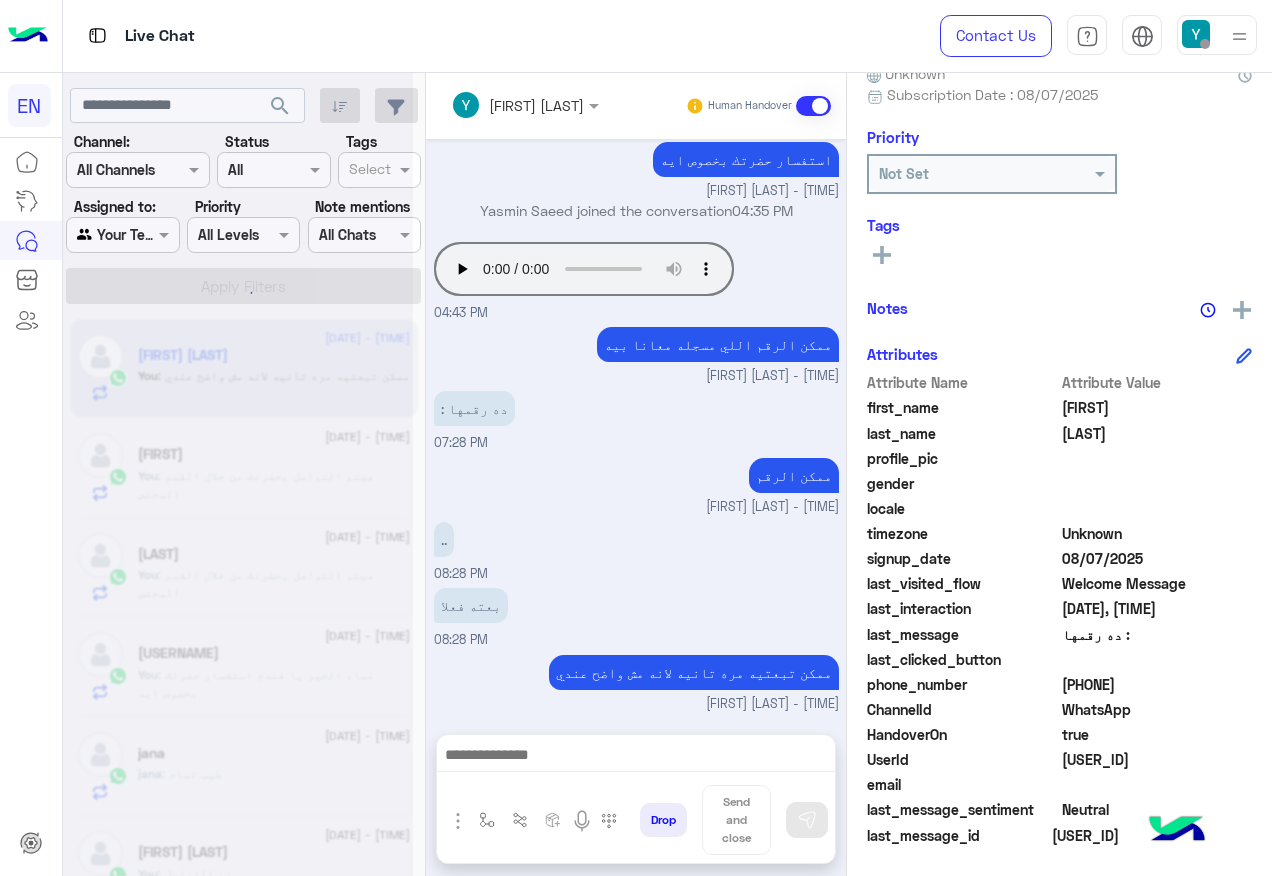 scroll, scrollTop: 0, scrollLeft: 0, axis: both 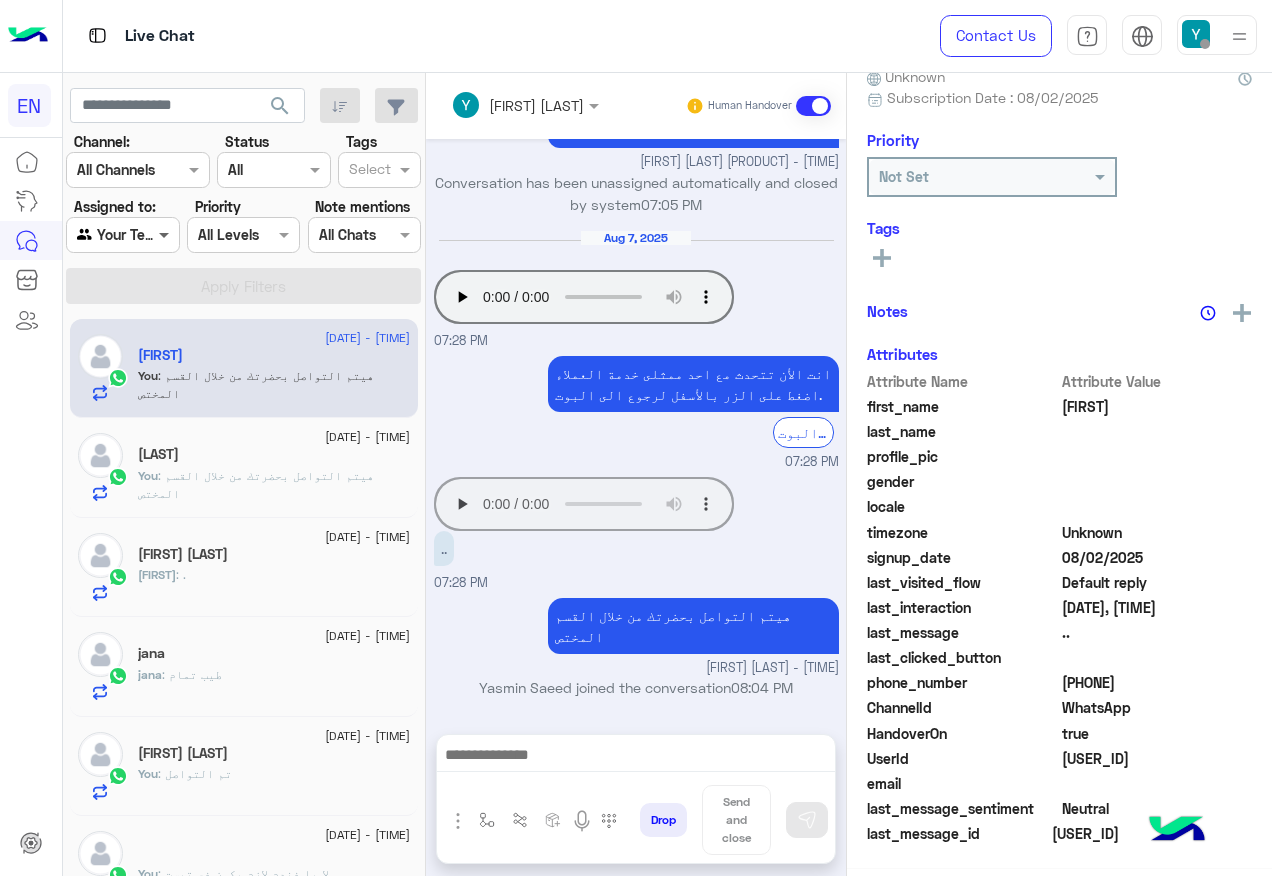 click at bounding box center (166, 234) 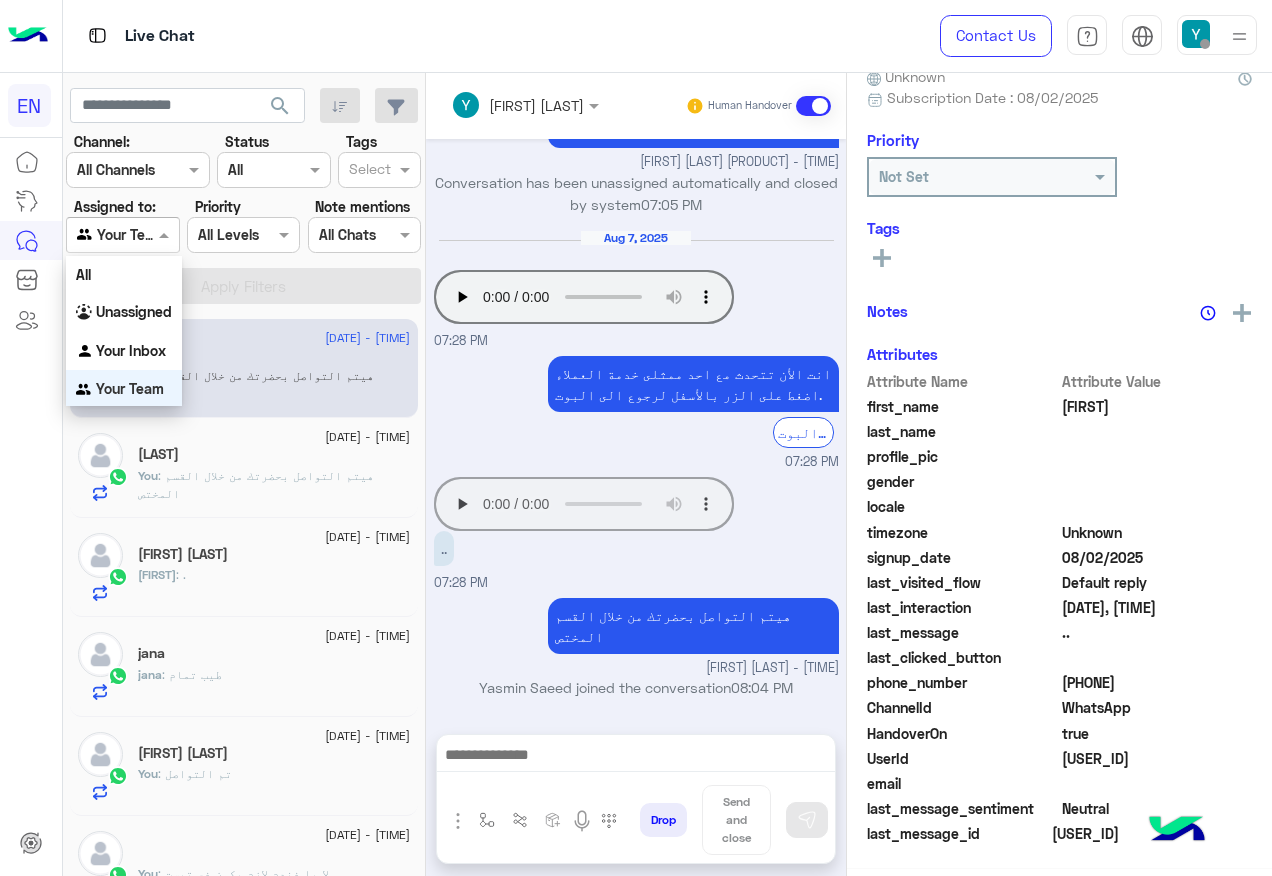 scroll, scrollTop: 3, scrollLeft: 0, axis: vertical 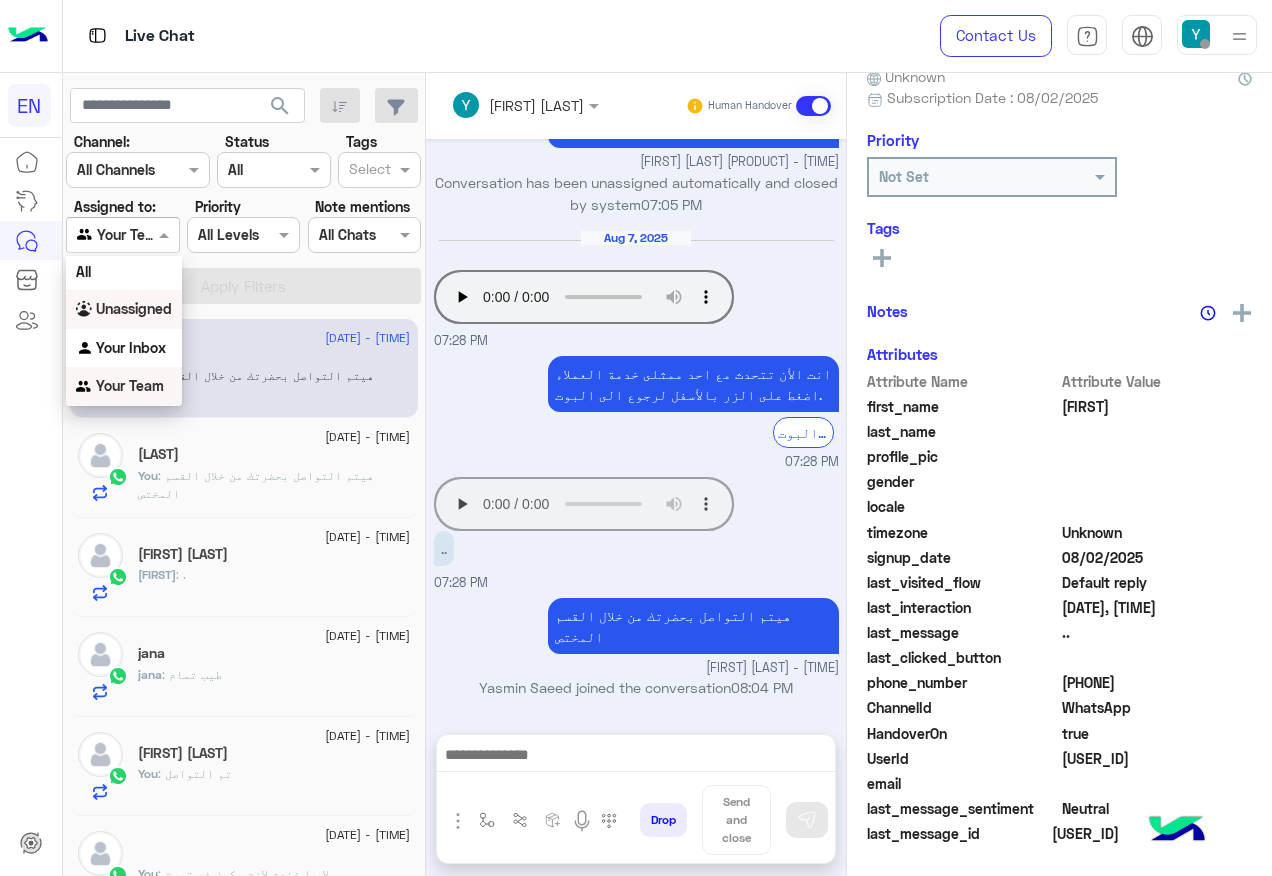 click on "Unassigned" at bounding box center [124, 309] 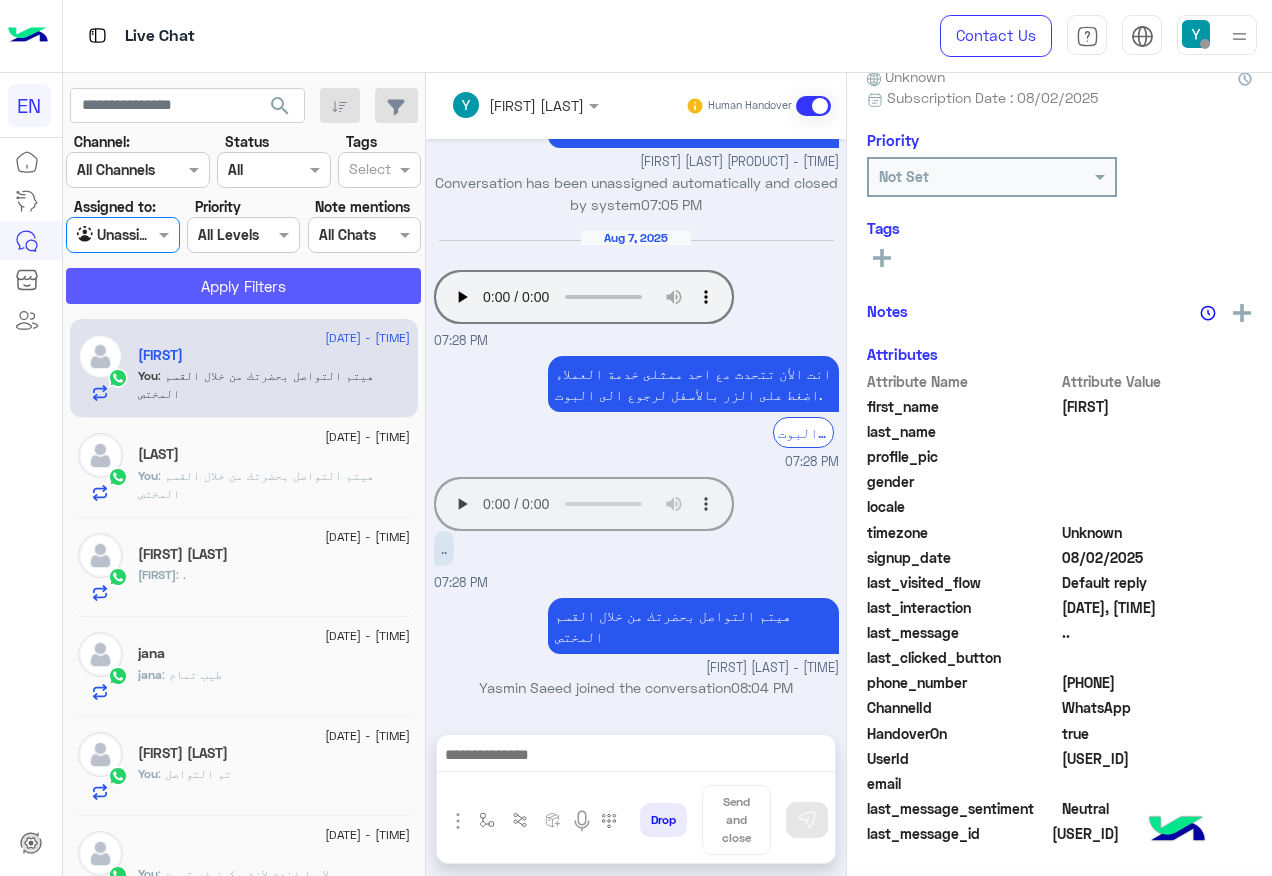 click on "Apply Filters" 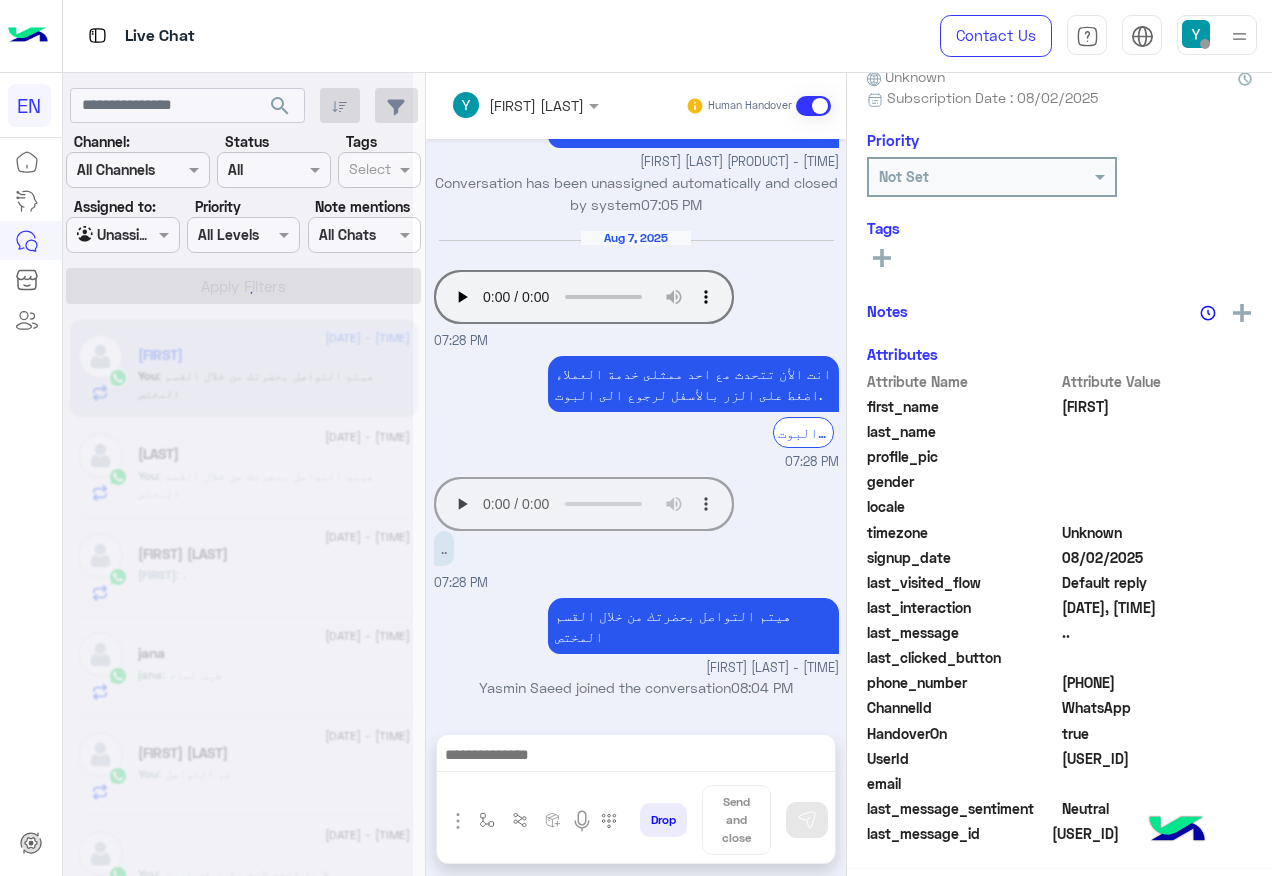 scroll, scrollTop: 200, scrollLeft: 0, axis: vertical 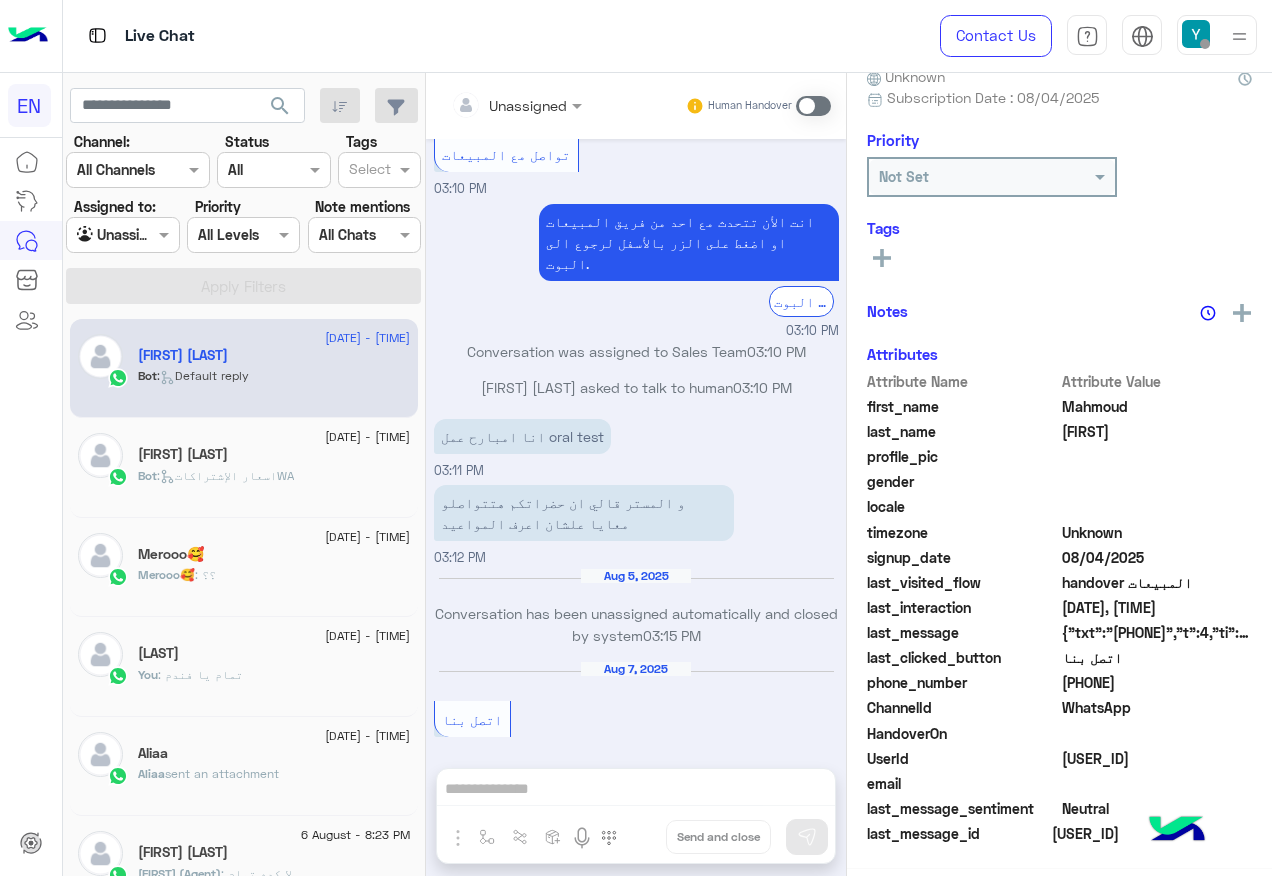 click at bounding box center [122, 234] 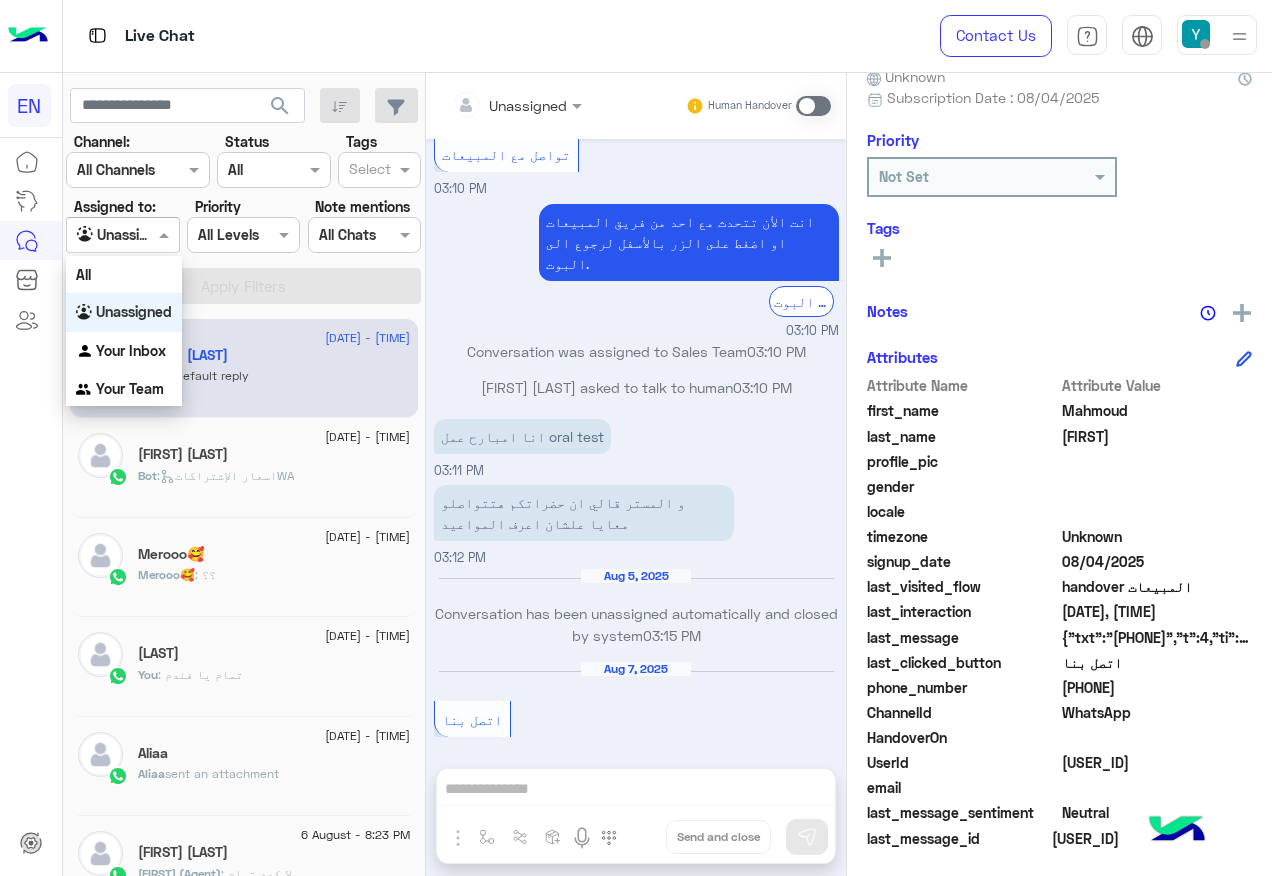 scroll, scrollTop: 200, scrollLeft: 0, axis: vertical 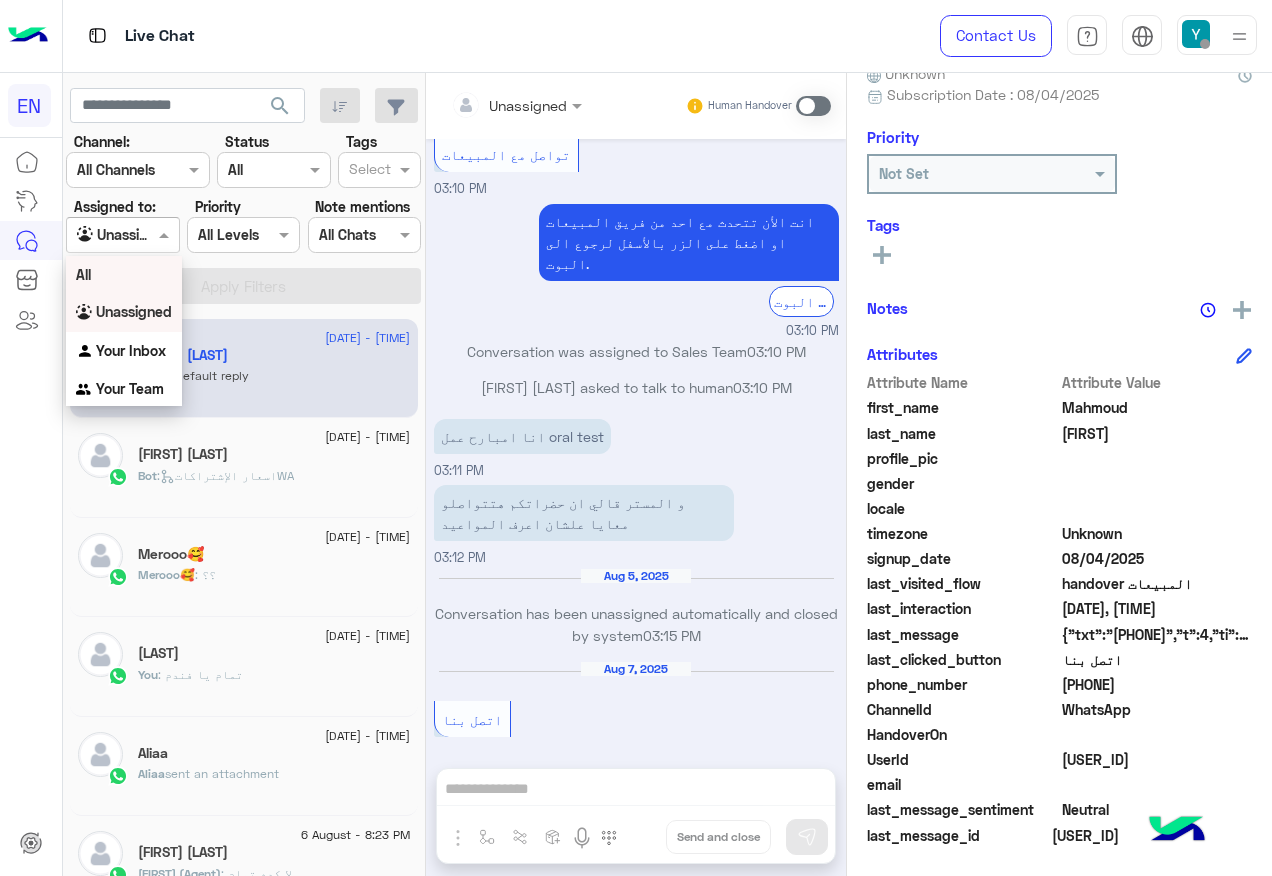 click on "All" at bounding box center (124, 274) 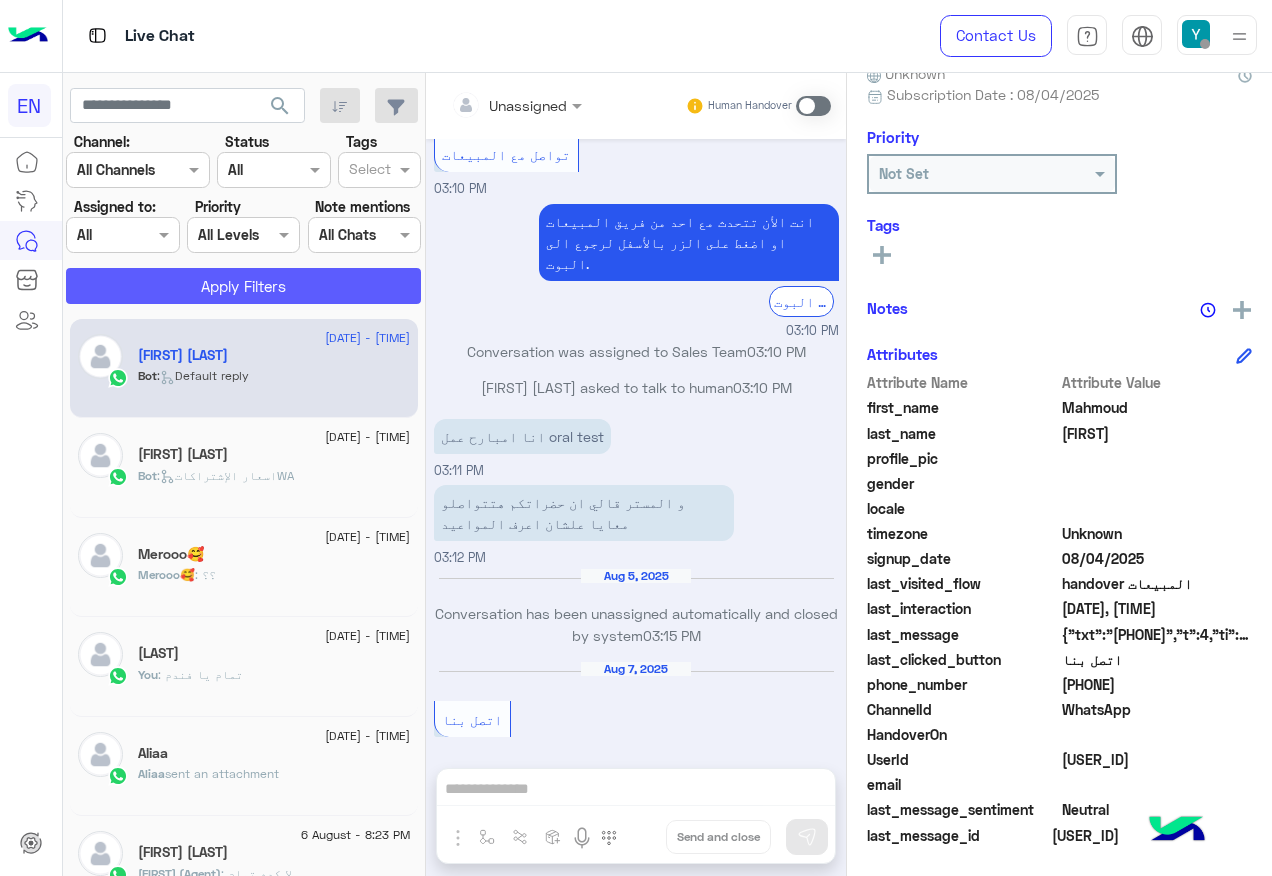 click on "Apply Filters" 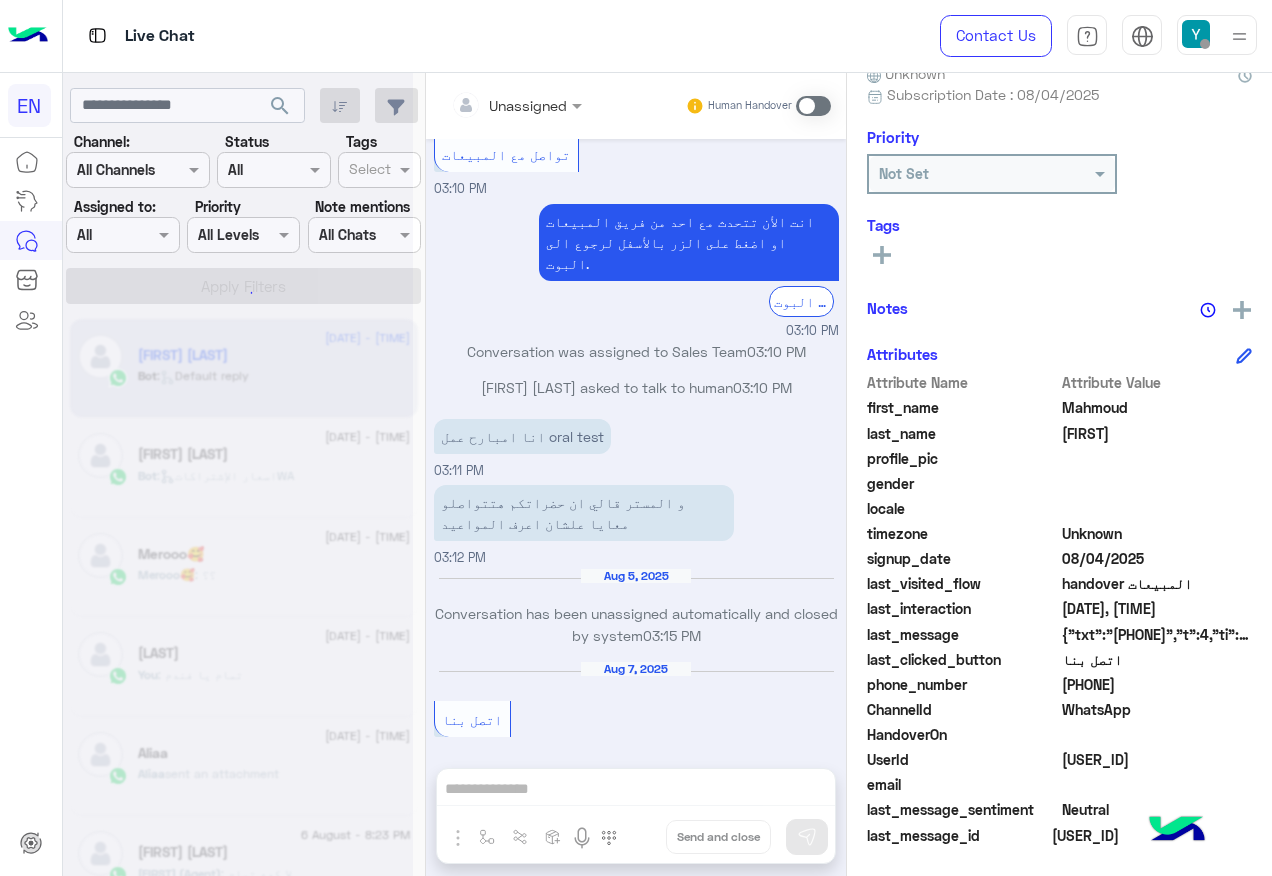 scroll, scrollTop: 0, scrollLeft: 0, axis: both 